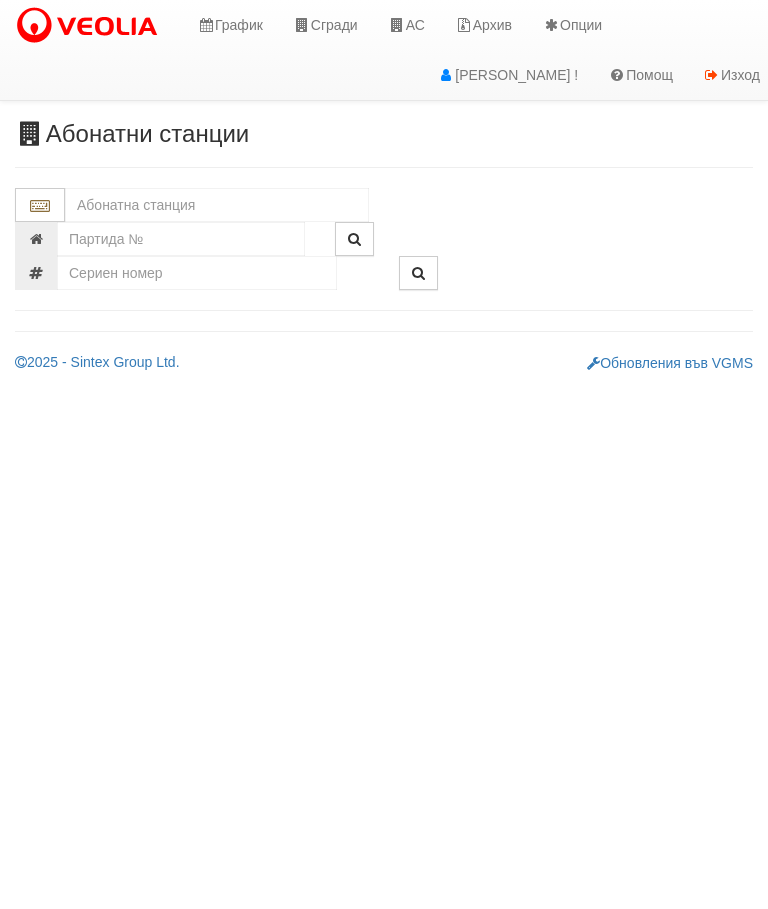 scroll, scrollTop: 0, scrollLeft: 0, axis: both 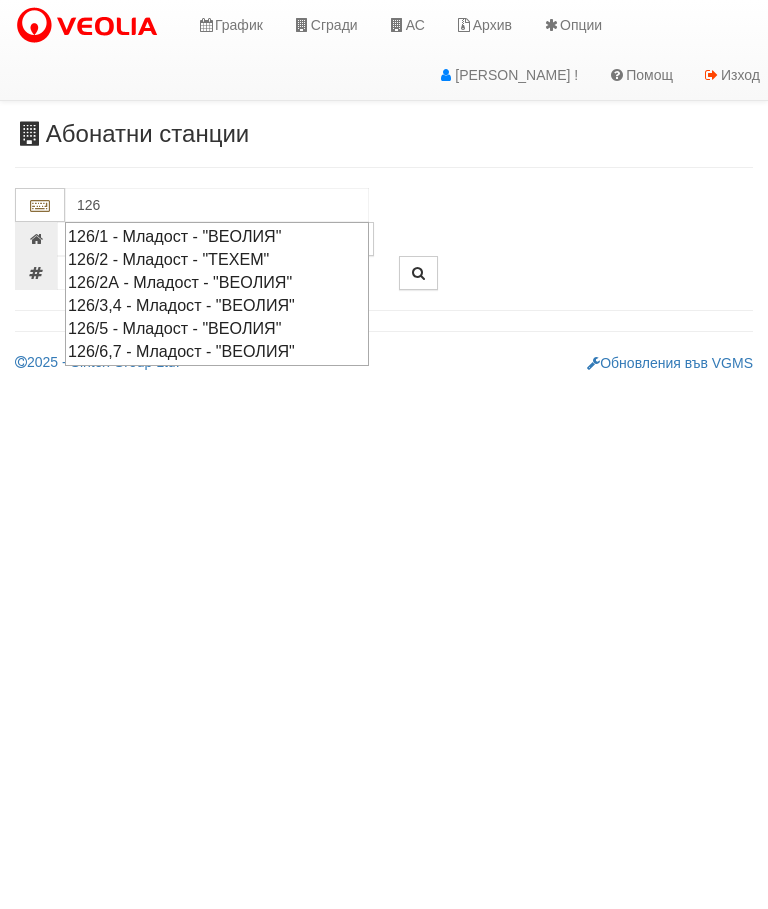 click on "126/3,4 - Младост - "ВЕОЛИЯ"" at bounding box center (217, 305) 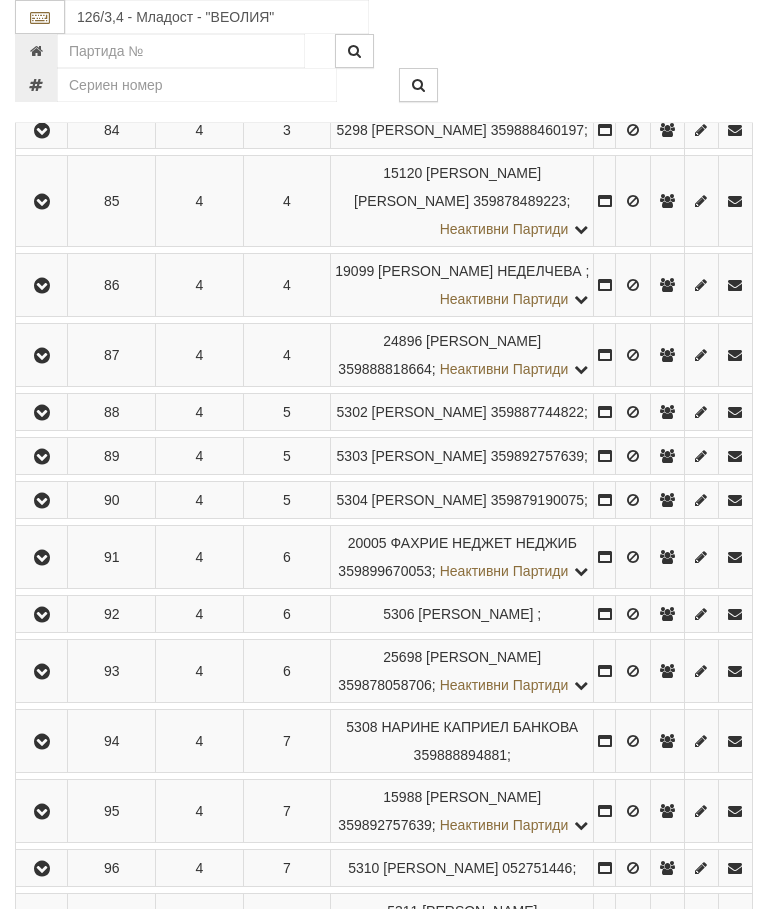scroll, scrollTop: 2935, scrollLeft: 0, axis: vertical 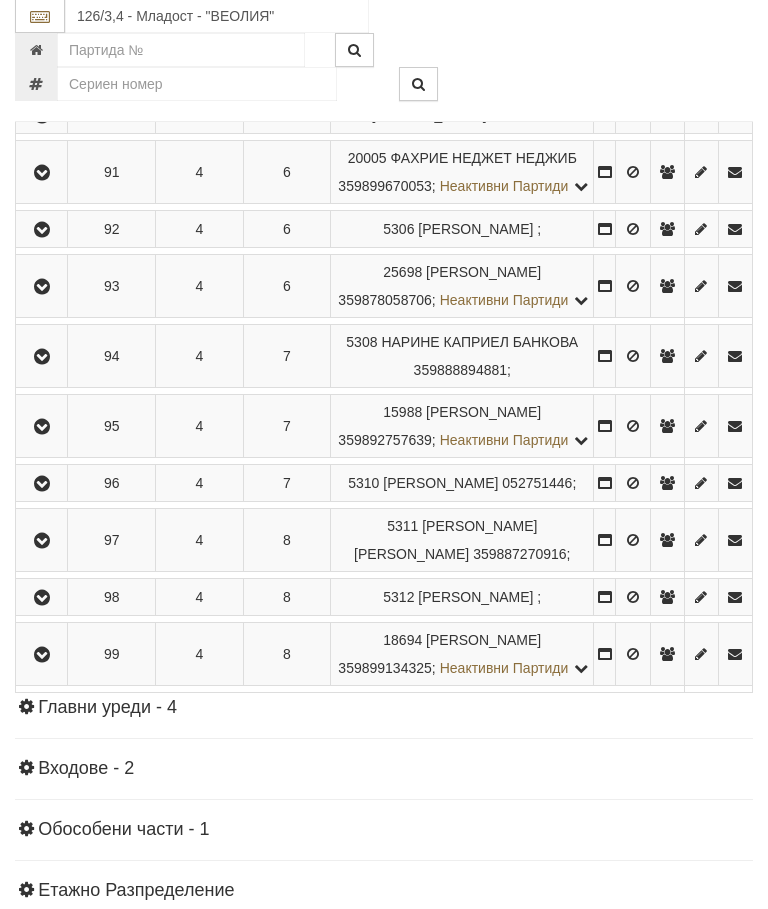 click at bounding box center (42, -253) 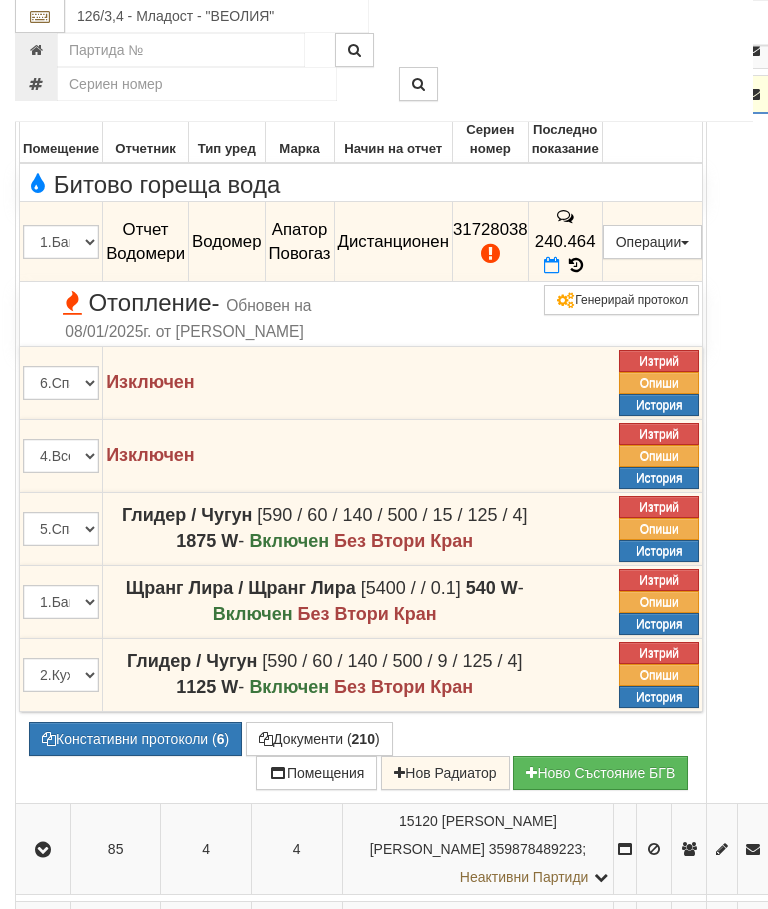 scroll, scrollTop: 2564, scrollLeft: 0, axis: vertical 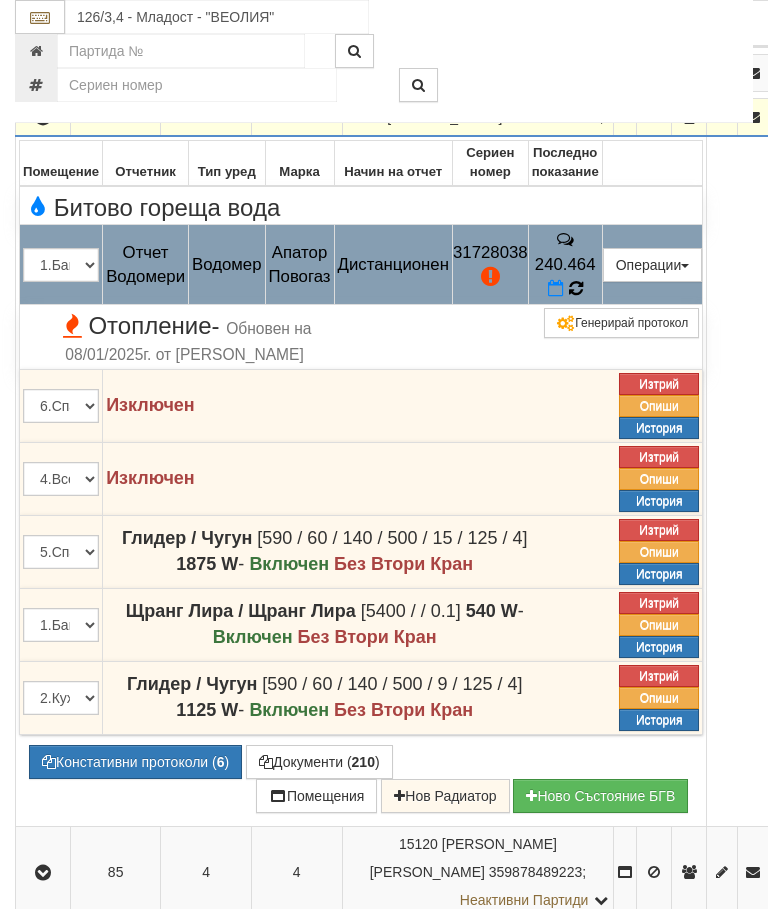 click at bounding box center (575, 289) 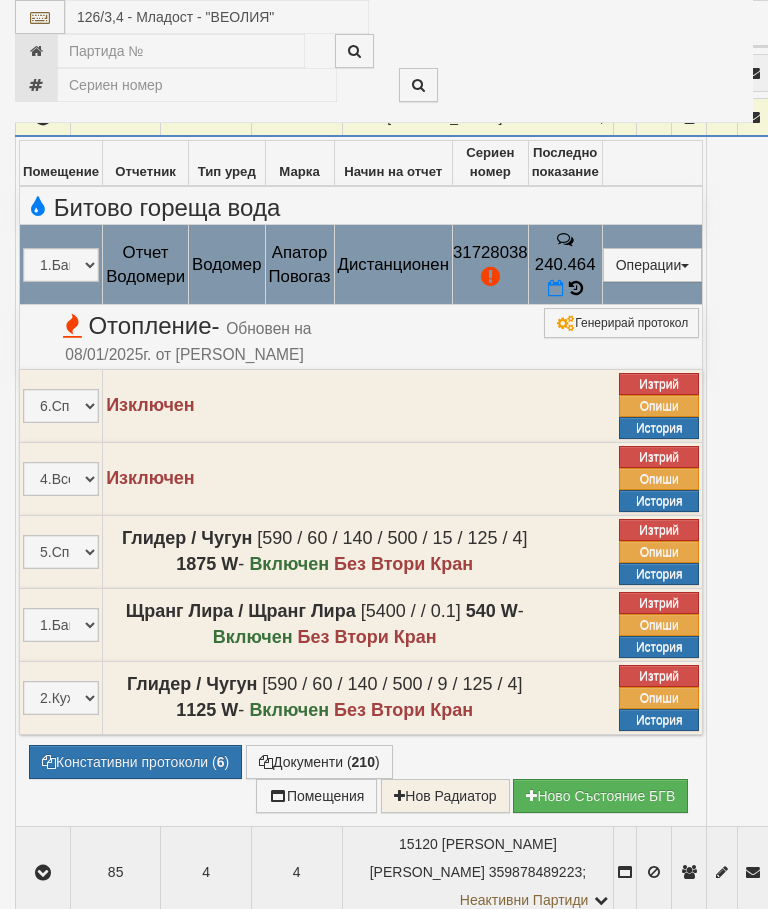 select on "10" 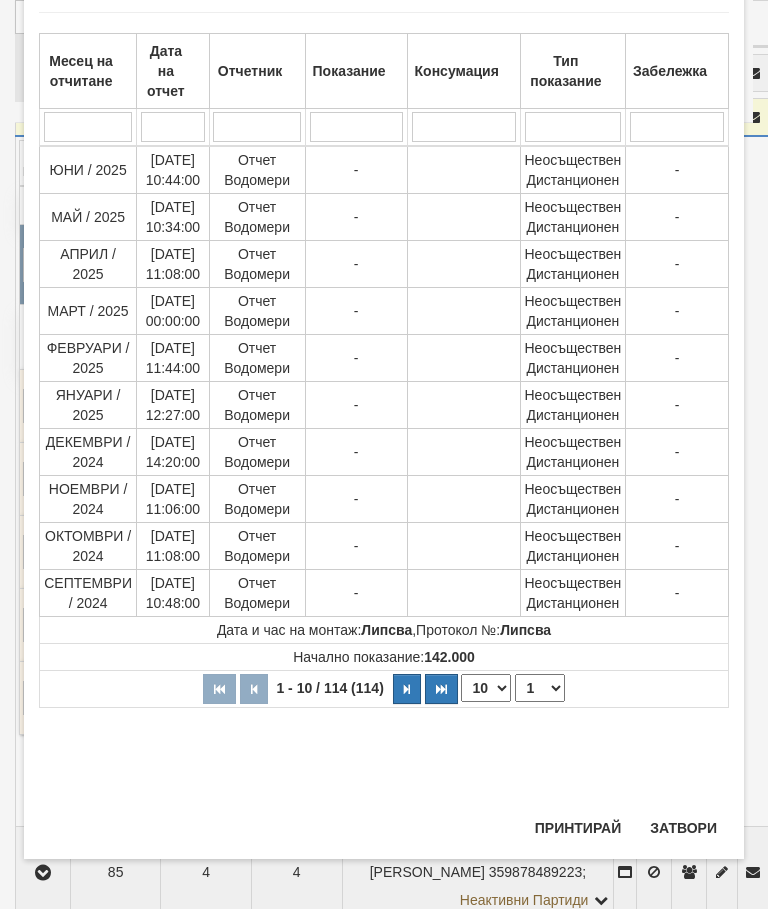 scroll, scrollTop: 1532, scrollLeft: 0, axis: vertical 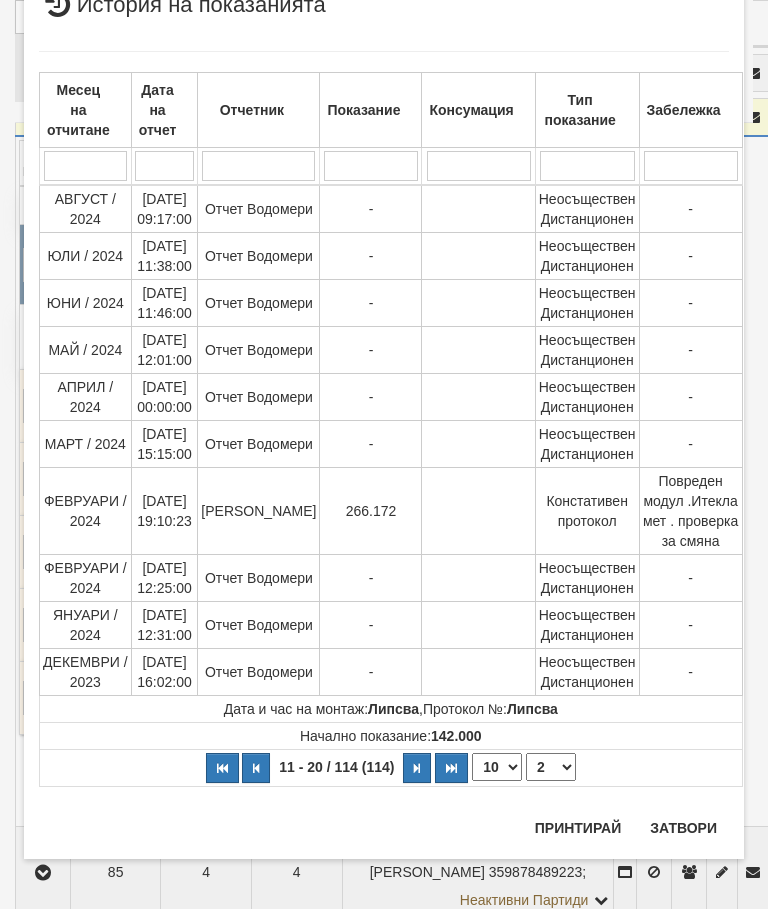 click on "1 2 3 4 5 6 7 8 9 10 11 12" at bounding box center (551, 767) 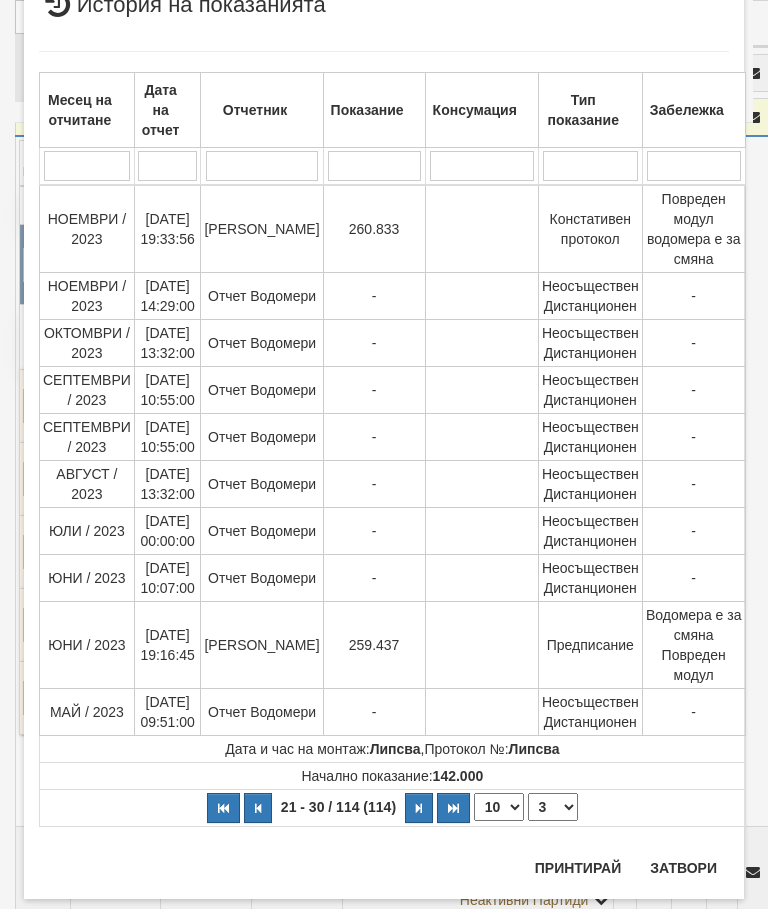 click on "Начално показание:  142.000" at bounding box center (393, 776) 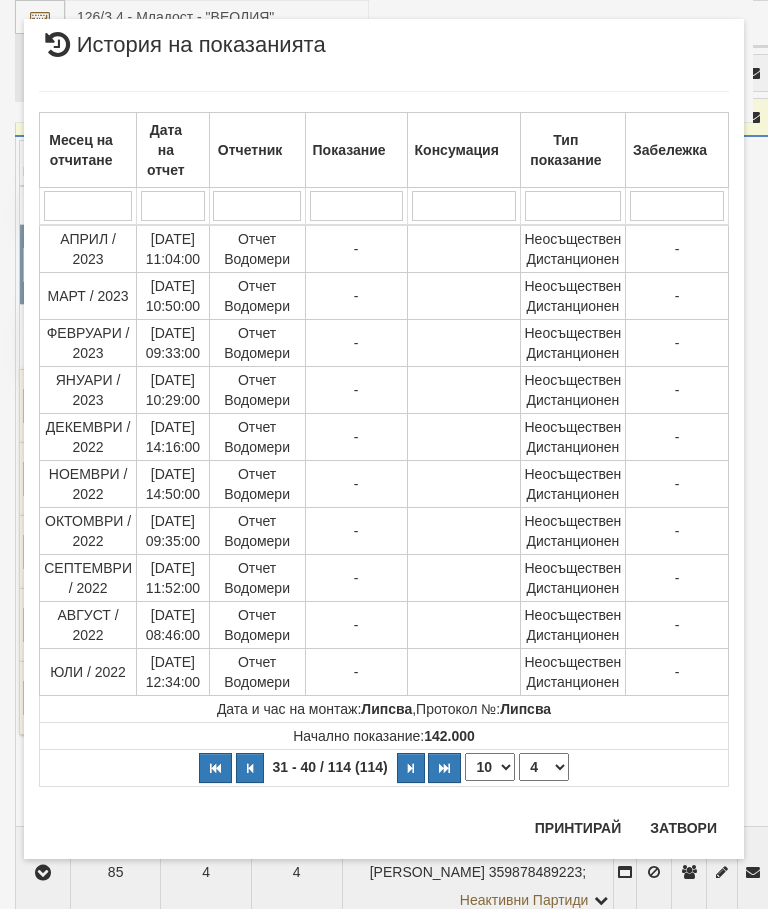 scroll, scrollTop: 31, scrollLeft: 0, axis: vertical 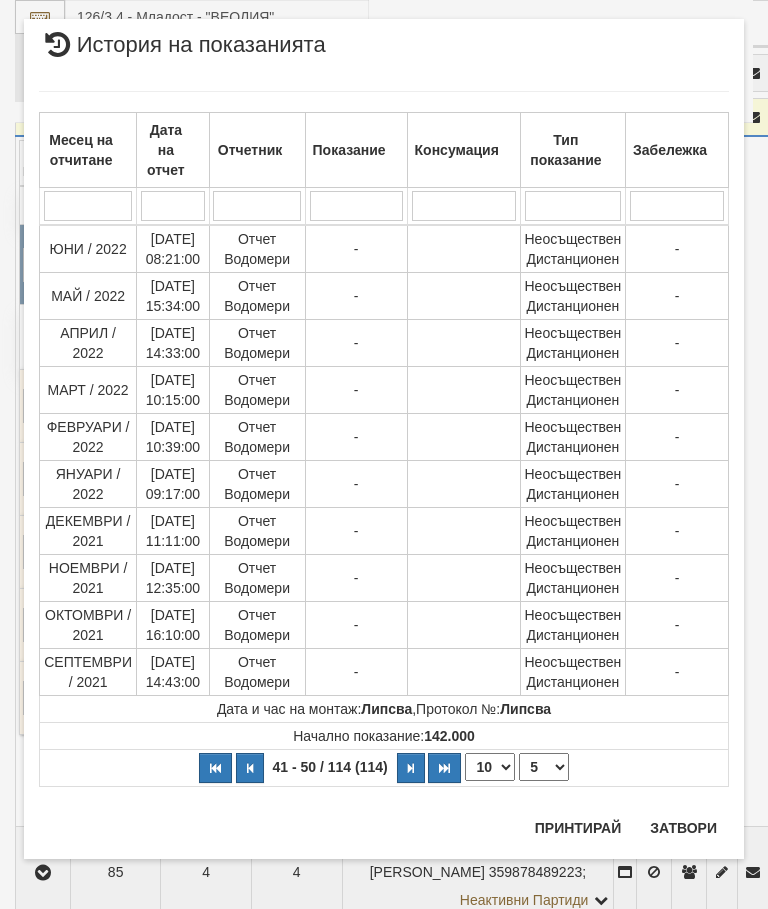 click on "1 2 3 4 5 6 7 8 9 10 11 12" at bounding box center [544, 767] 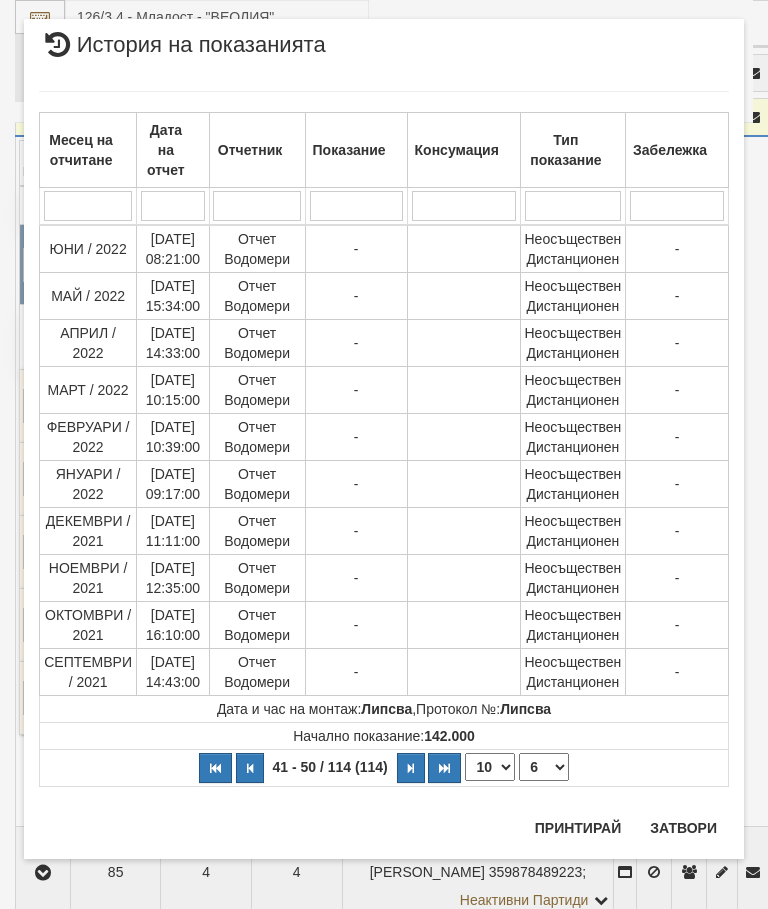 select on "6" 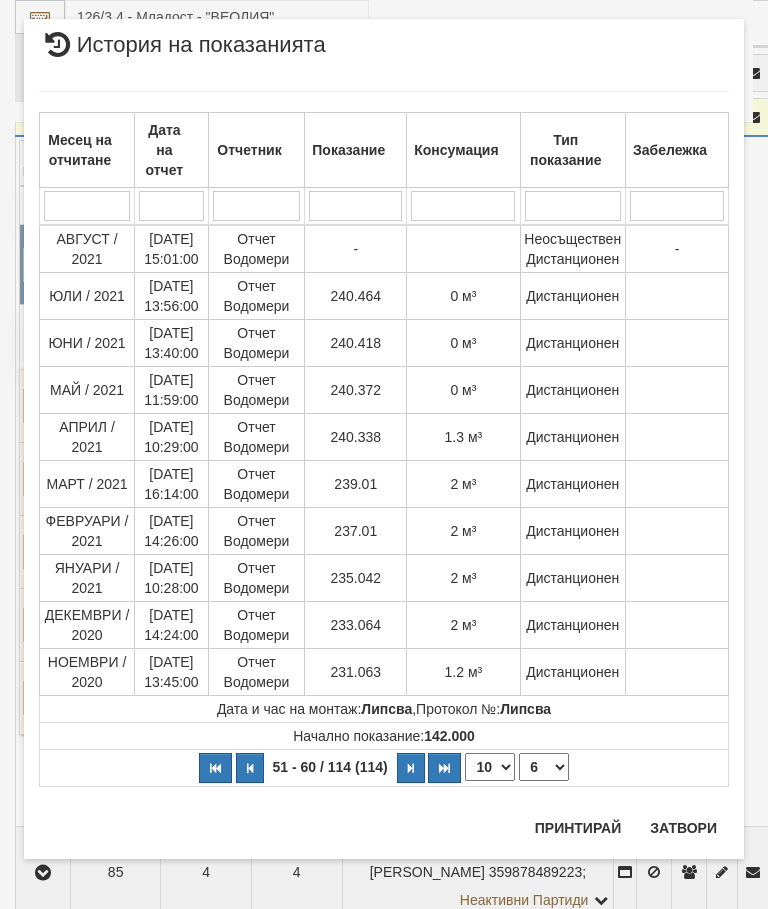 click on "Затвори" at bounding box center [683, 828] 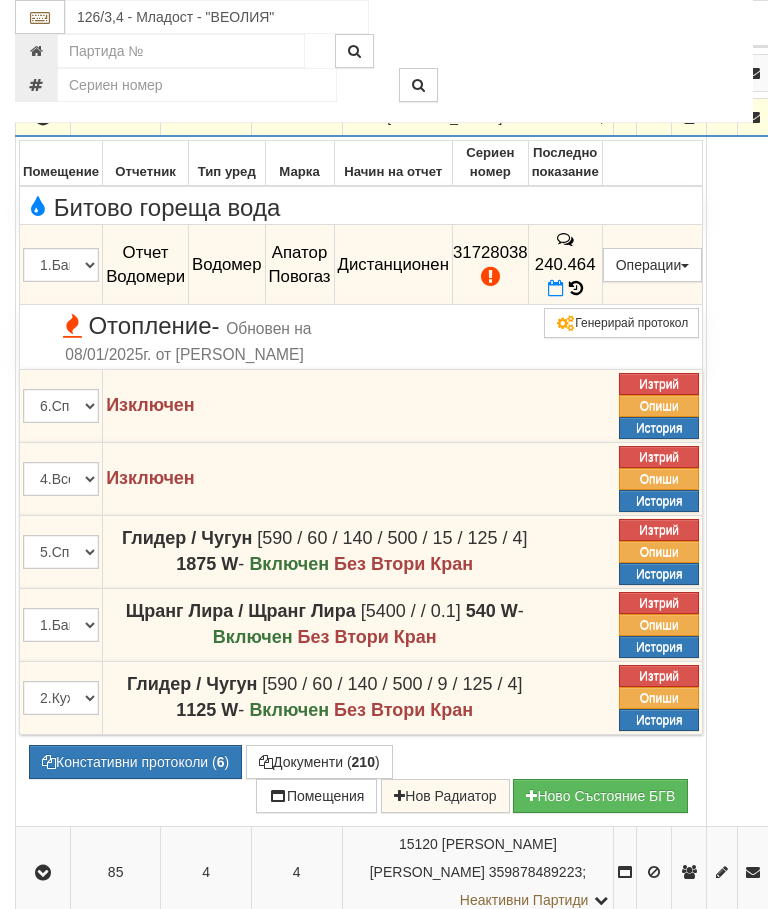 click on "Констативни протоколи ( 6 )" at bounding box center (135, 762) 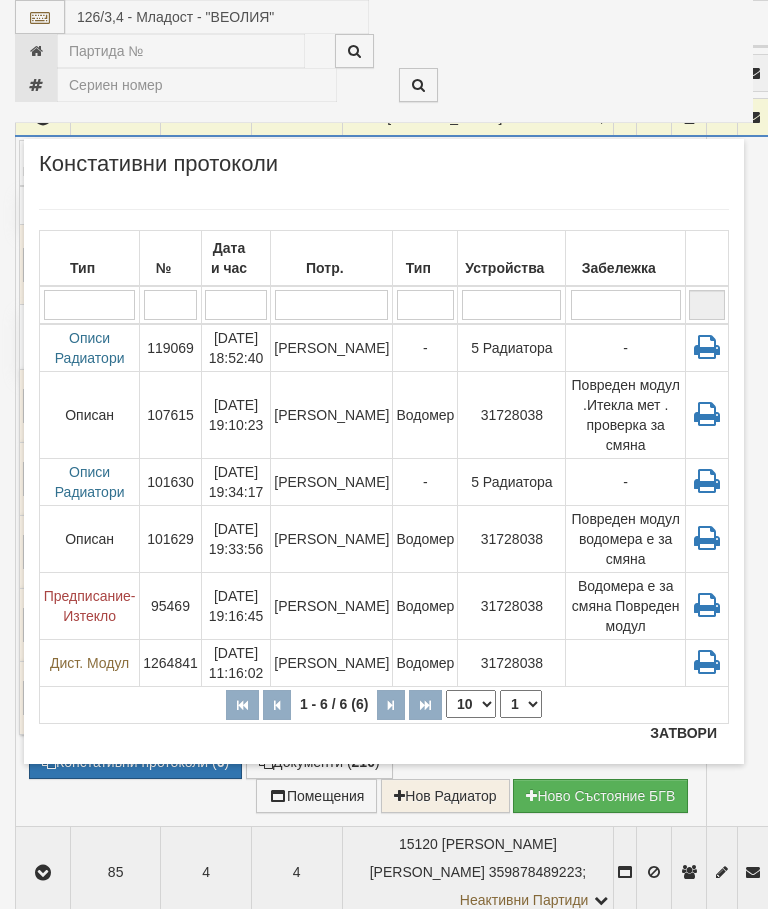 click on "Затвори" at bounding box center [683, 733] 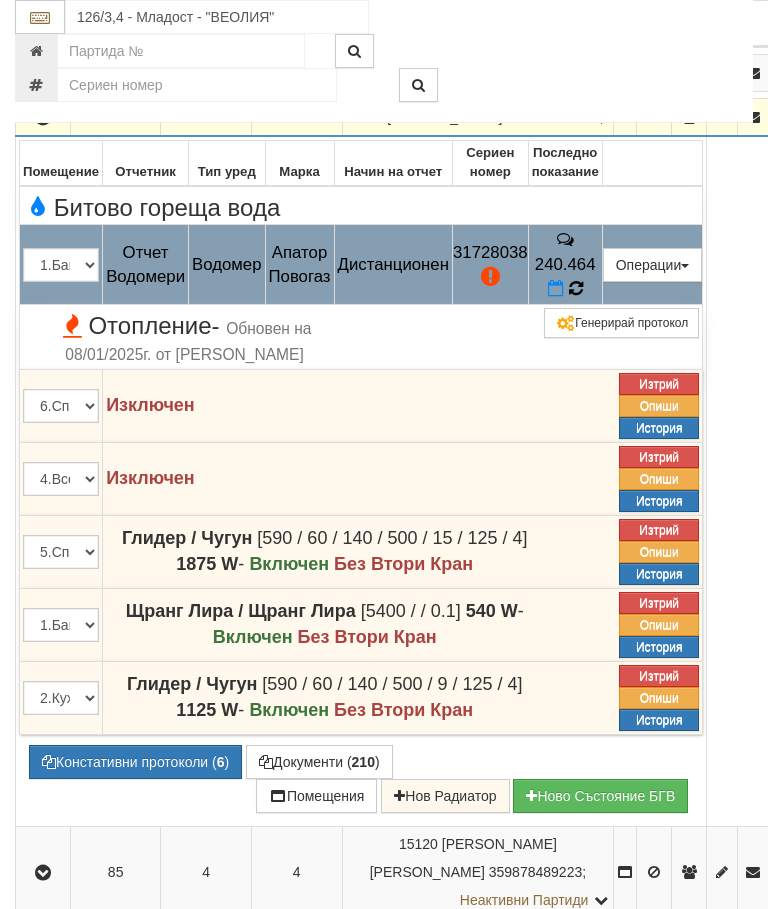 click at bounding box center [576, 288] 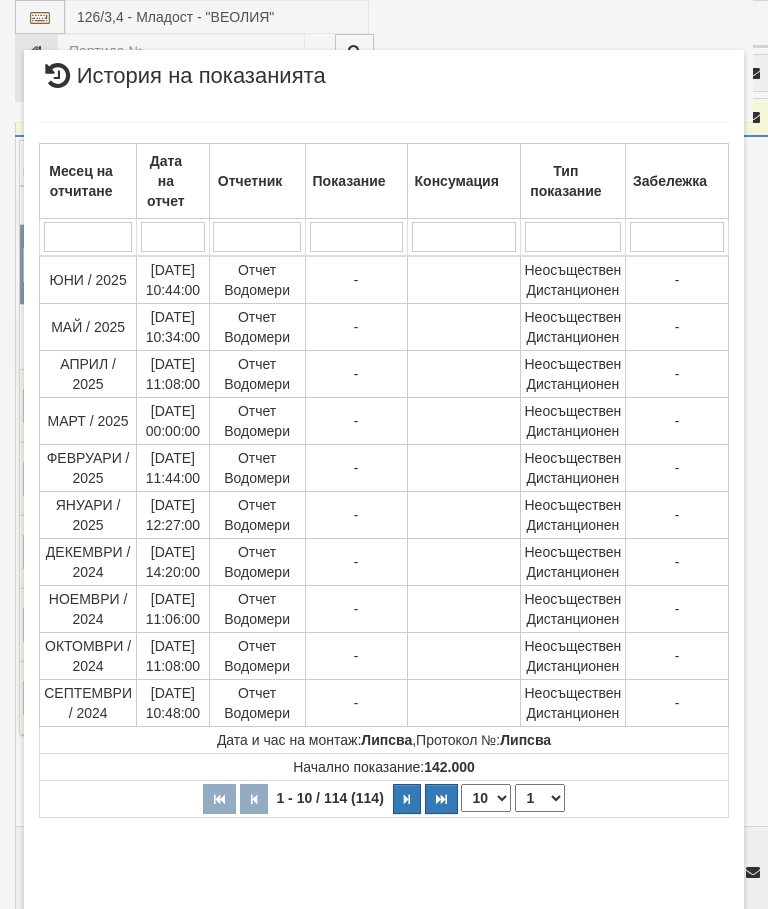 select on "10" 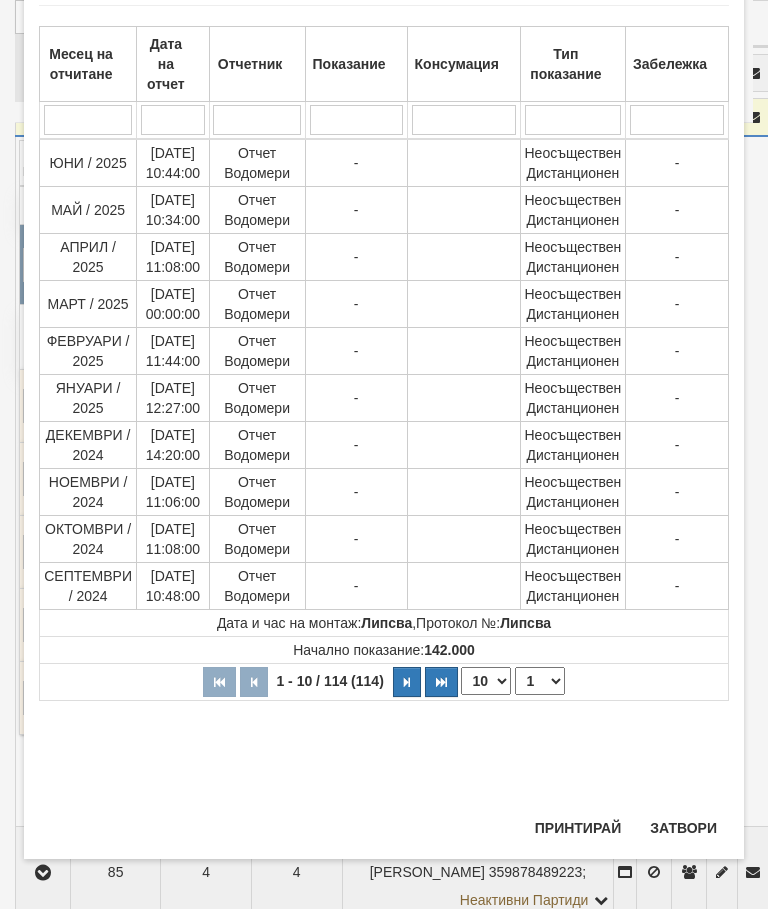 scroll, scrollTop: 1399, scrollLeft: 0, axis: vertical 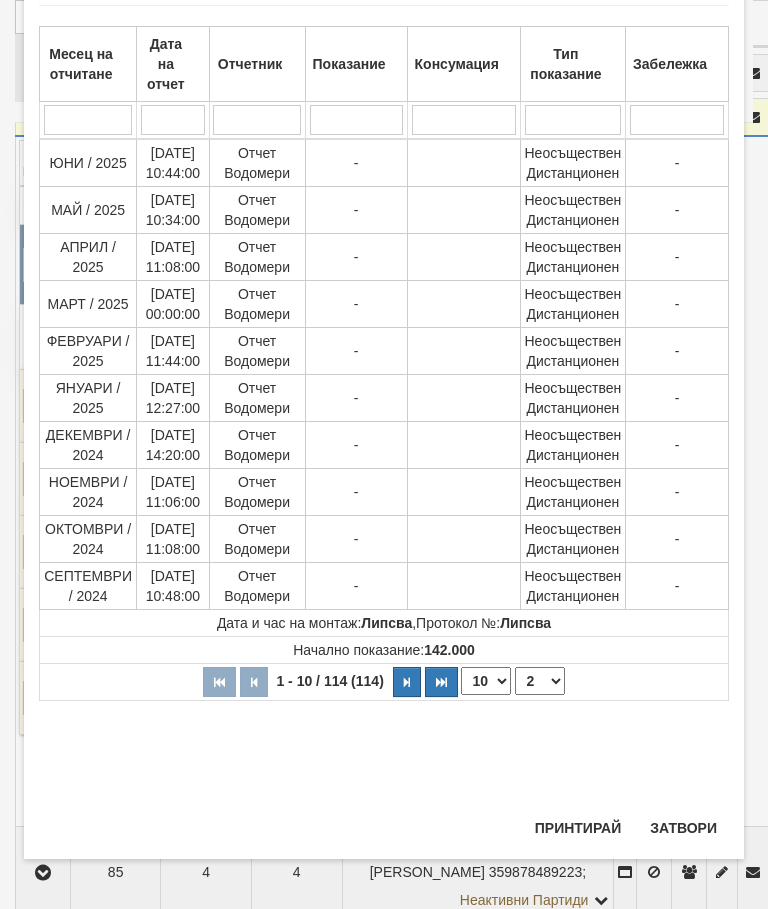 select on "2" 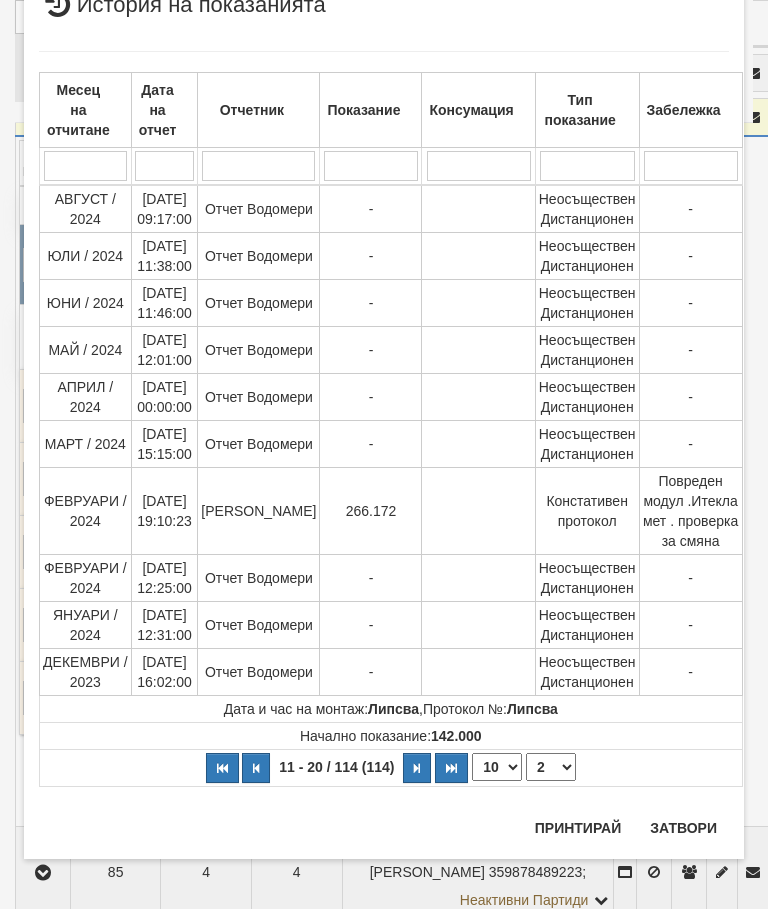 scroll, scrollTop: 71, scrollLeft: 0, axis: vertical 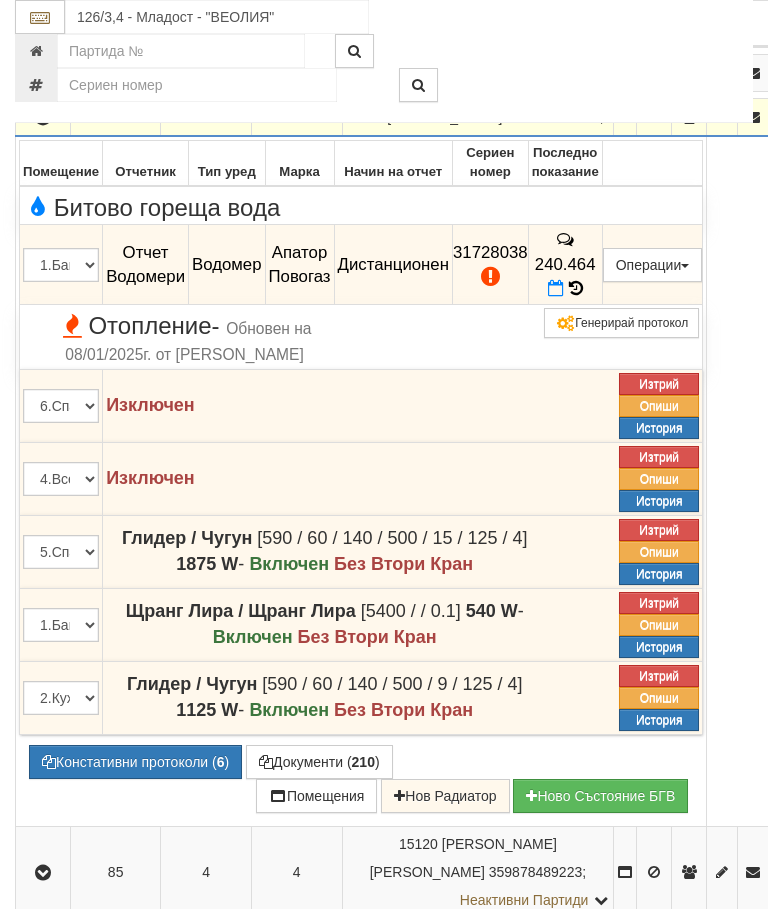 click at bounding box center (43, 118) 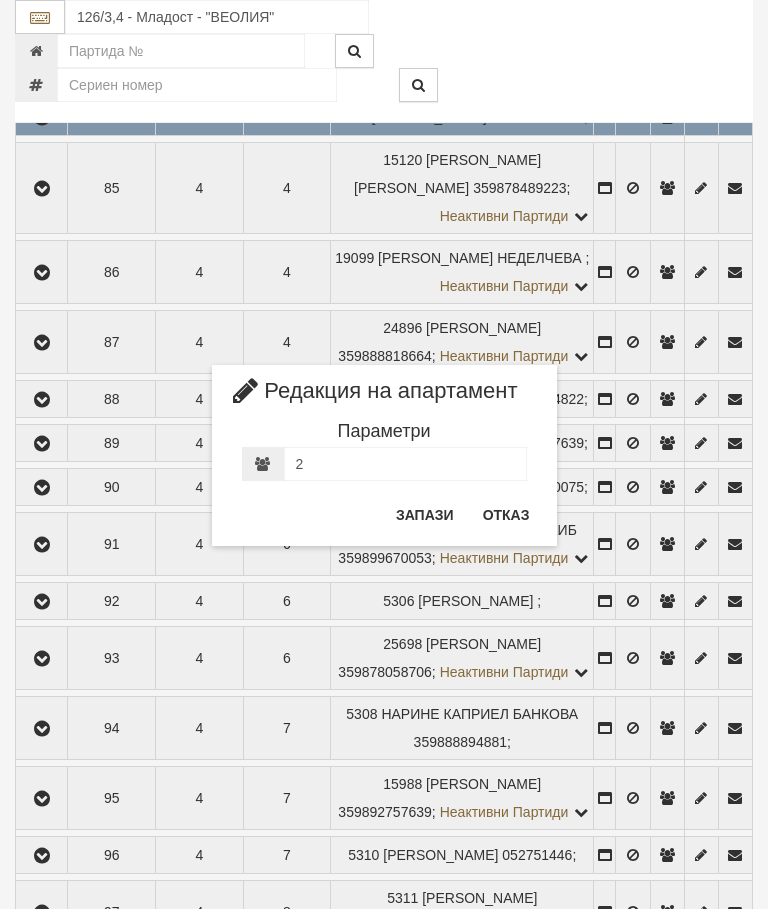 click on "Отказ" at bounding box center [506, 515] 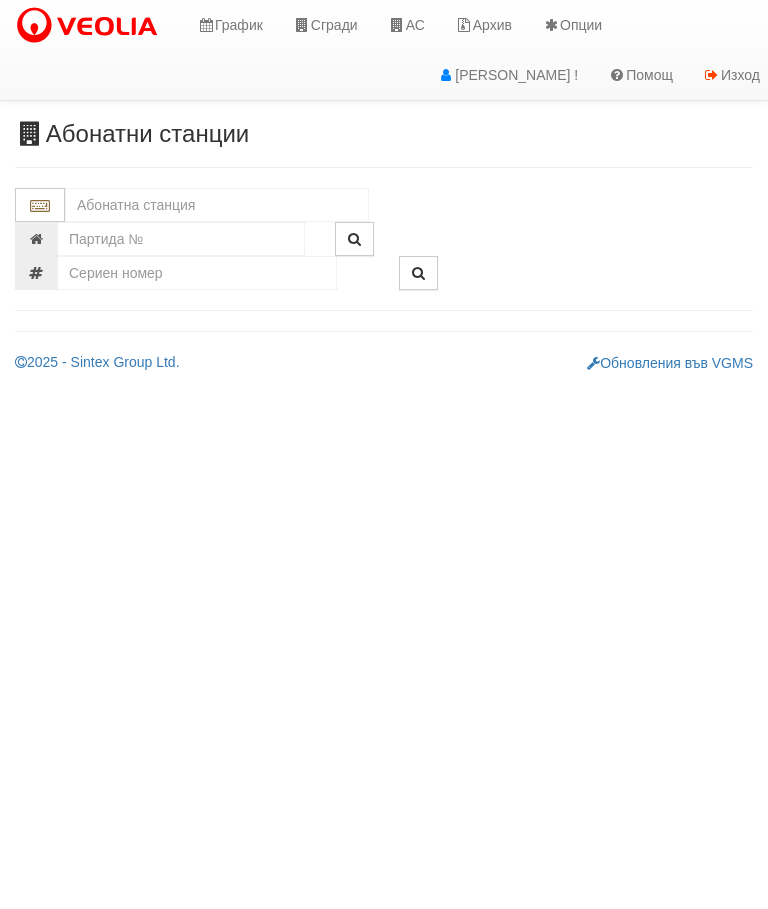 scroll, scrollTop: 0, scrollLeft: 0, axis: both 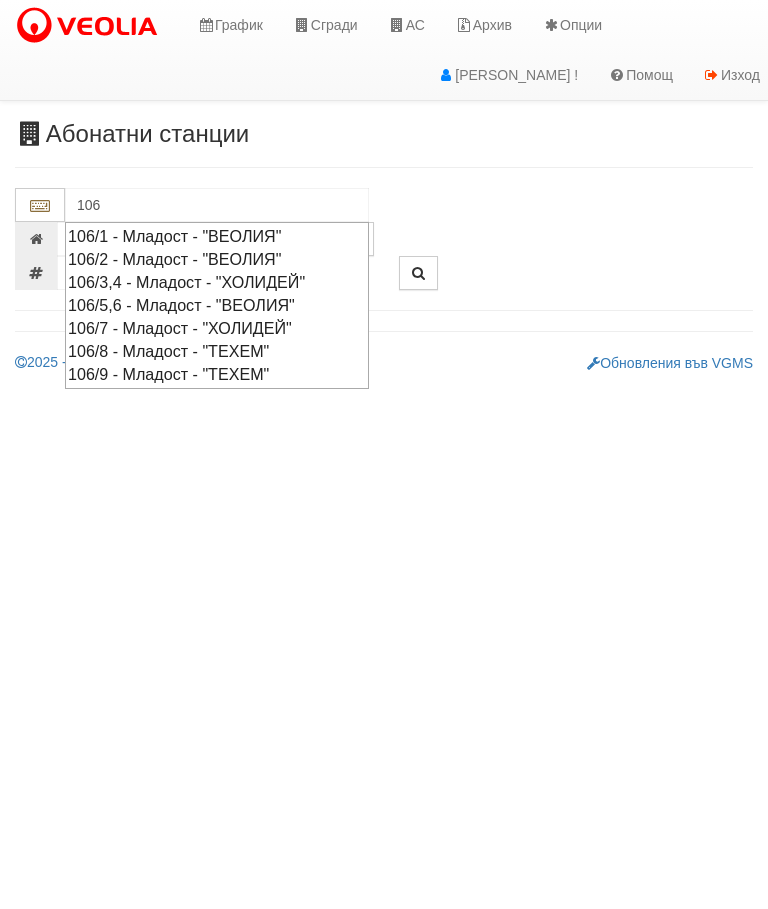 click on "106/9 - Младост - "ТЕХЕМ"" at bounding box center [217, 374] 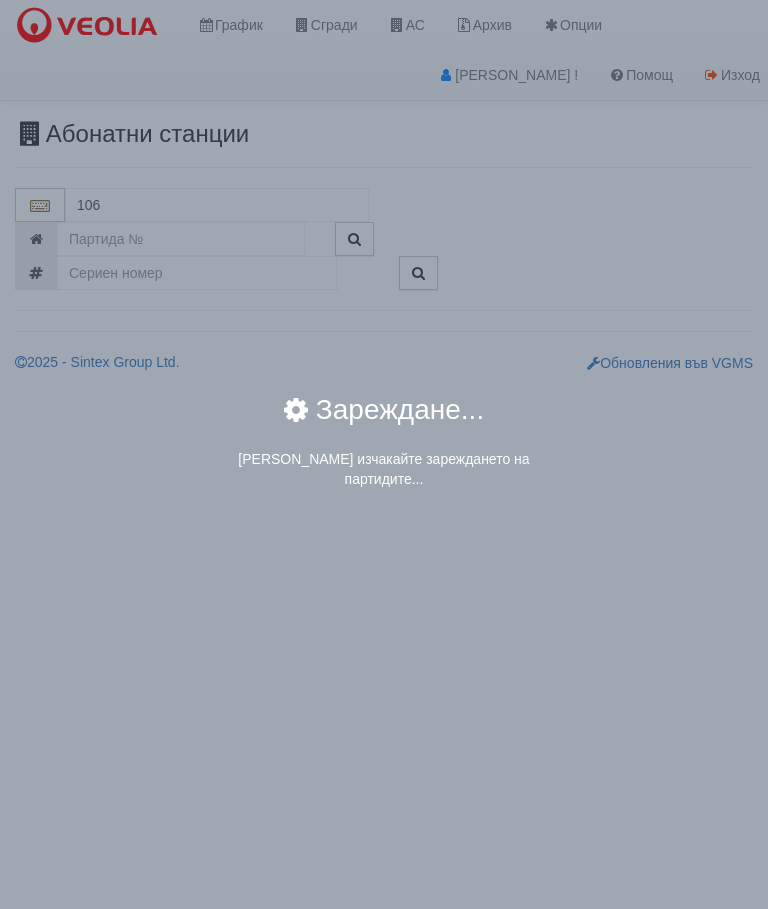 type on "106/9 - Младост - "ТЕХЕМ"" 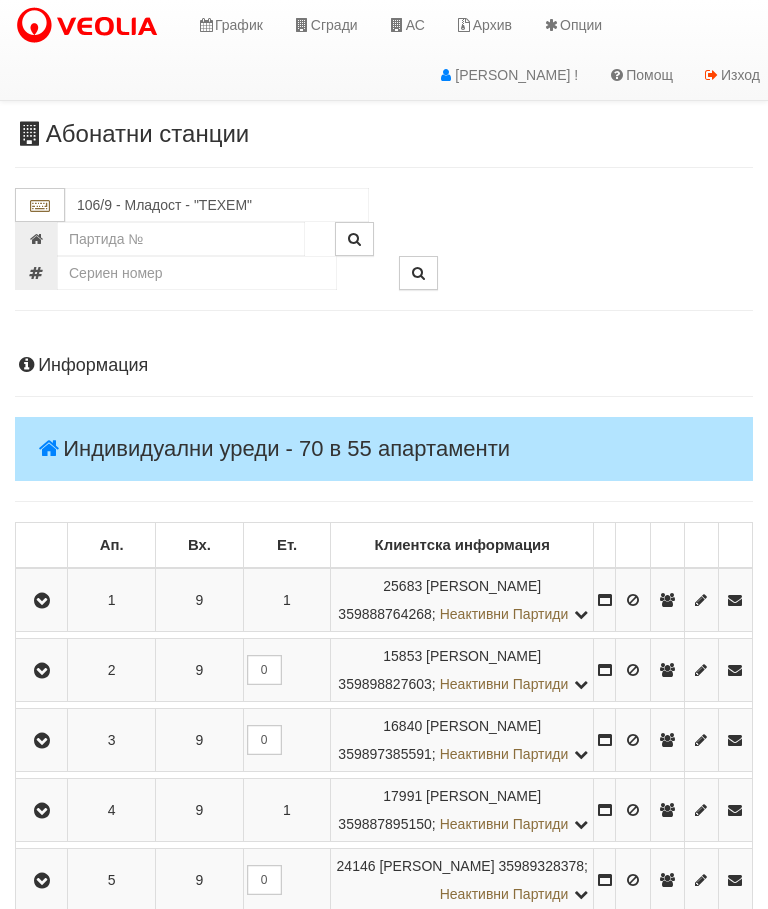 click at bounding box center (41, 600) 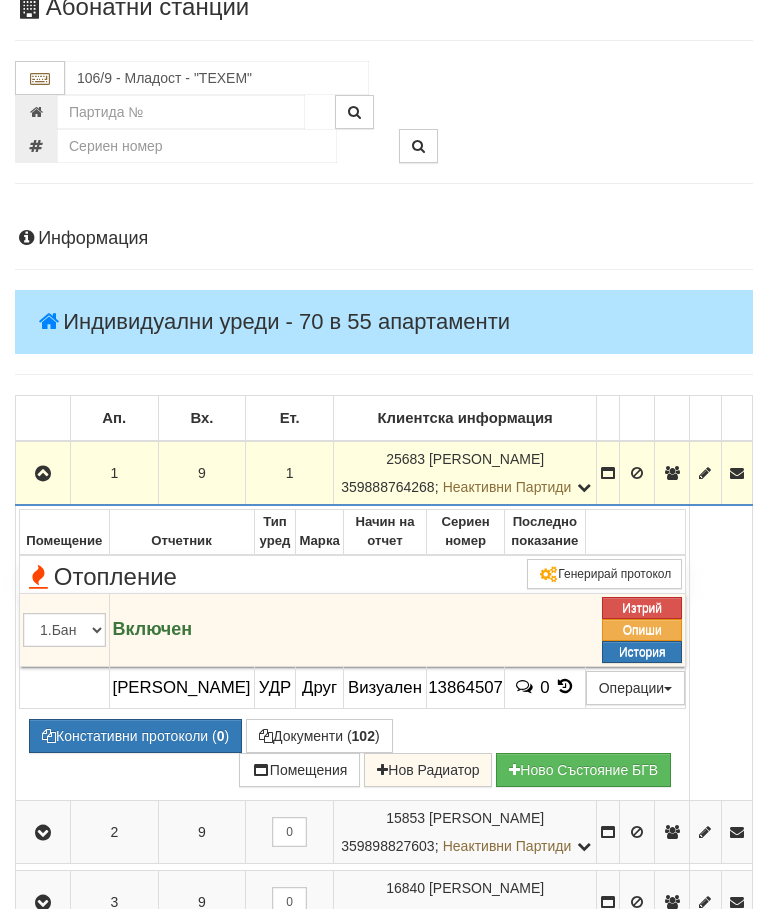 scroll, scrollTop: 129, scrollLeft: 0, axis: vertical 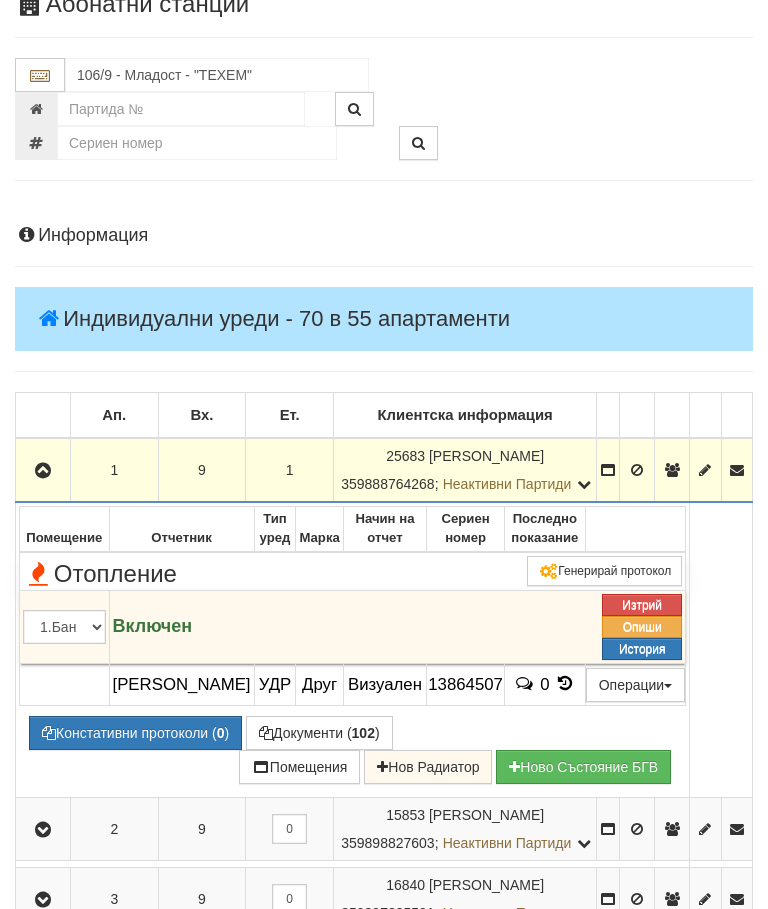 click on "Констативни протоколи ( 0 )" at bounding box center [135, 734] 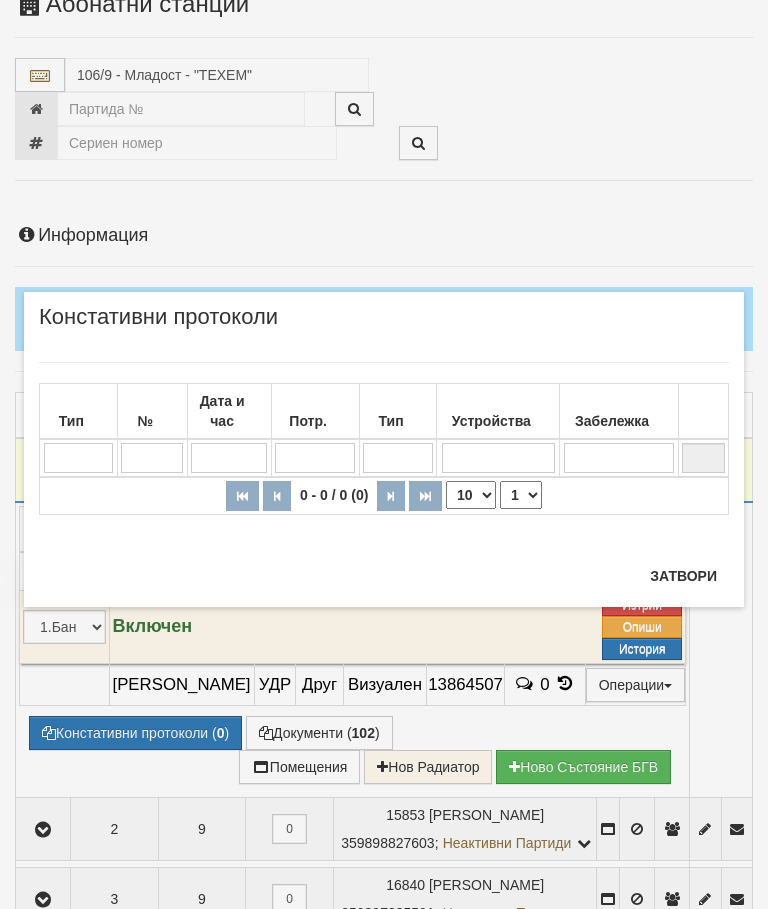 click on "Затвори" at bounding box center (683, 576) 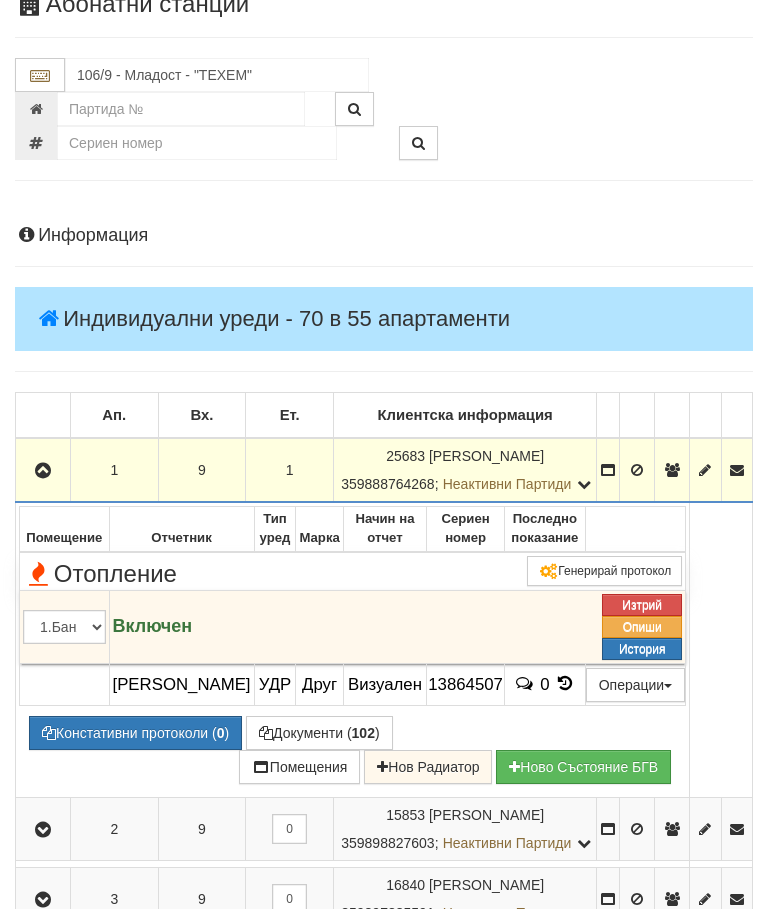 click at bounding box center [43, 470] 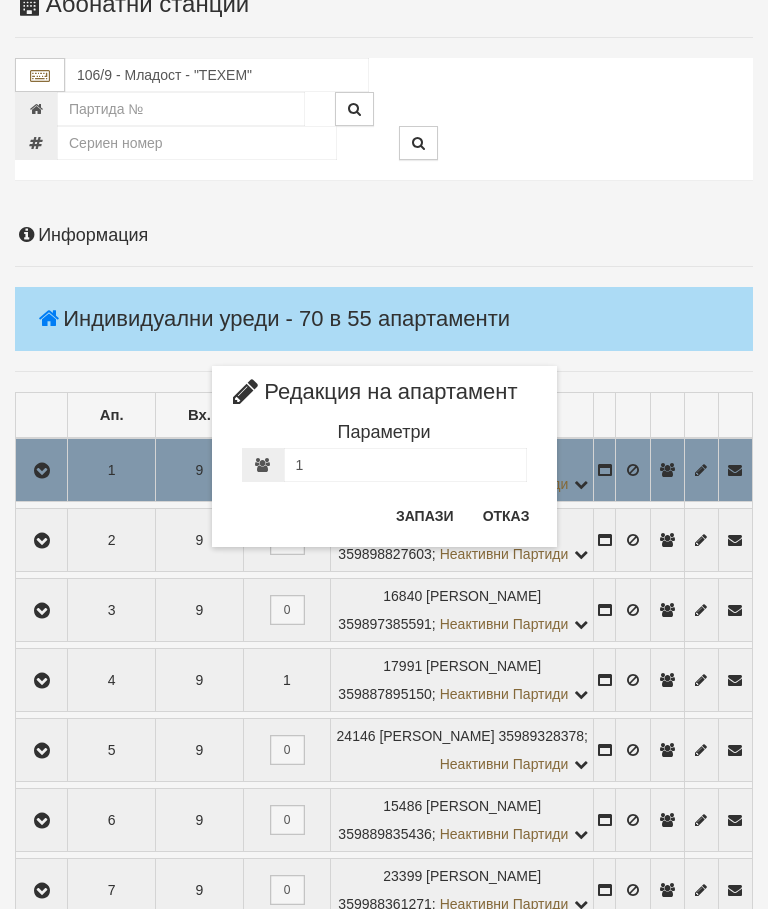 click on "Отказ" at bounding box center (506, 516) 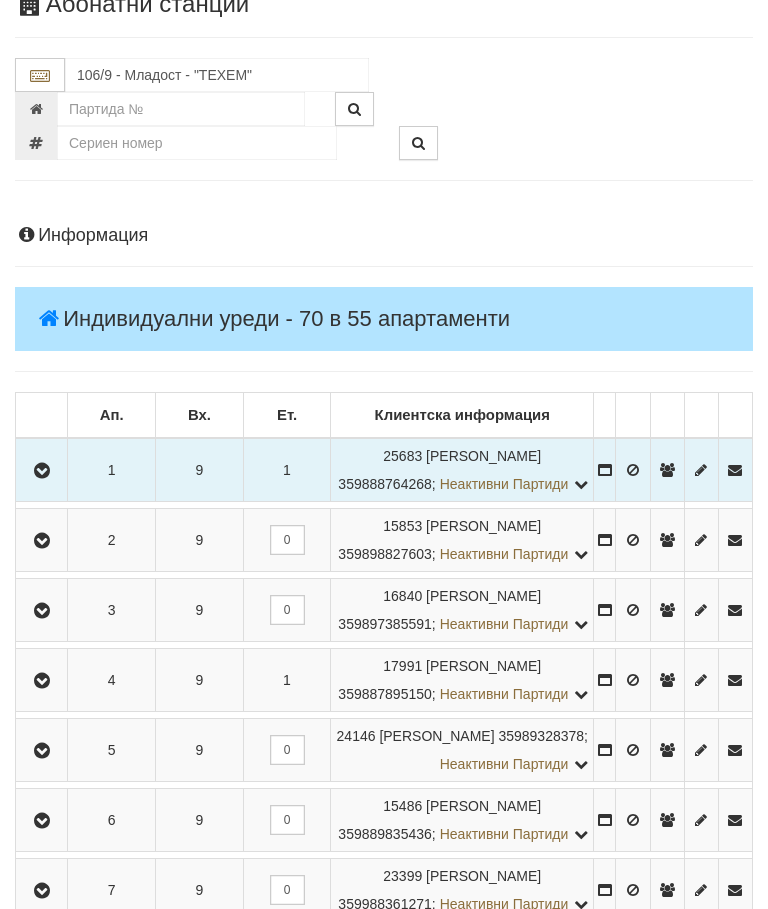 click at bounding box center [42, 471] 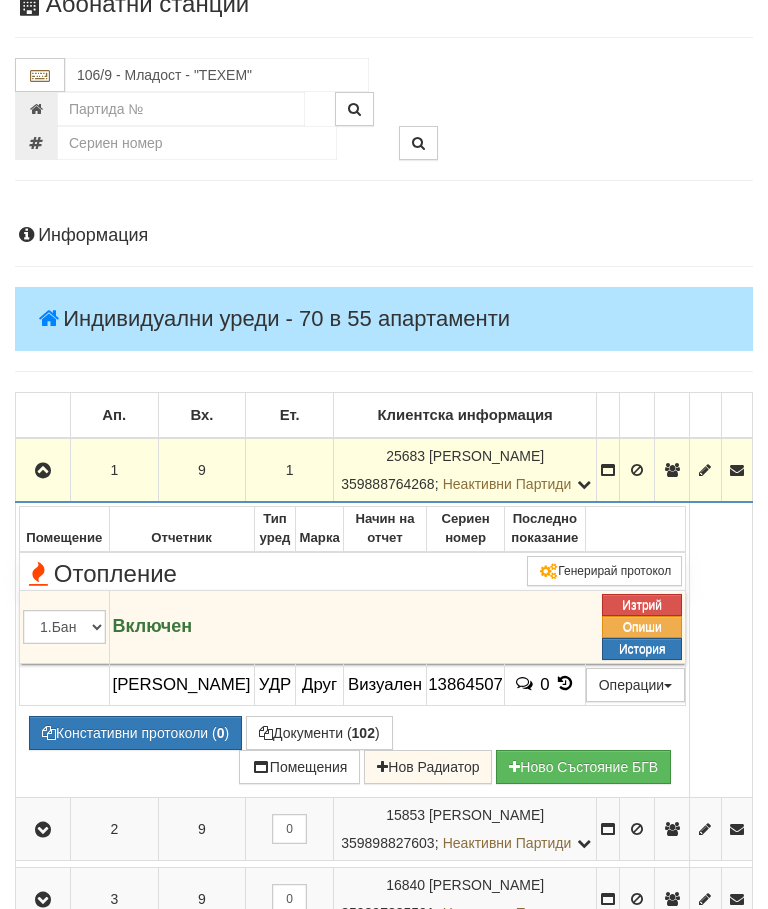 click at bounding box center (43, 470) 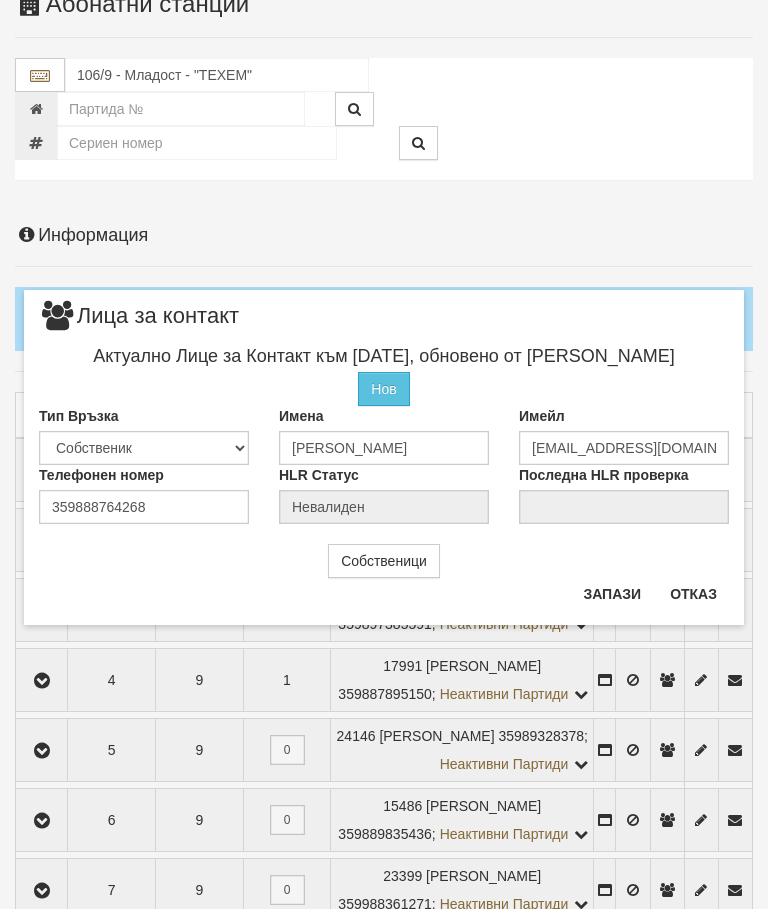 click on "Отказ" at bounding box center (693, 594) 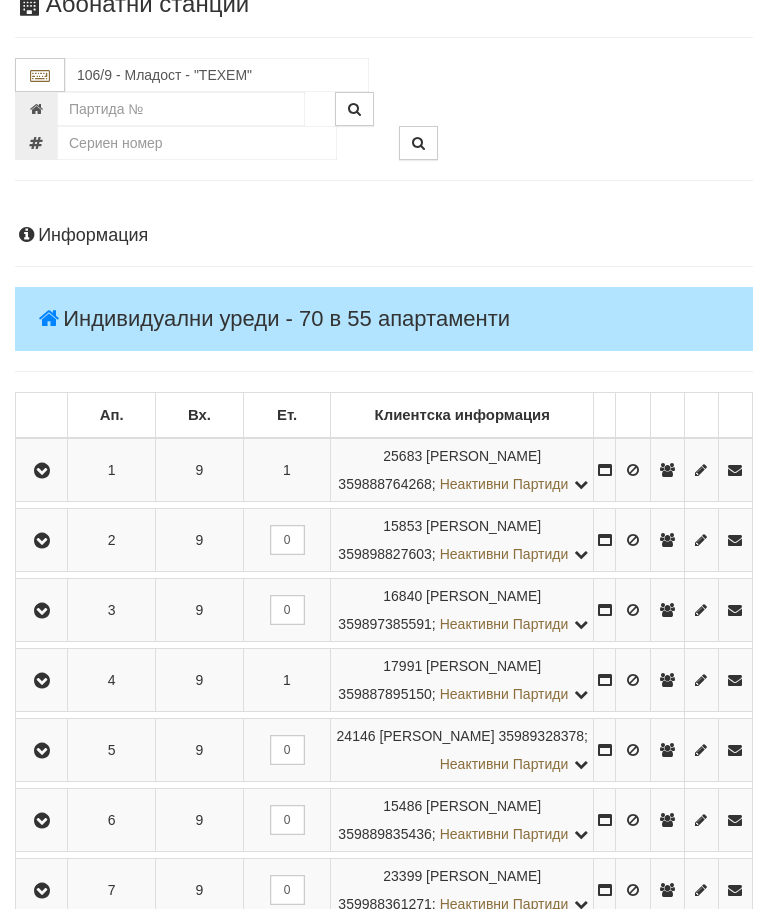 click at bounding box center (41, 540) 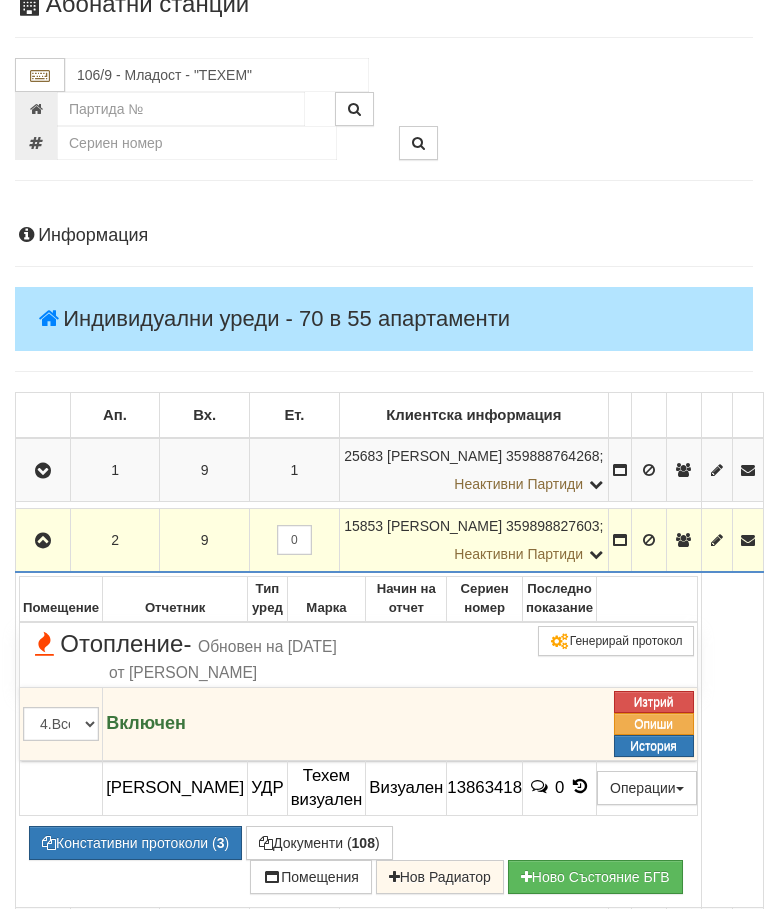 click at bounding box center [580, 786] 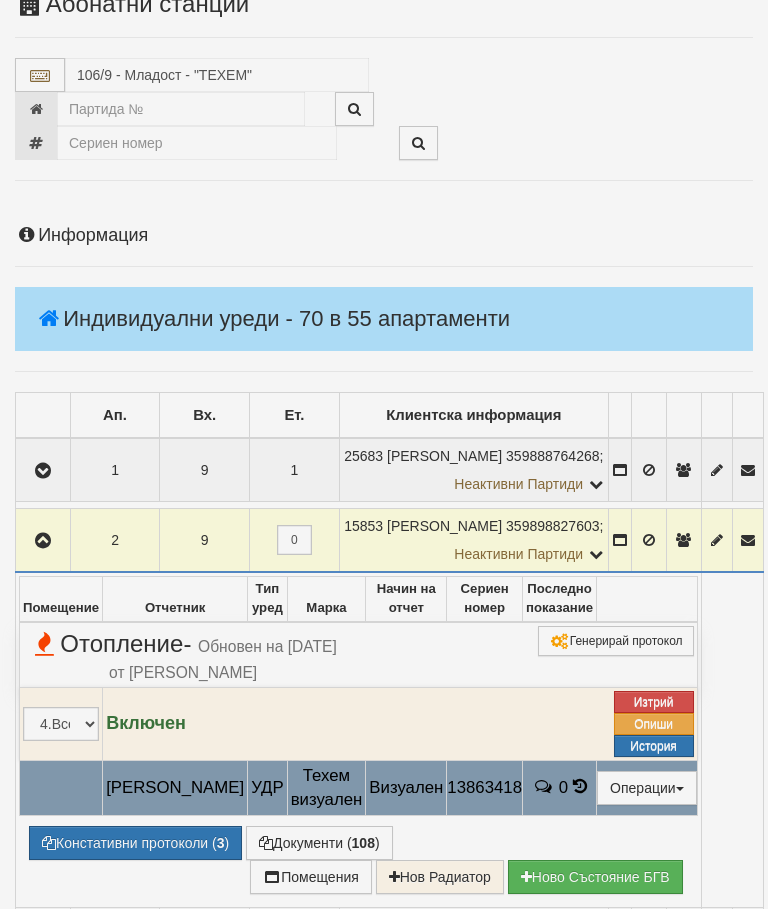 select on "10" 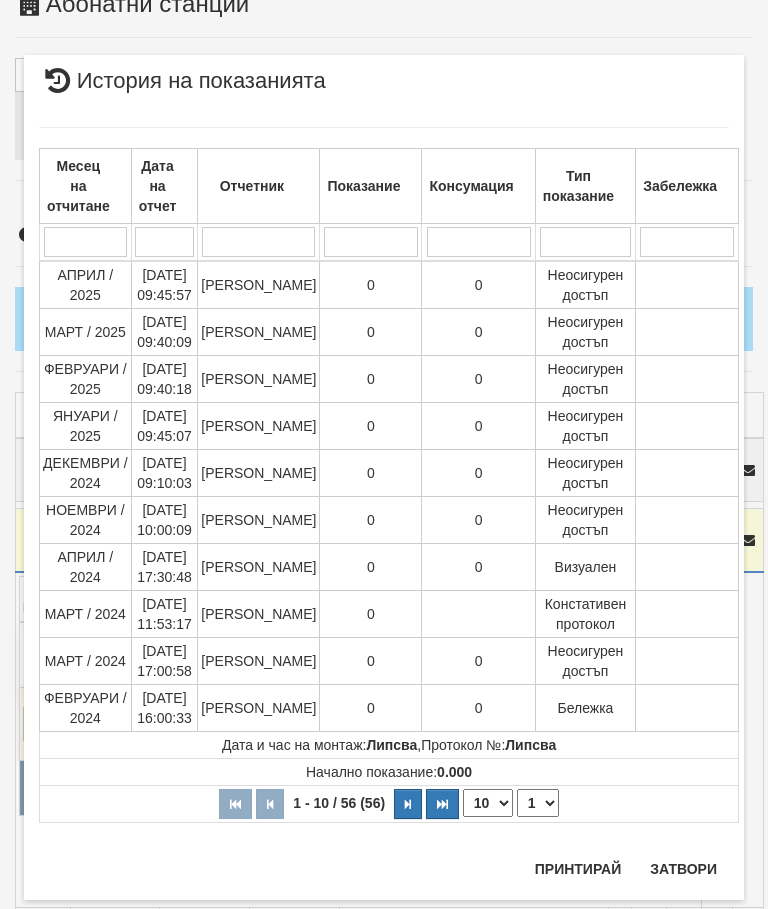 scroll, scrollTop: 1073, scrollLeft: 0, axis: vertical 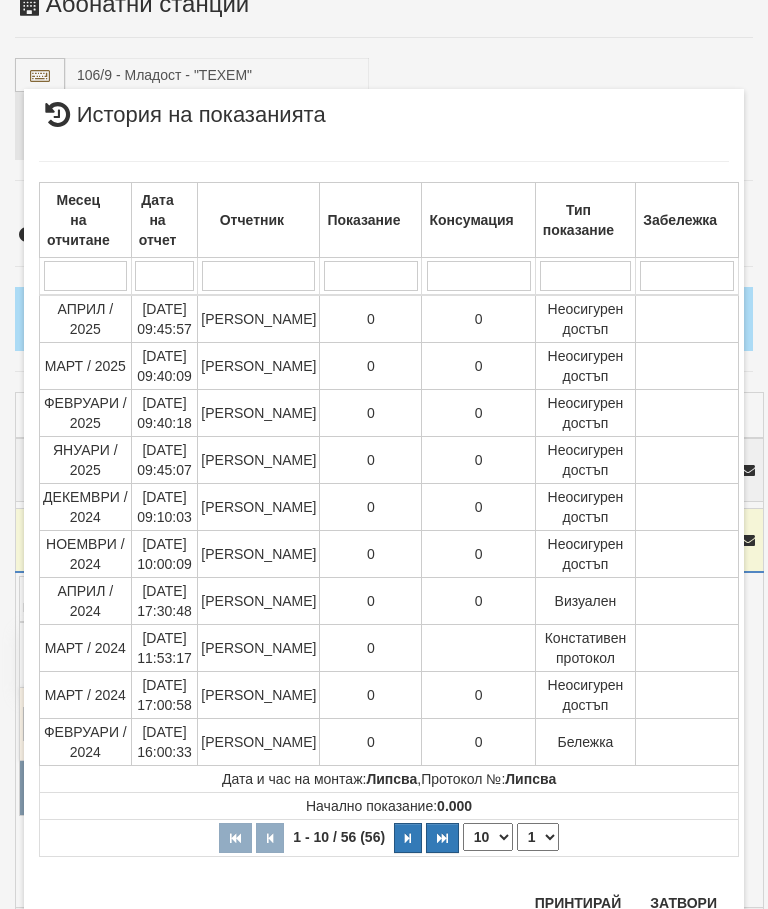 click on "1 2 3 4 5 6" at bounding box center (538, 837) 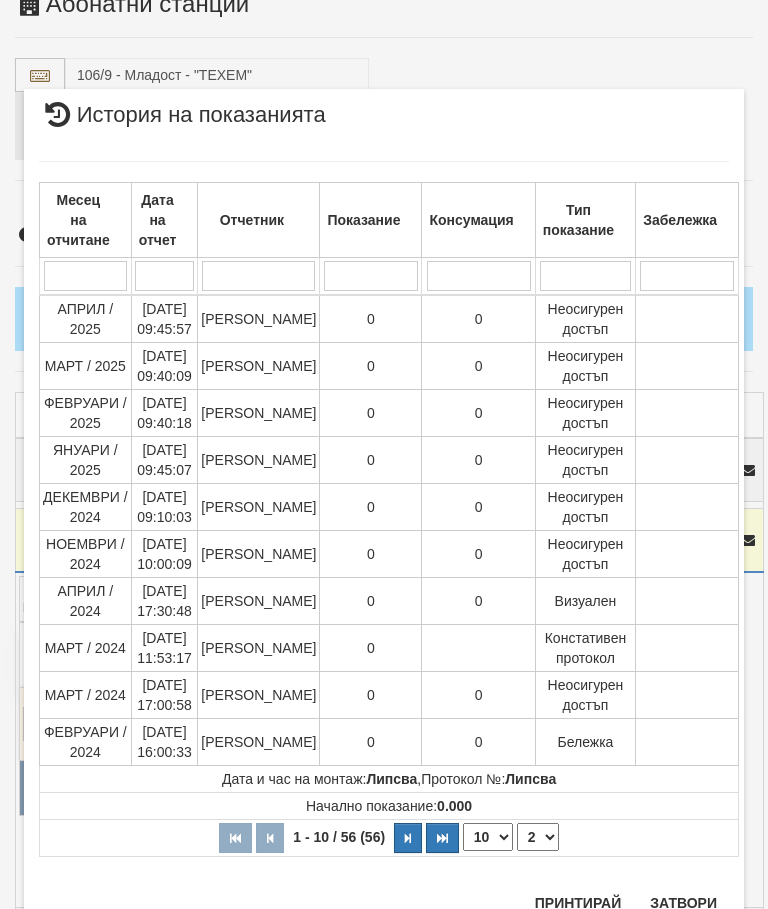 select on "2" 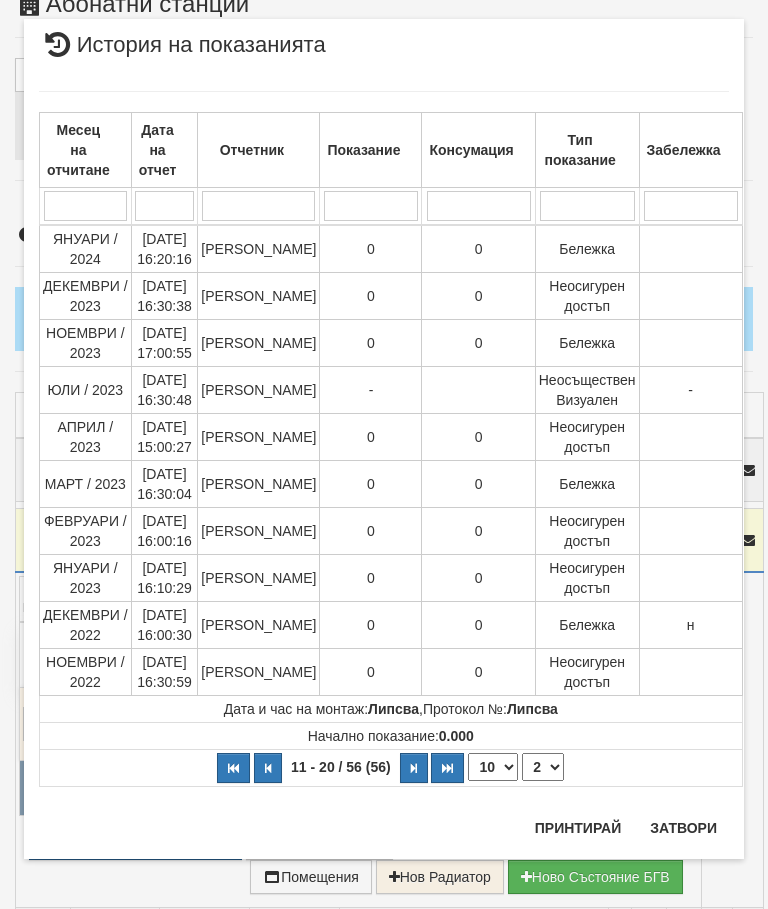 scroll, scrollTop: 0, scrollLeft: 0, axis: both 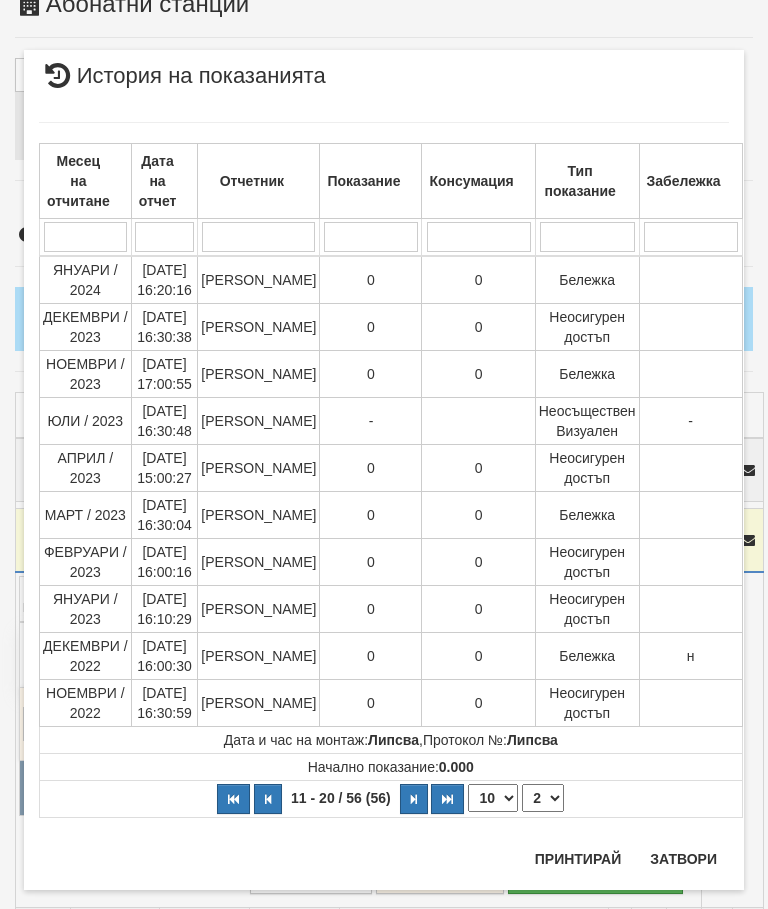 click on "Затвори" at bounding box center (683, 859) 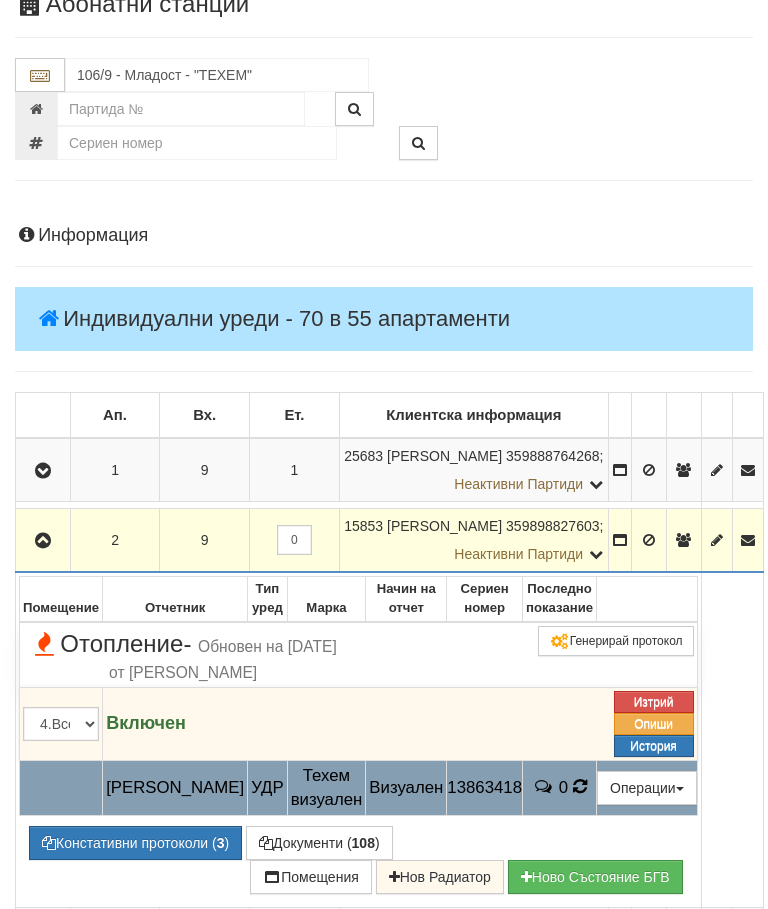 click at bounding box center (580, 786) 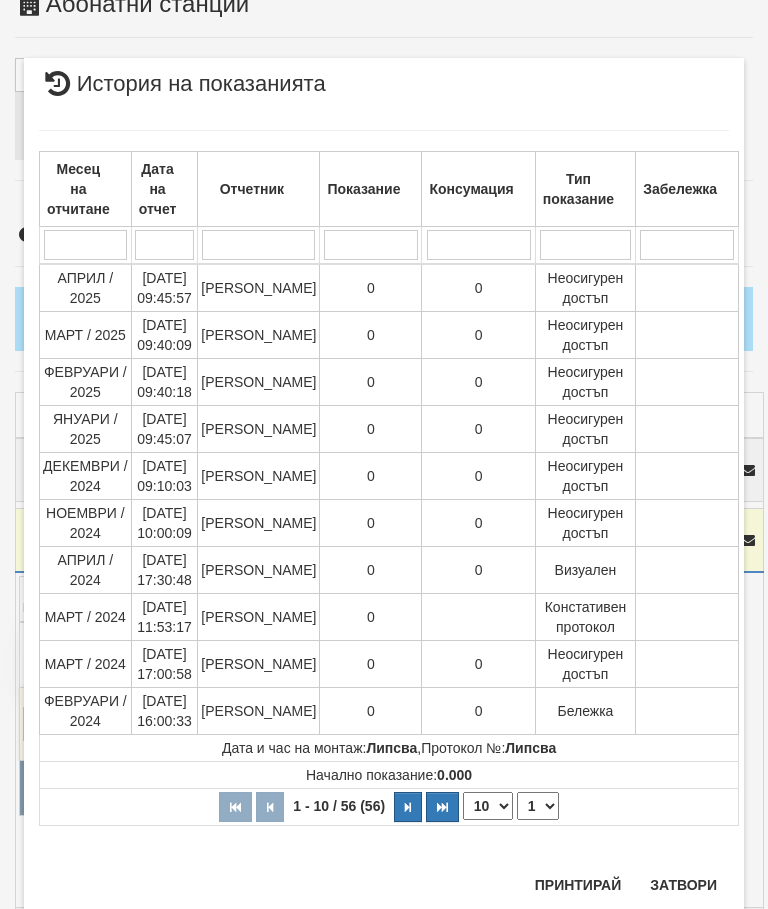 scroll, scrollTop: 1003, scrollLeft: 0, axis: vertical 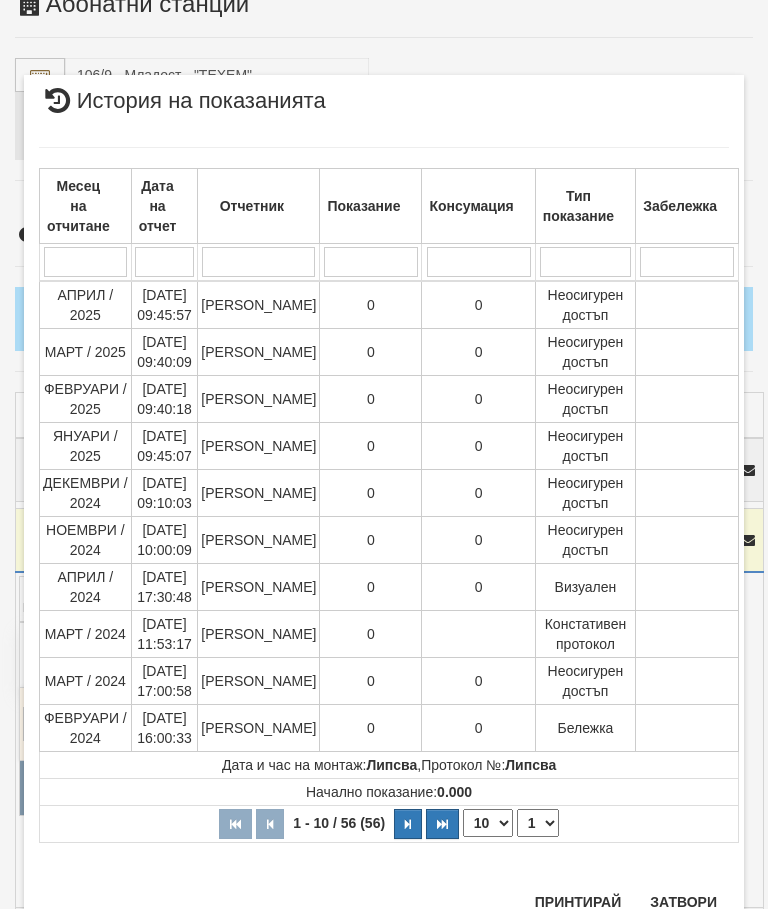 click on "Затвори" at bounding box center (683, 902) 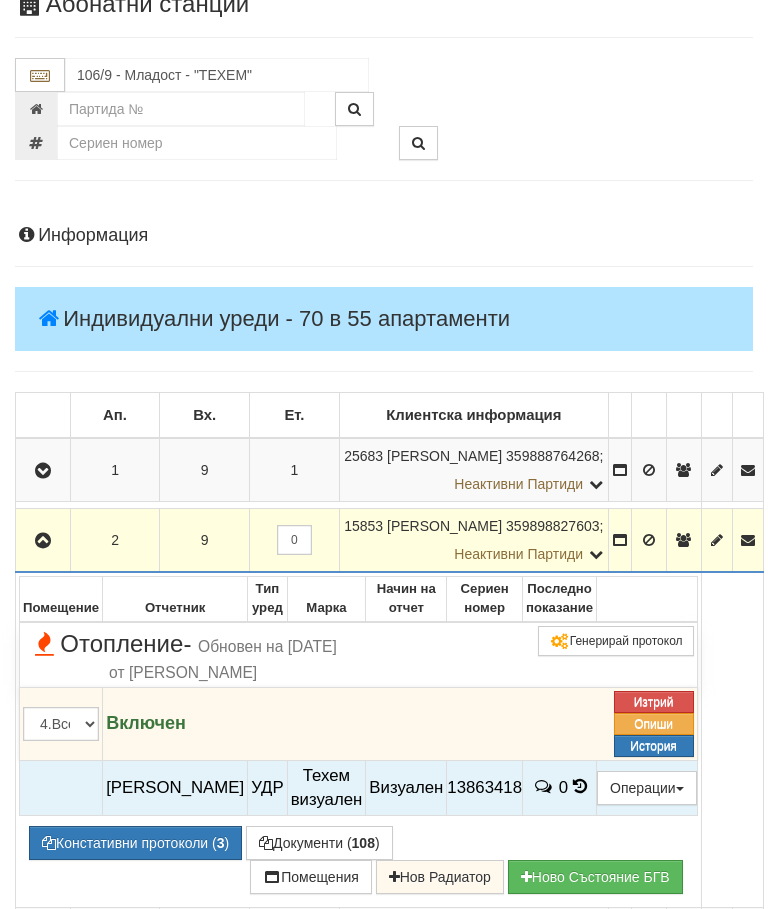 click at bounding box center [43, 541] 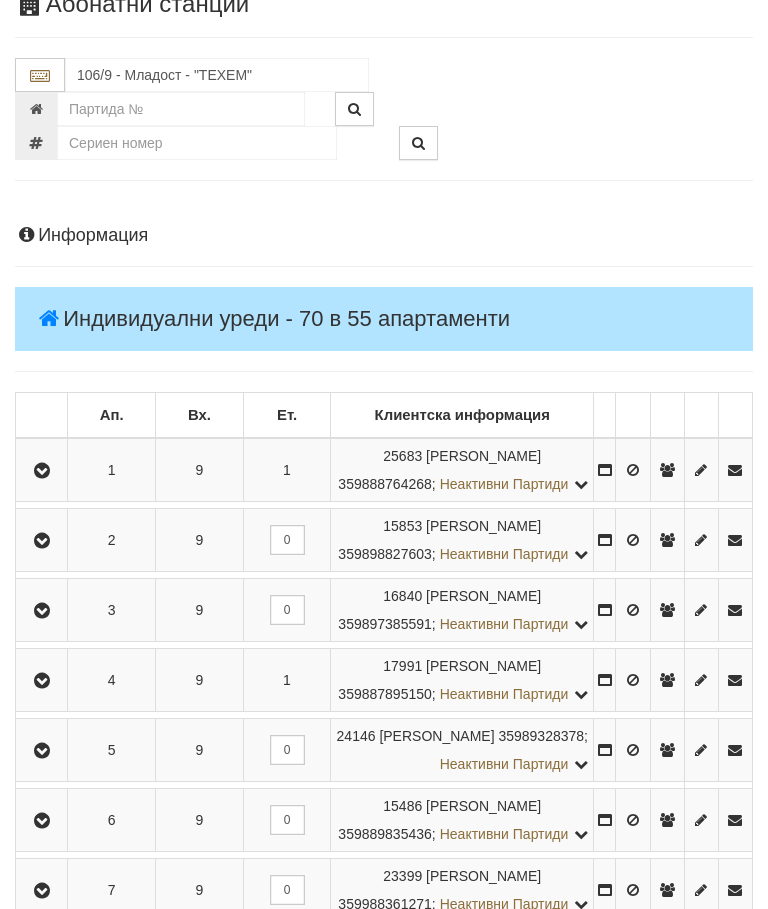 click at bounding box center (41, 470) 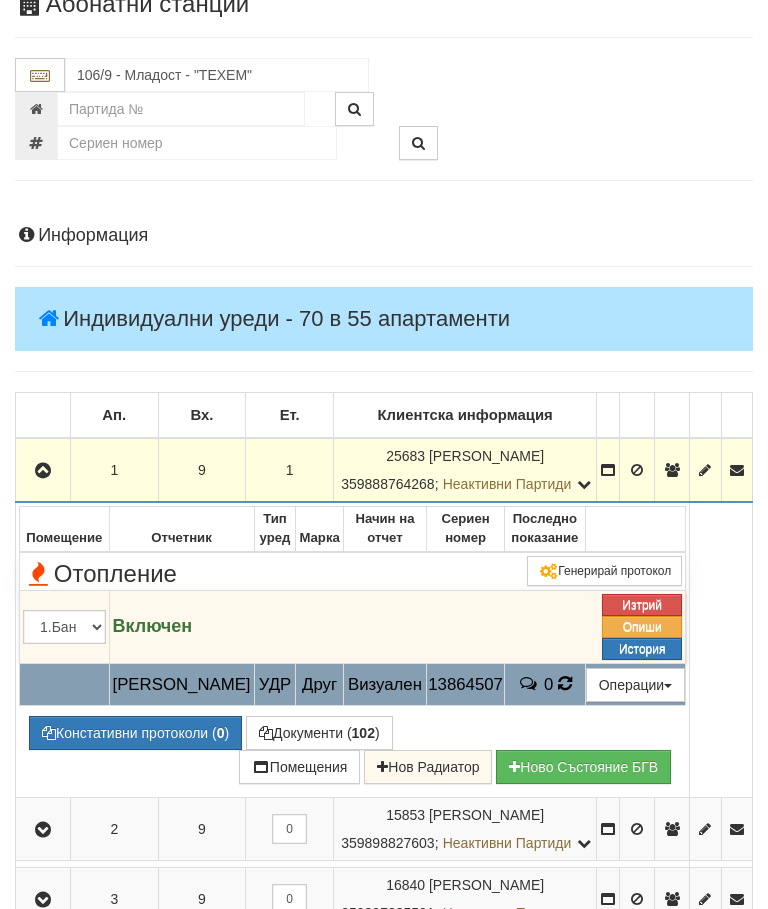 click at bounding box center [565, 684] 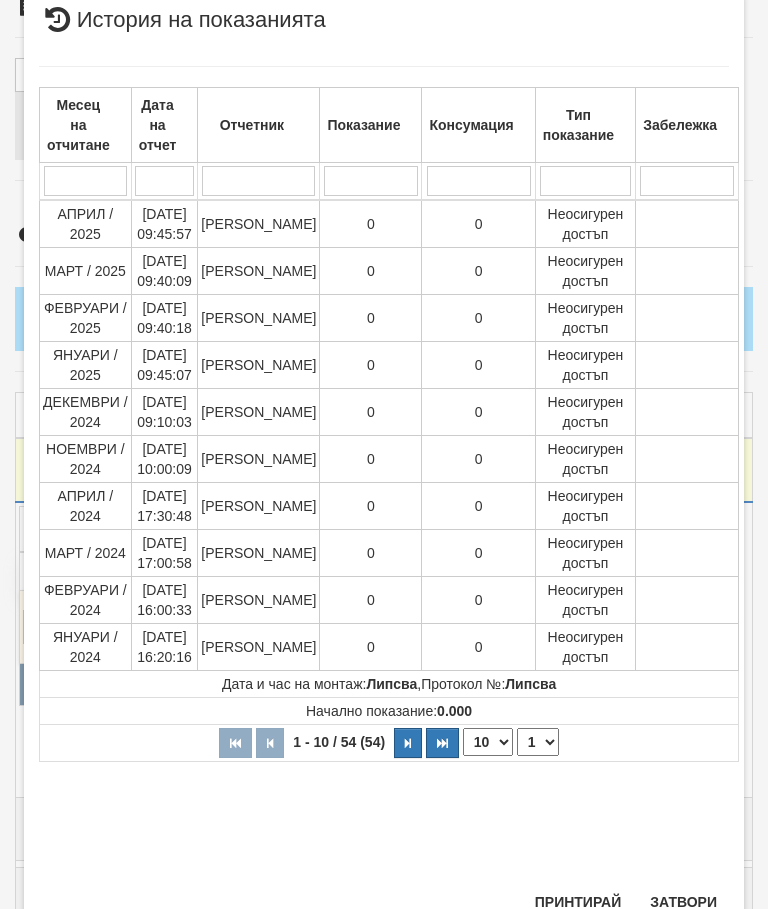 scroll, scrollTop: 421, scrollLeft: 0, axis: vertical 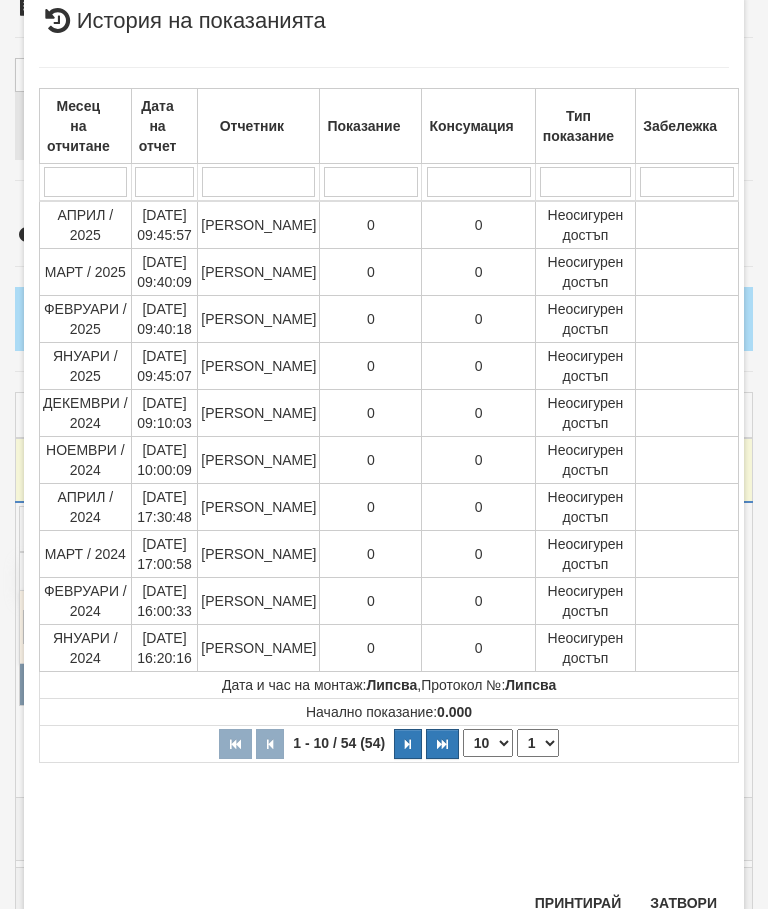 click on "1 2 3 4 5 6" at bounding box center (538, 743) 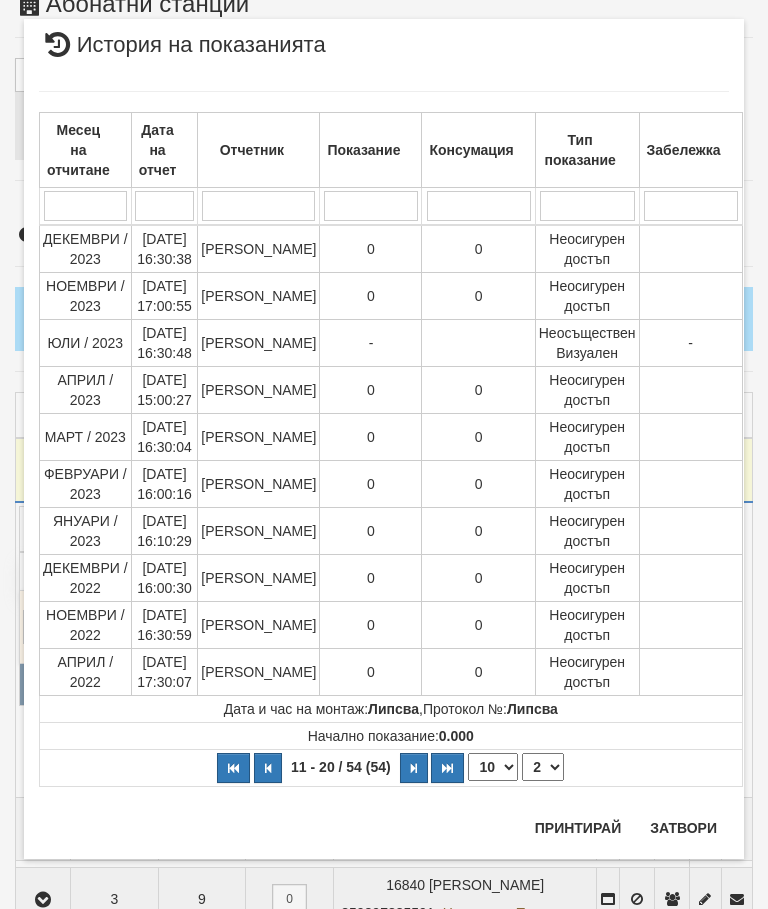 scroll, scrollTop: 0, scrollLeft: 0, axis: both 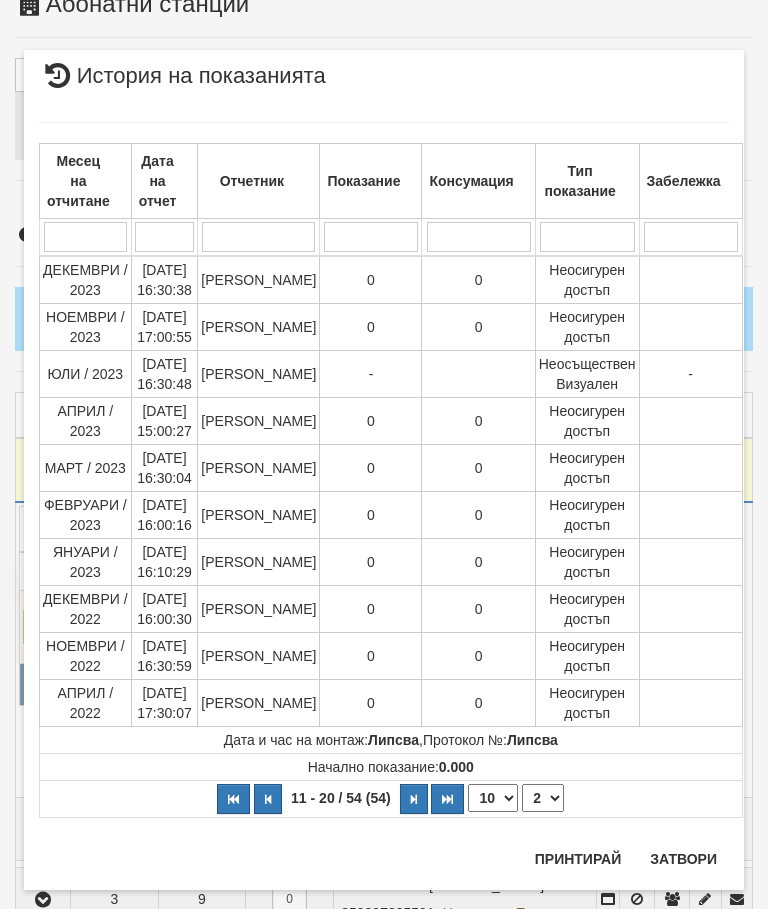 click on "1 2 3 4 5 6" at bounding box center [543, 798] 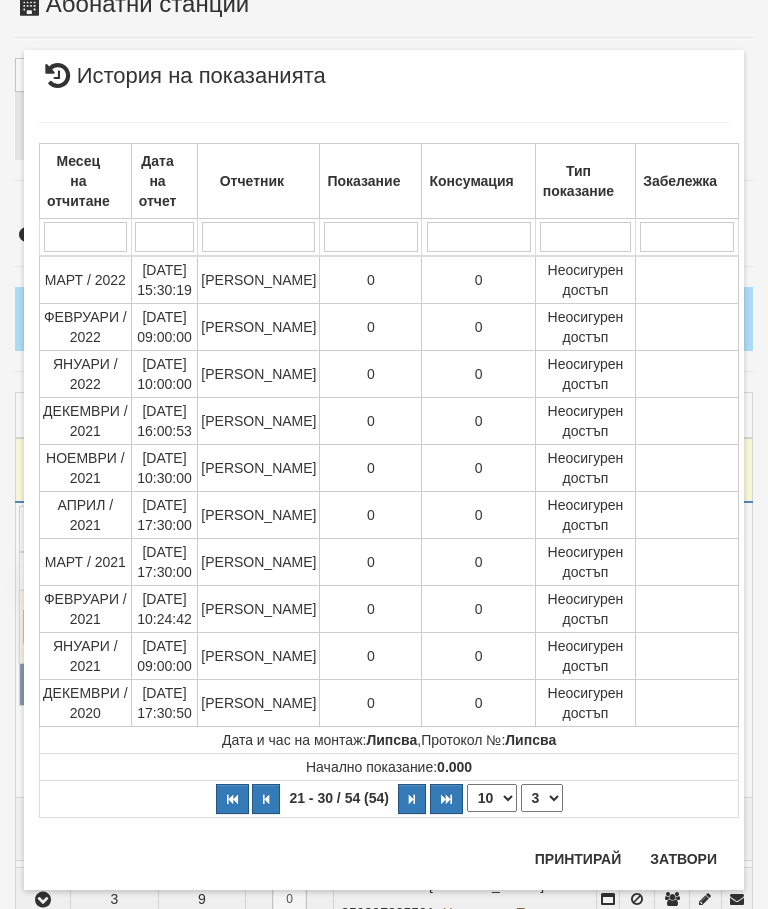 click on "1 2 3 4 5 6" at bounding box center [542, 798] 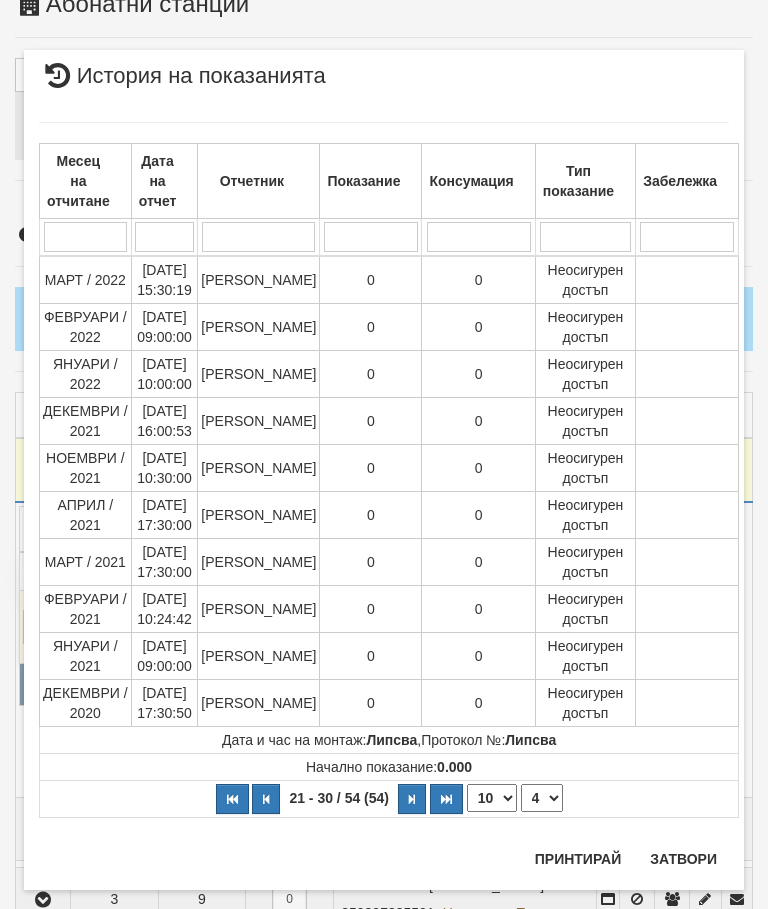 select on "4" 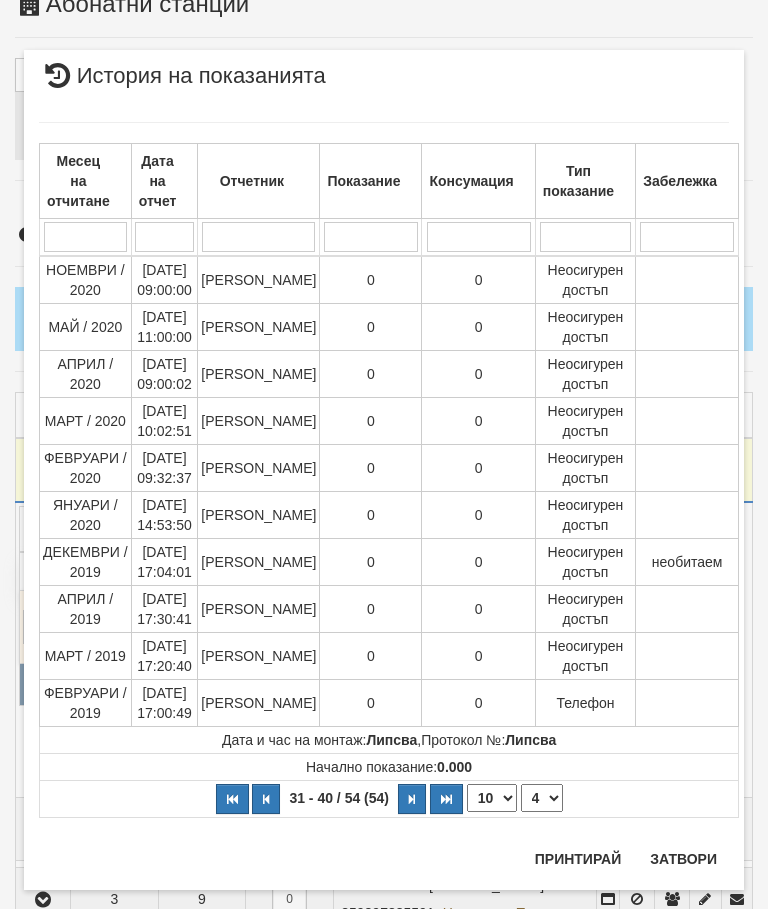 click on "1 2 3 4 5 6" at bounding box center [542, 798] 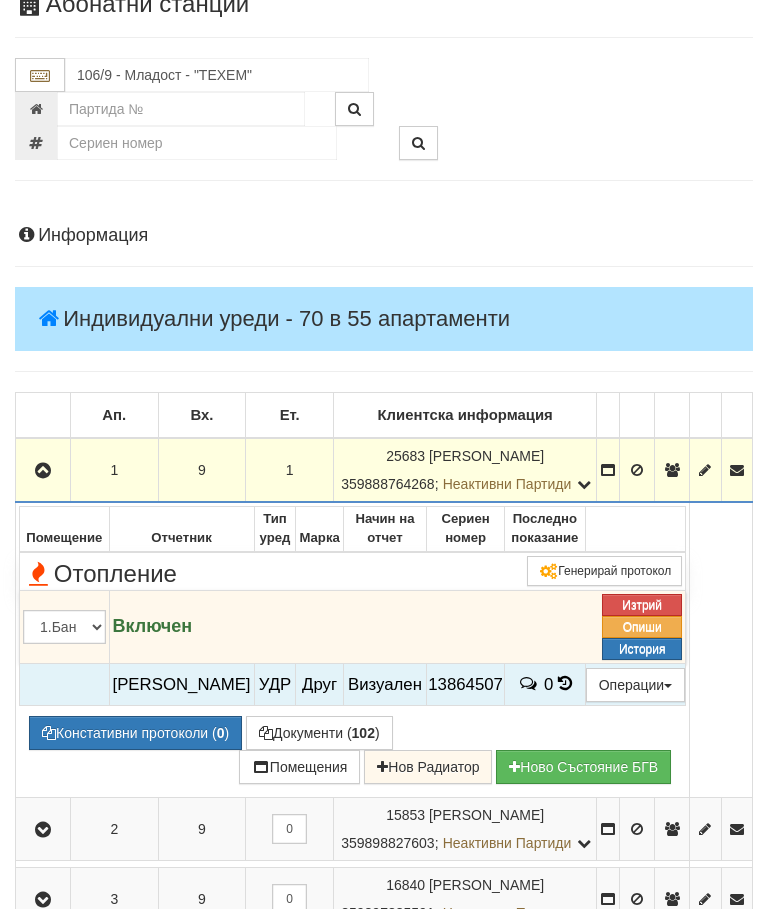 click at bounding box center (43, 470) 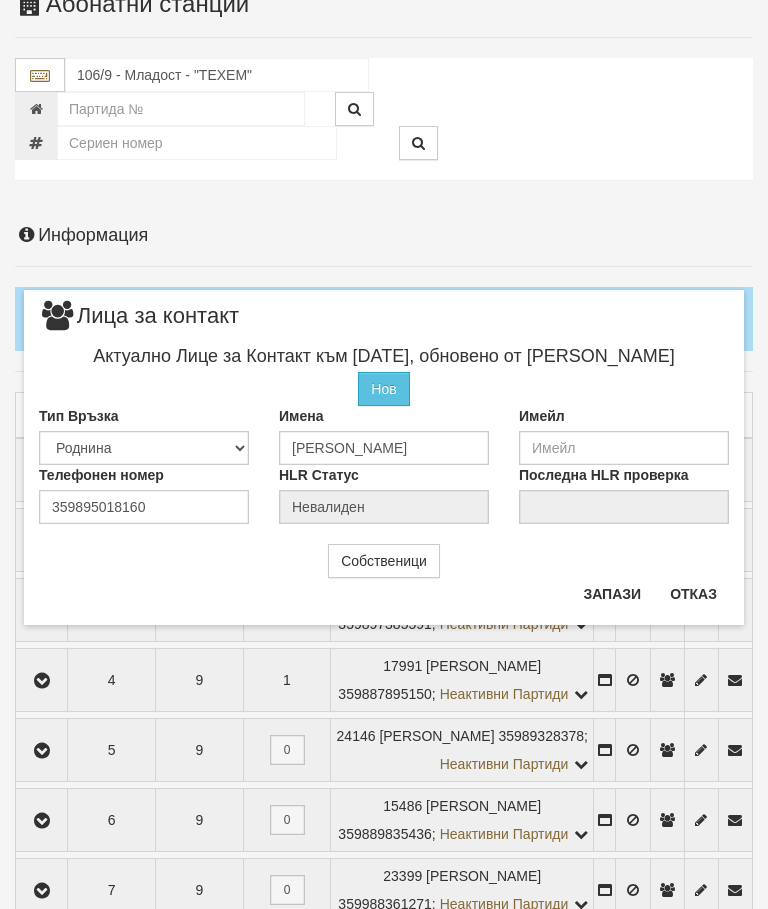 click on "Отказ" at bounding box center [693, 594] 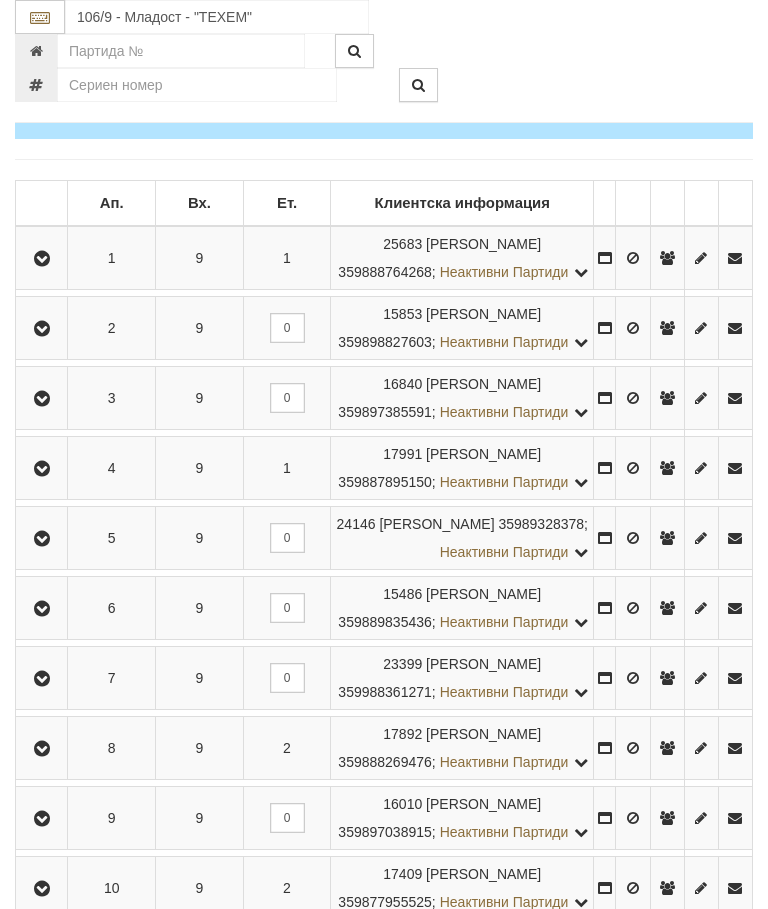 scroll, scrollTop: 406, scrollLeft: 0, axis: vertical 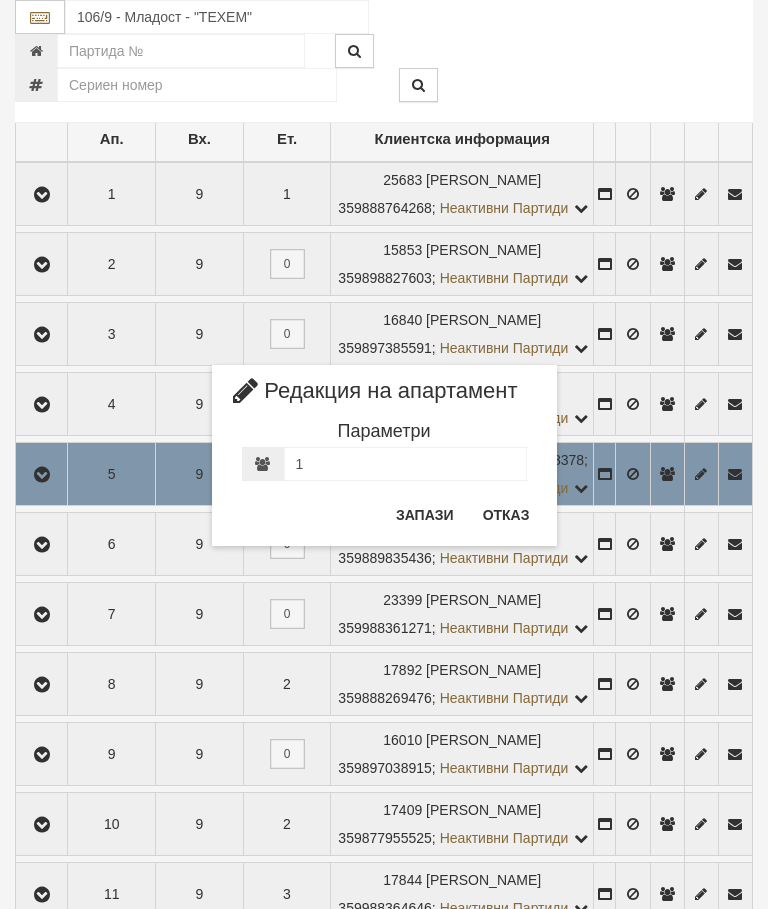 click on "Отказ" at bounding box center [506, 515] 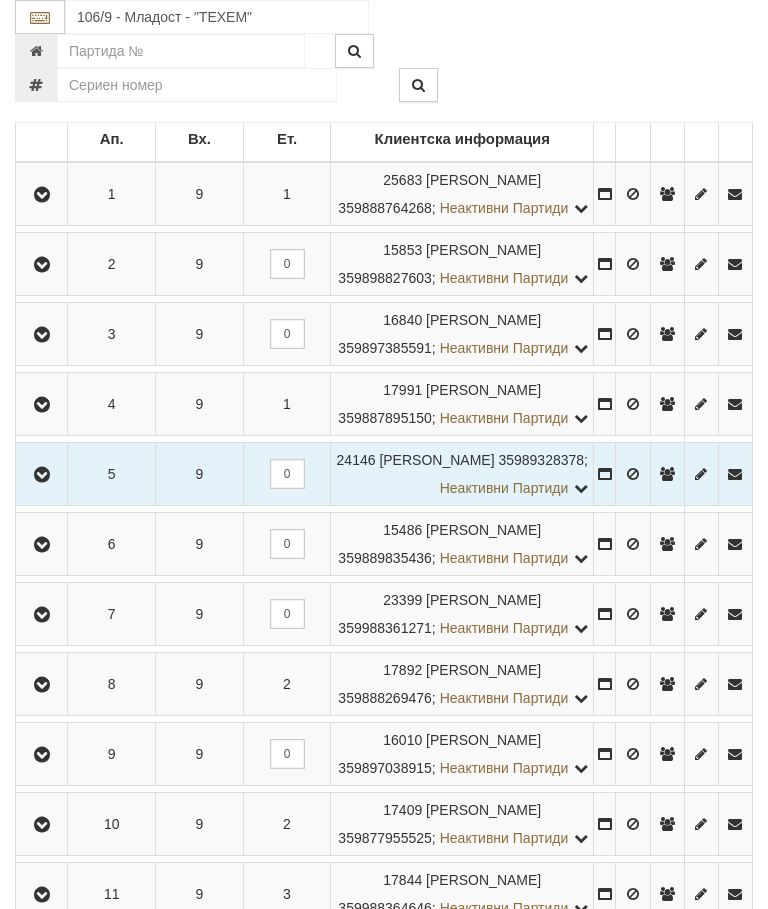 click at bounding box center [41, 474] 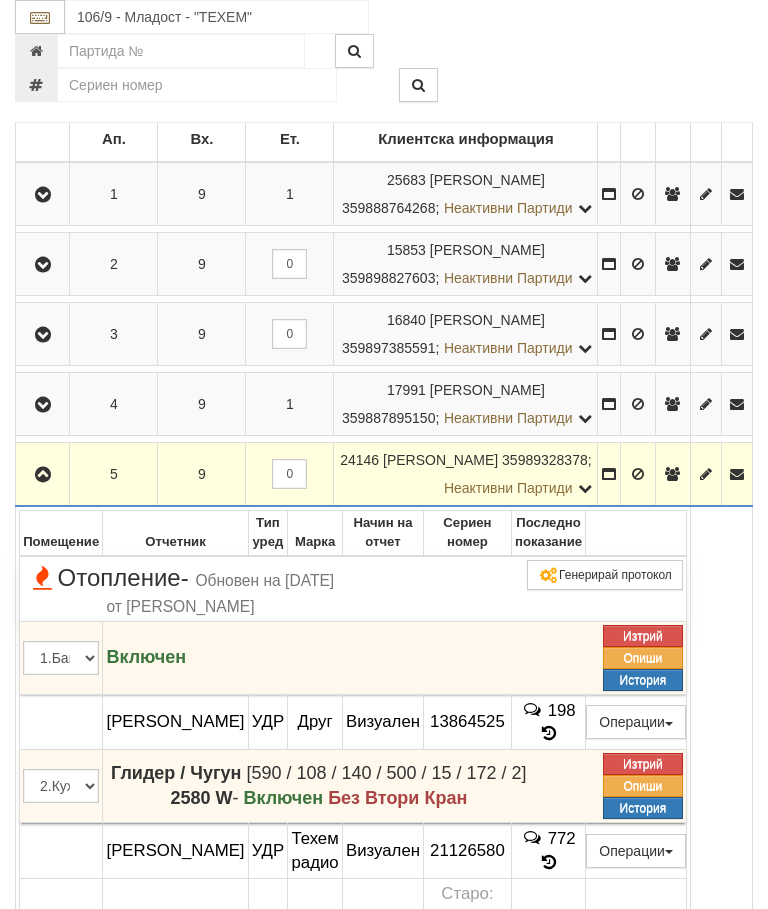 click on "198" at bounding box center [548, 722] 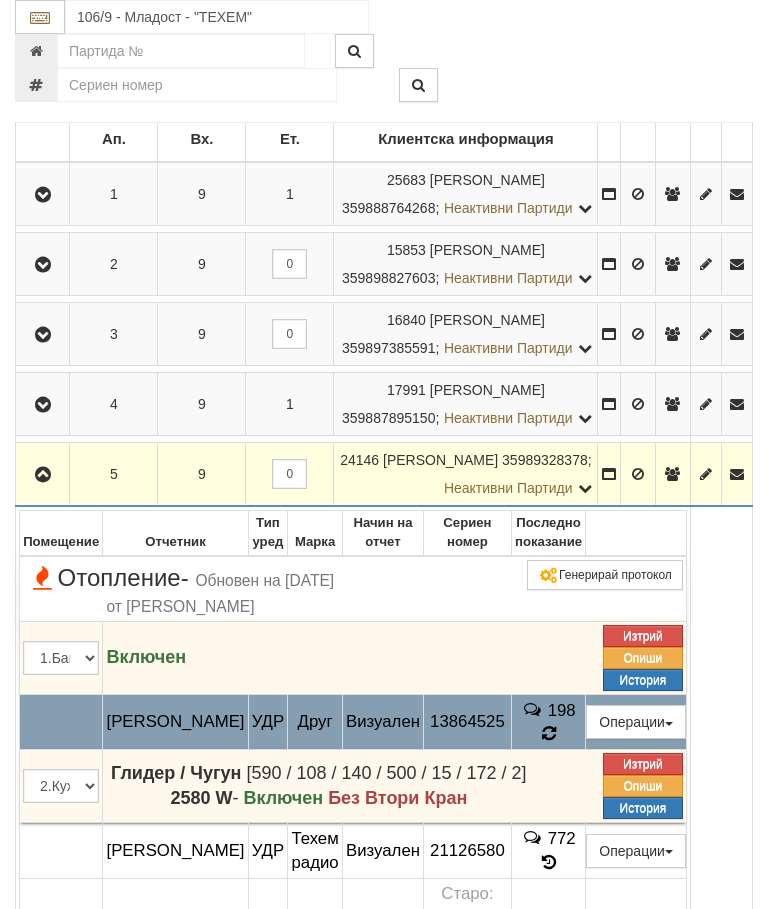 click at bounding box center (549, 734) 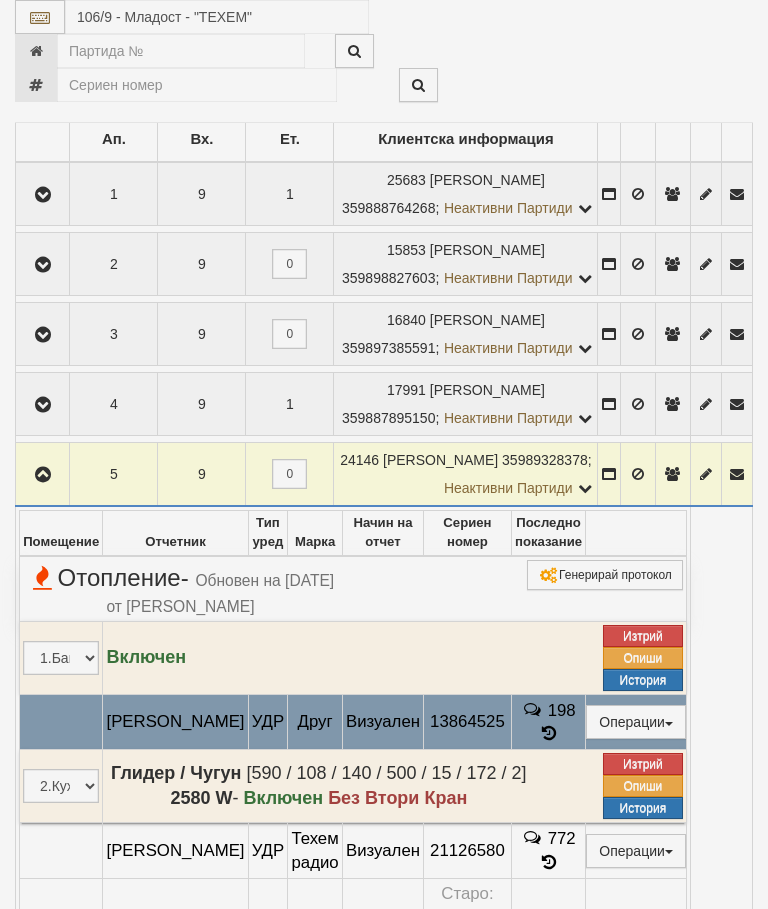 select on "10" 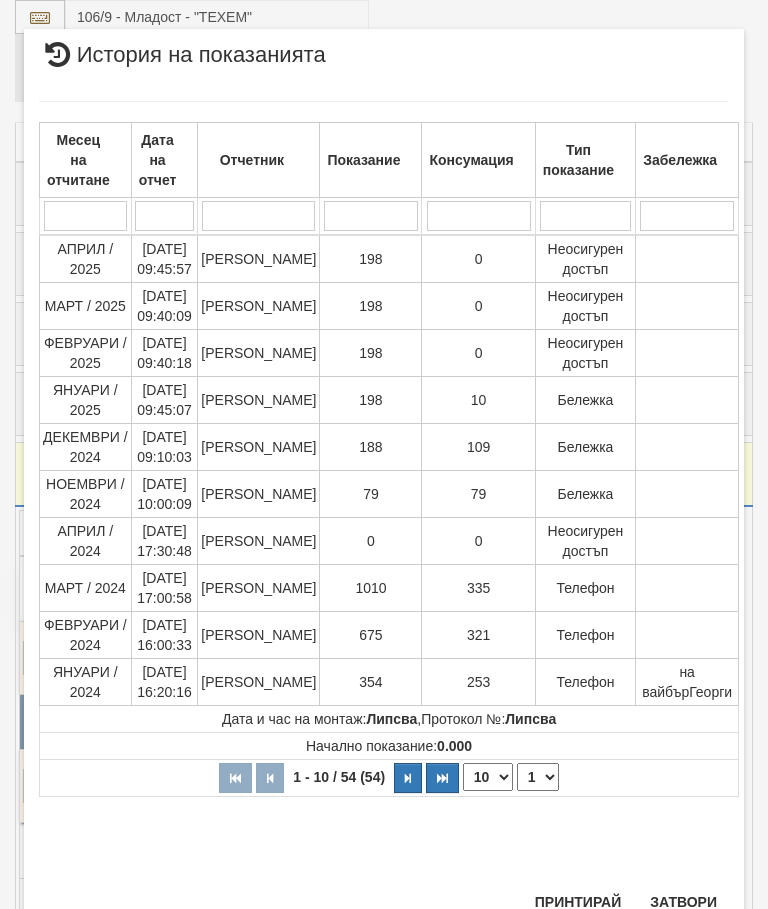 scroll, scrollTop: 678, scrollLeft: 0, axis: vertical 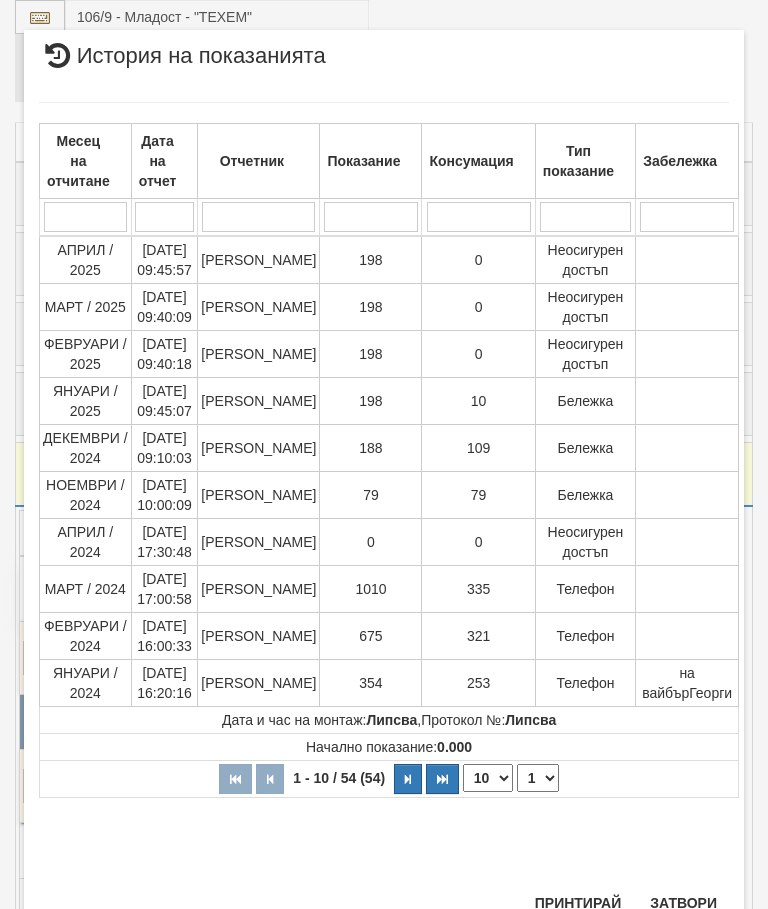 click on "Затвори" at bounding box center (683, 903) 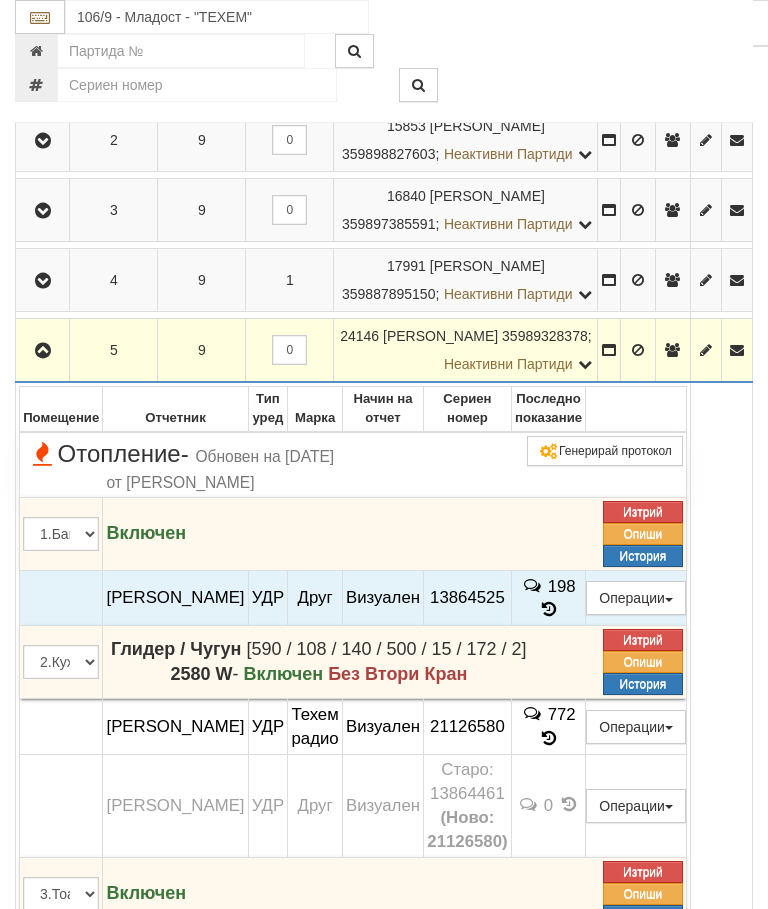 scroll, scrollTop: 527, scrollLeft: 0, axis: vertical 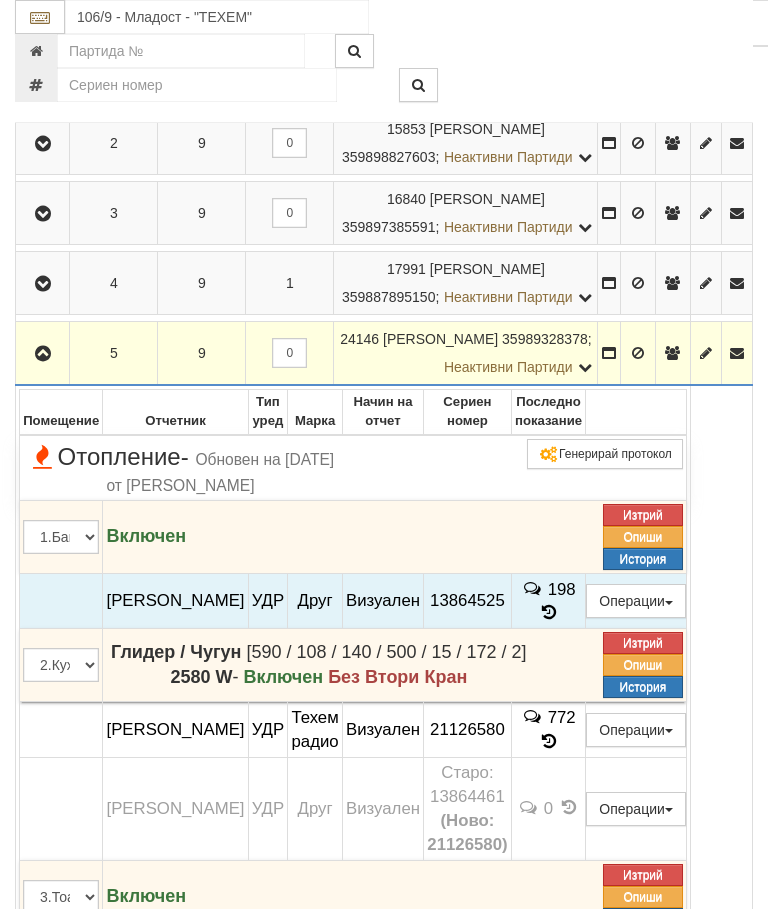 click at bounding box center [42, 353] 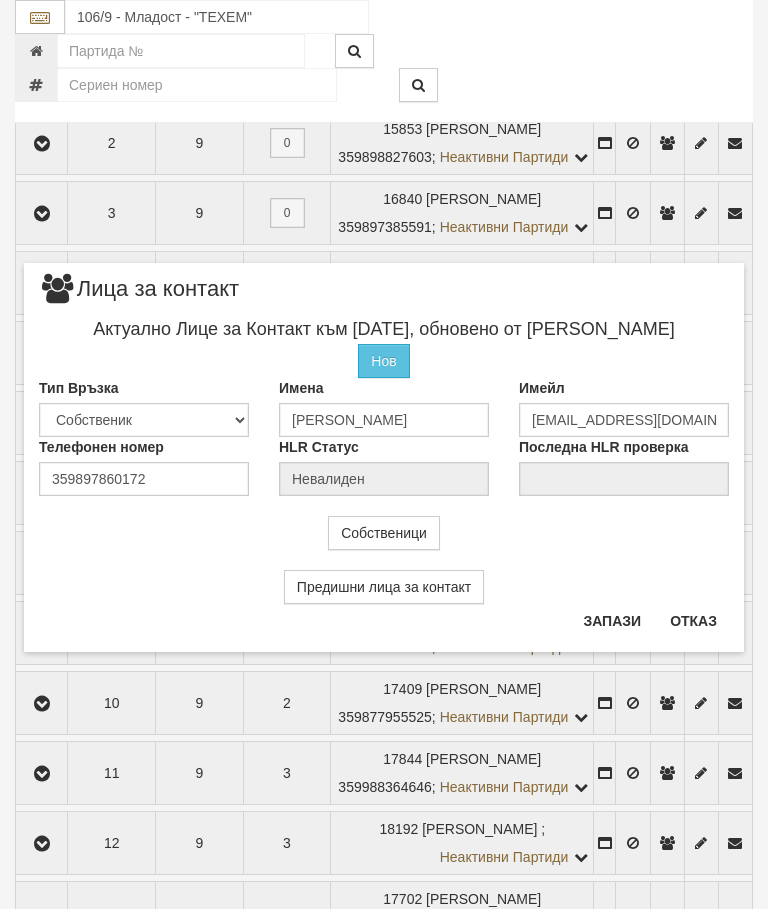click on "Отказ" at bounding box center (693, 621) 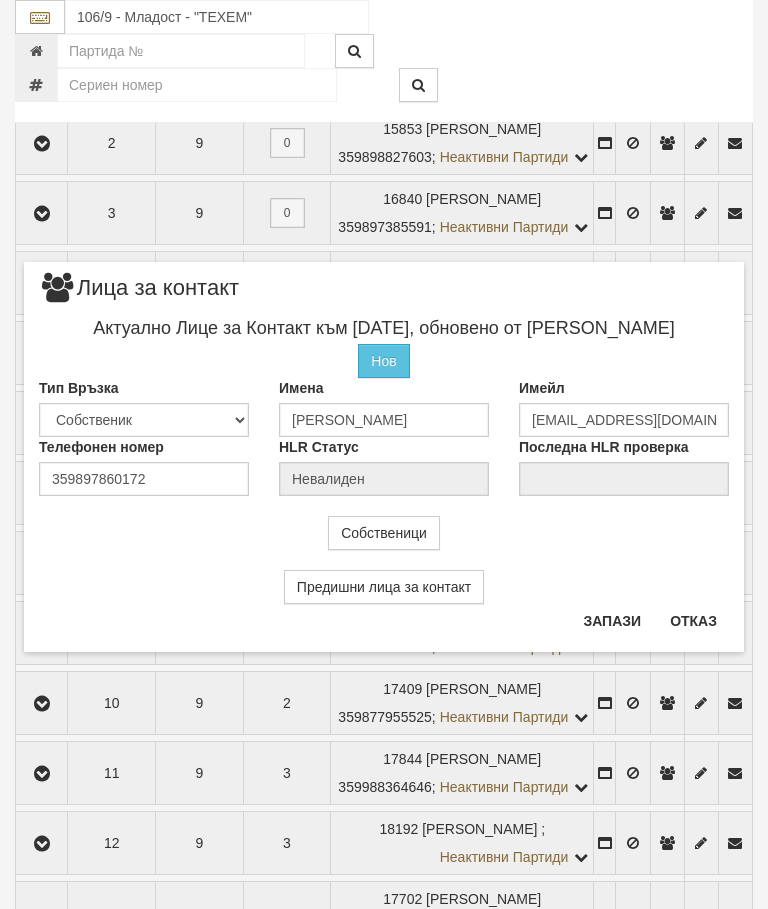 click on "Отказ" at bounding box center (693, 621) 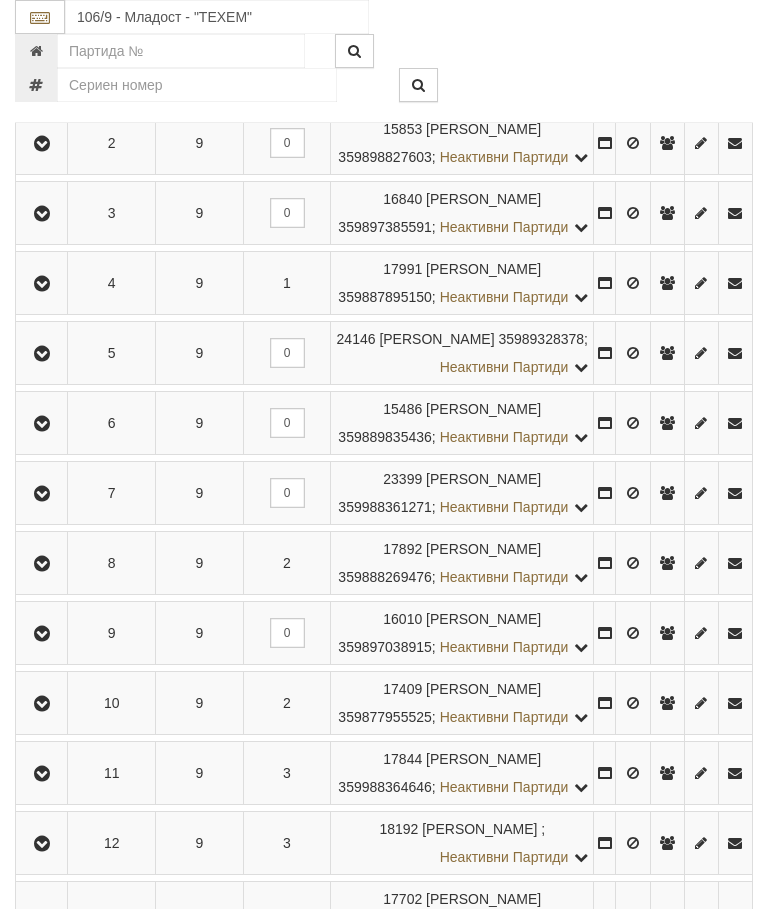 click at bounding box center [42, 354] 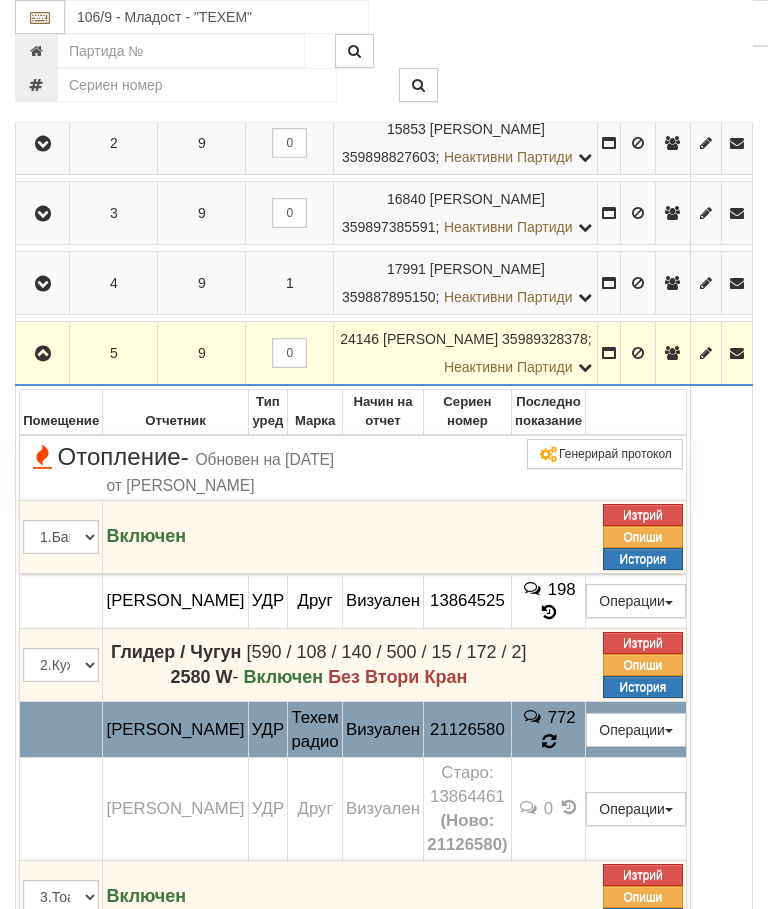 click at bounding box center (548, 741) 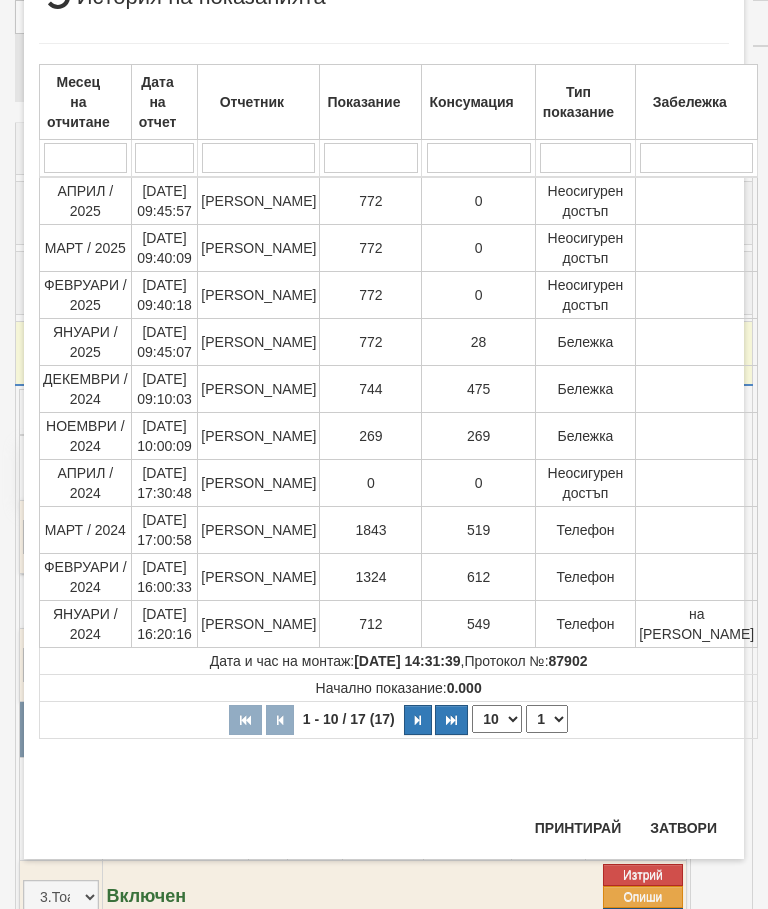 scroll, scrollTop: 79, scrollLeft: 0, axis: vertical 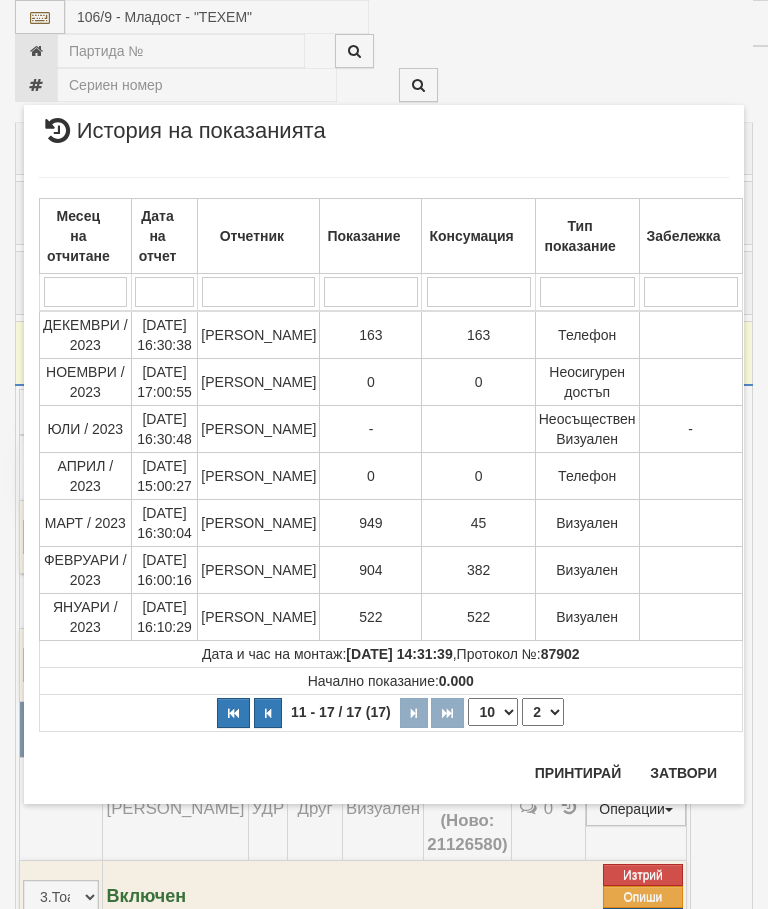 click on "1 2" at bounding box center (543, 712) 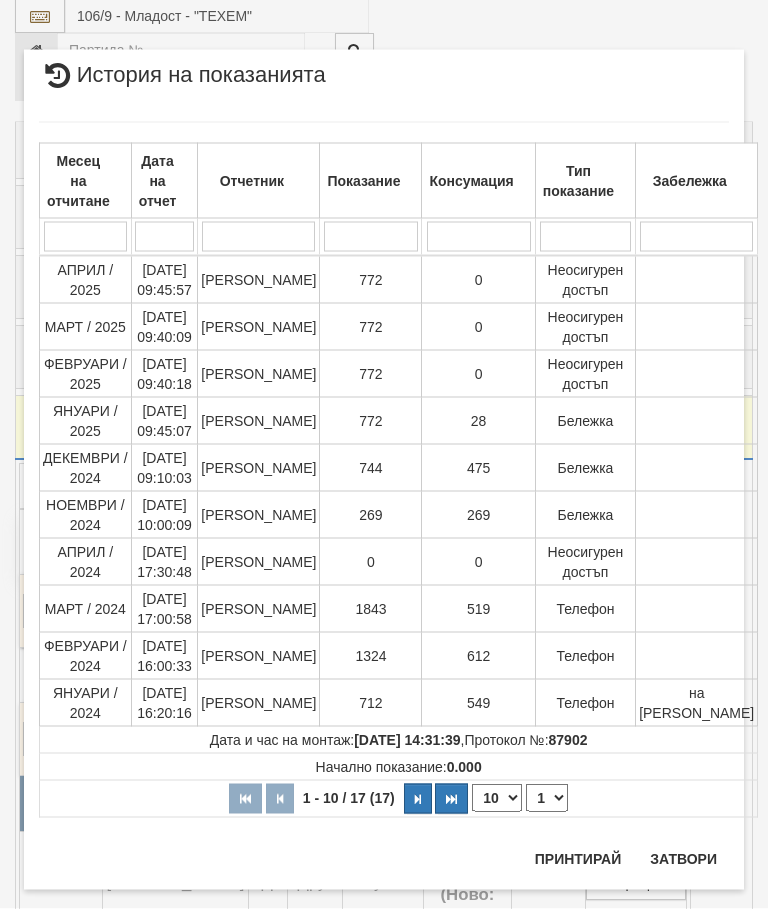 scroll, scrollTop: 453, scrollLeft: 0, axis: vertical 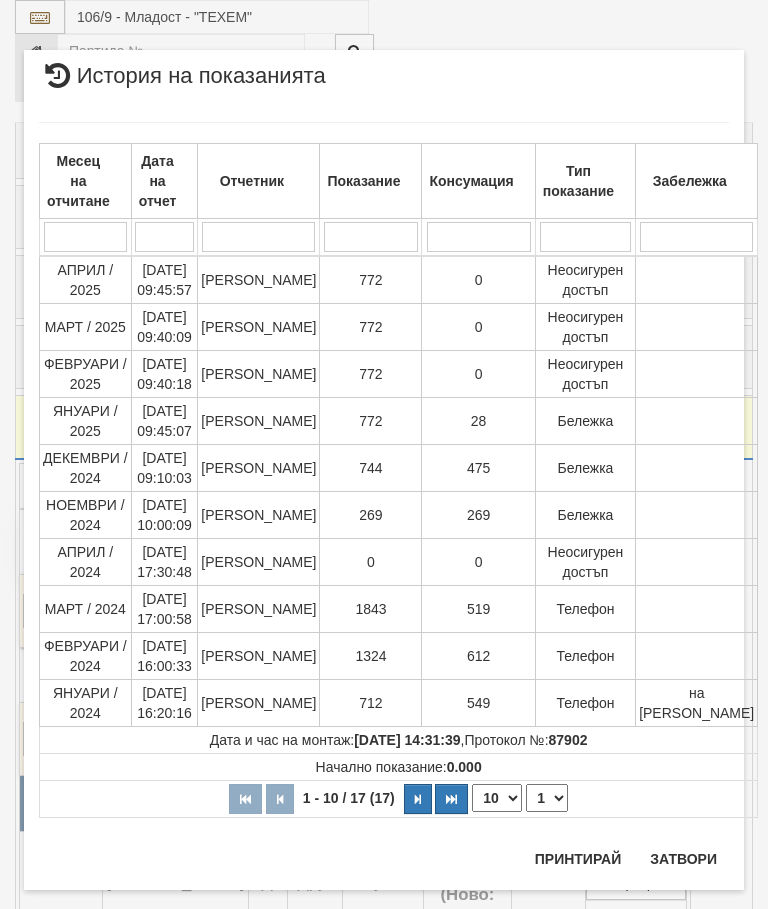 click on "Затвори" at bounding box center [683, 859] 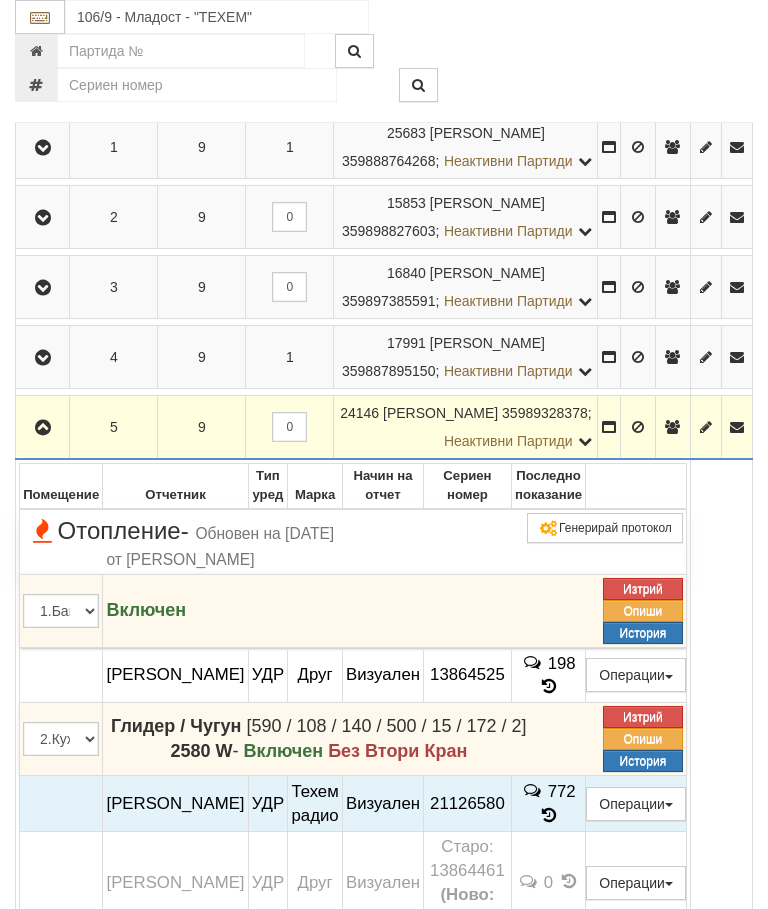 click at bounding box center [43, 428] 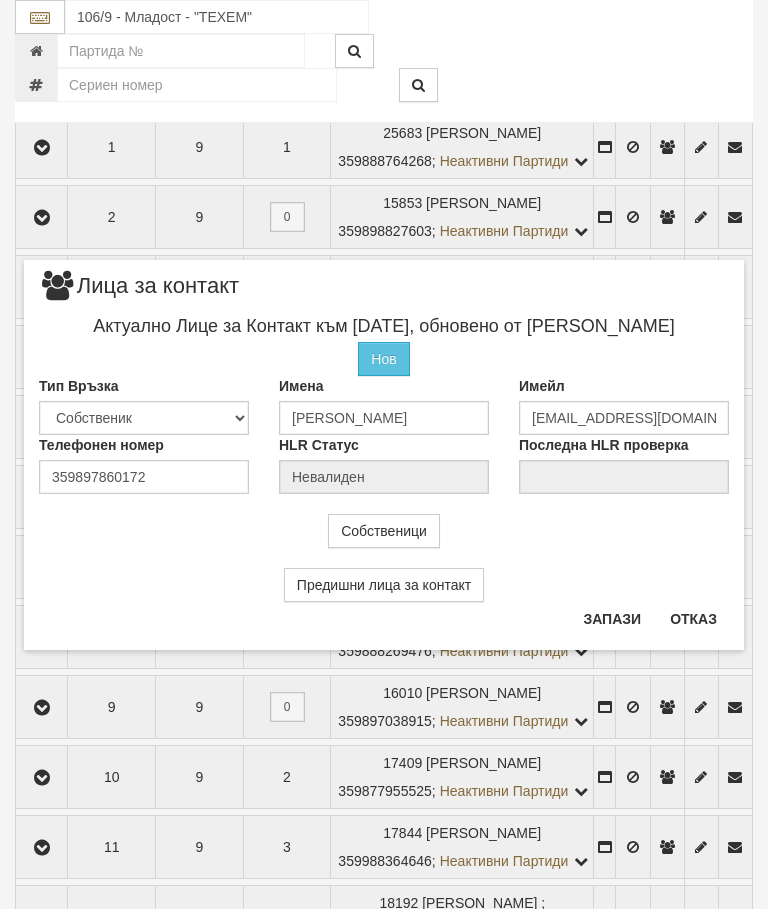 click on "Отказ" at bounding box center [693, 619] 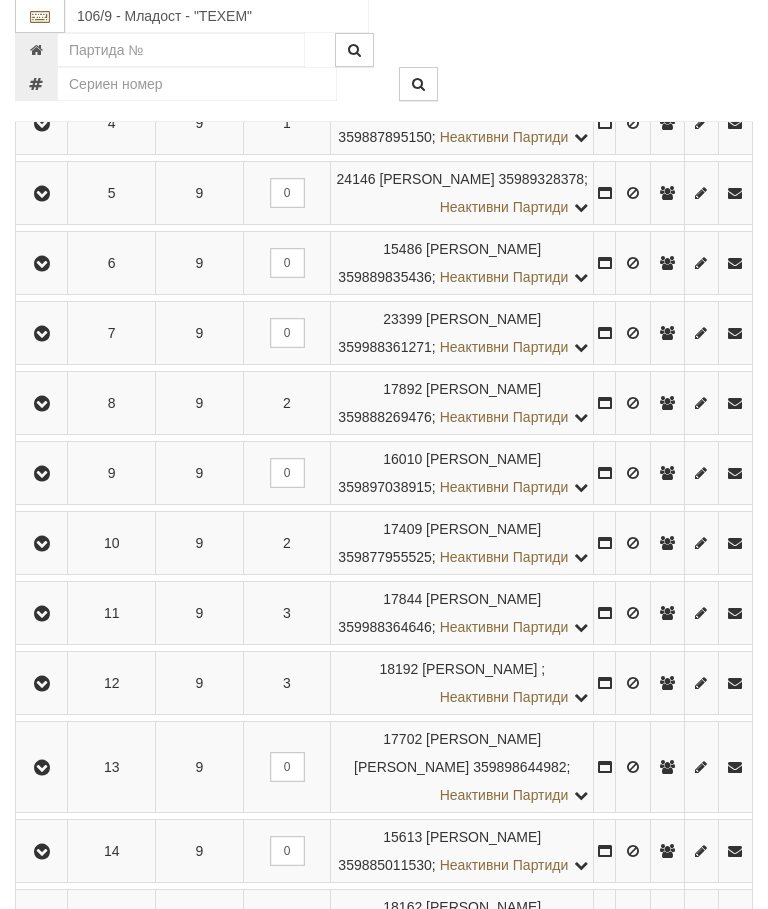 click at bounding box center [41, 334] 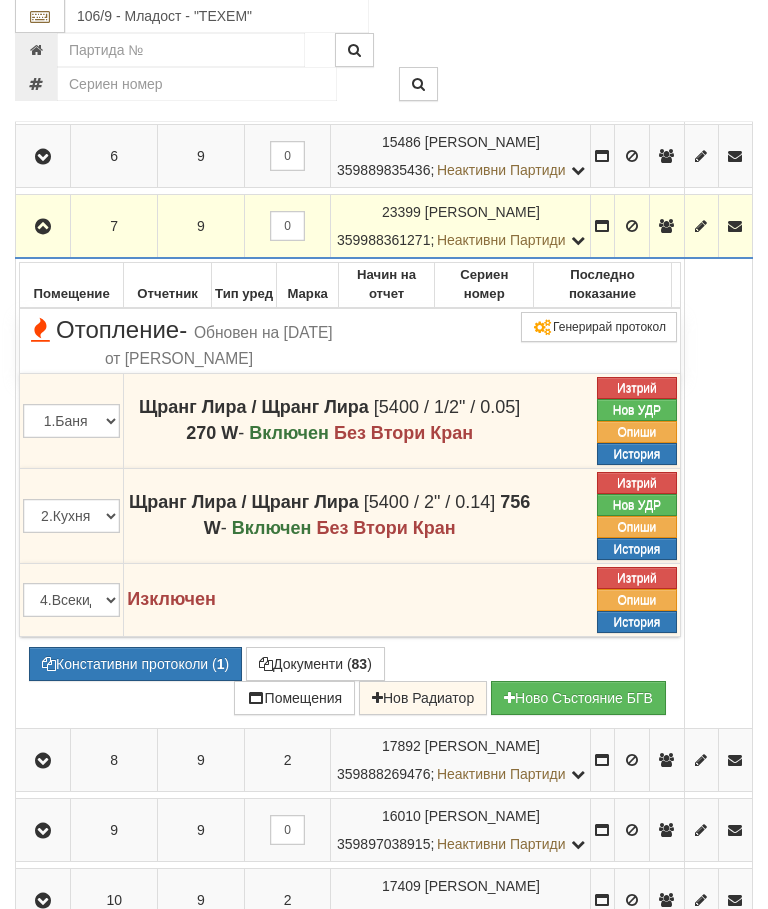scroll, scrollTop: 796, scrollLeft: 0, axis: vertical 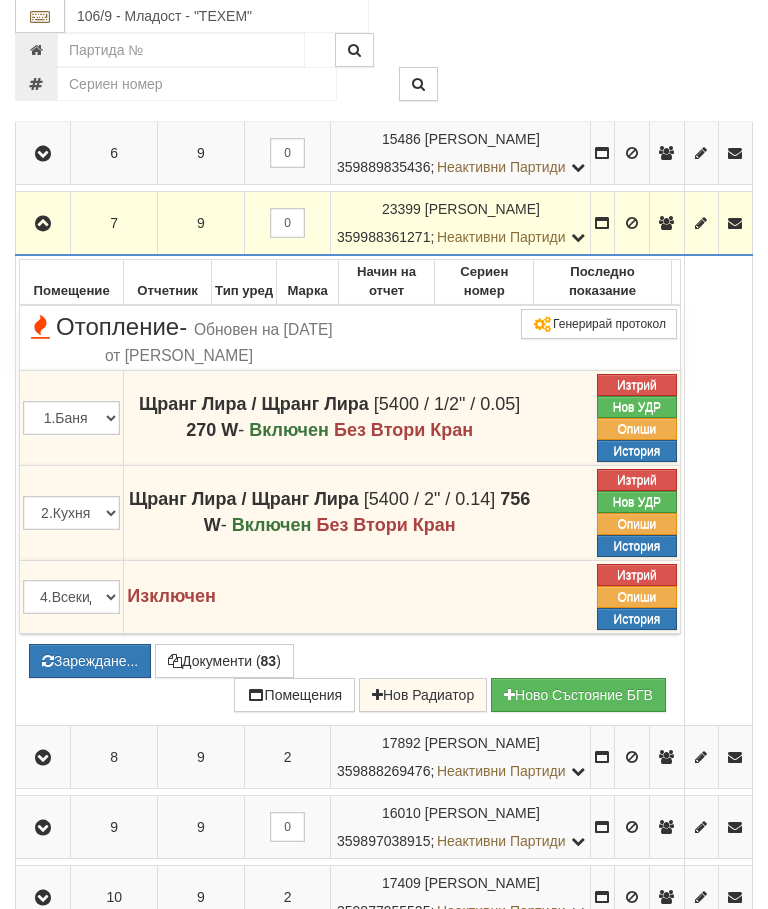 click on "Зареждане..." at bounding box center (90, 662) 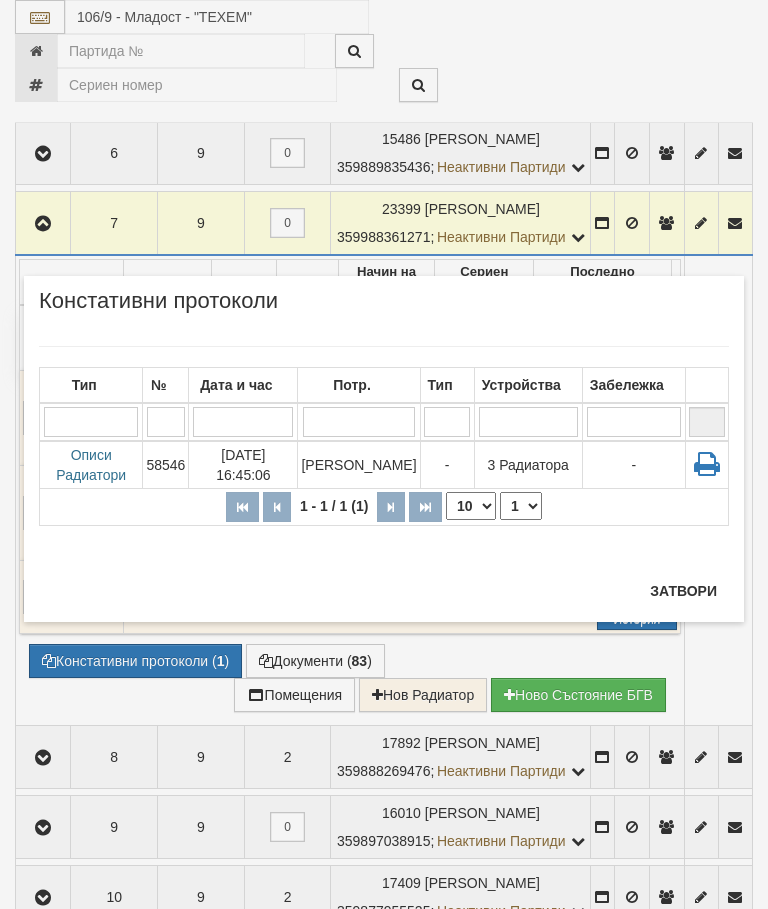 click on "Затвори" at bounding box center [683, 591] 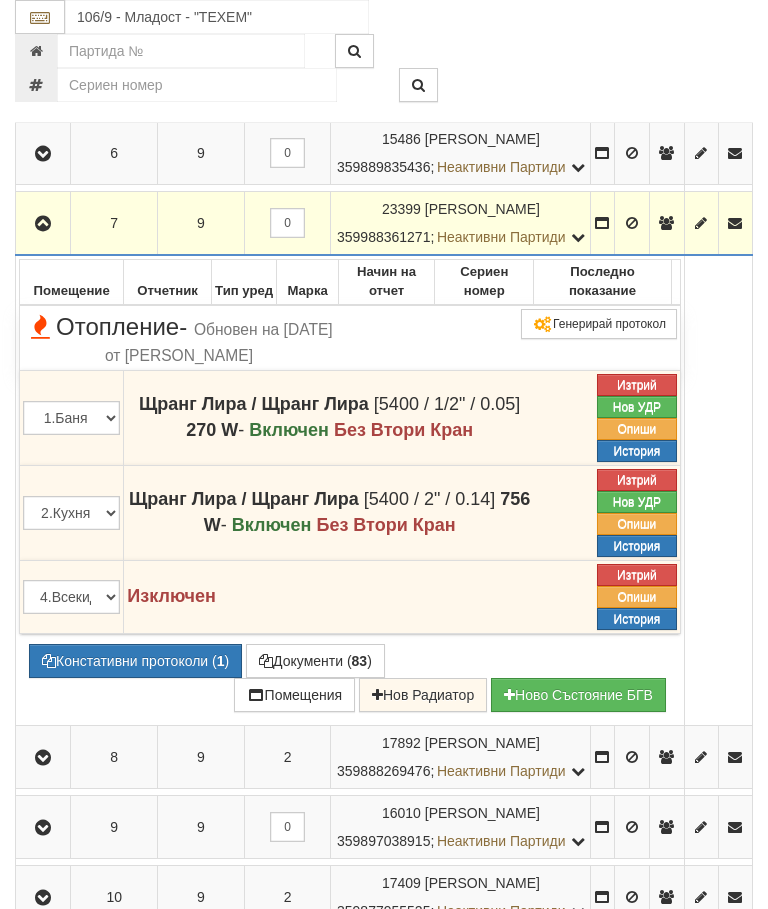click at bounding box center (43, 223) 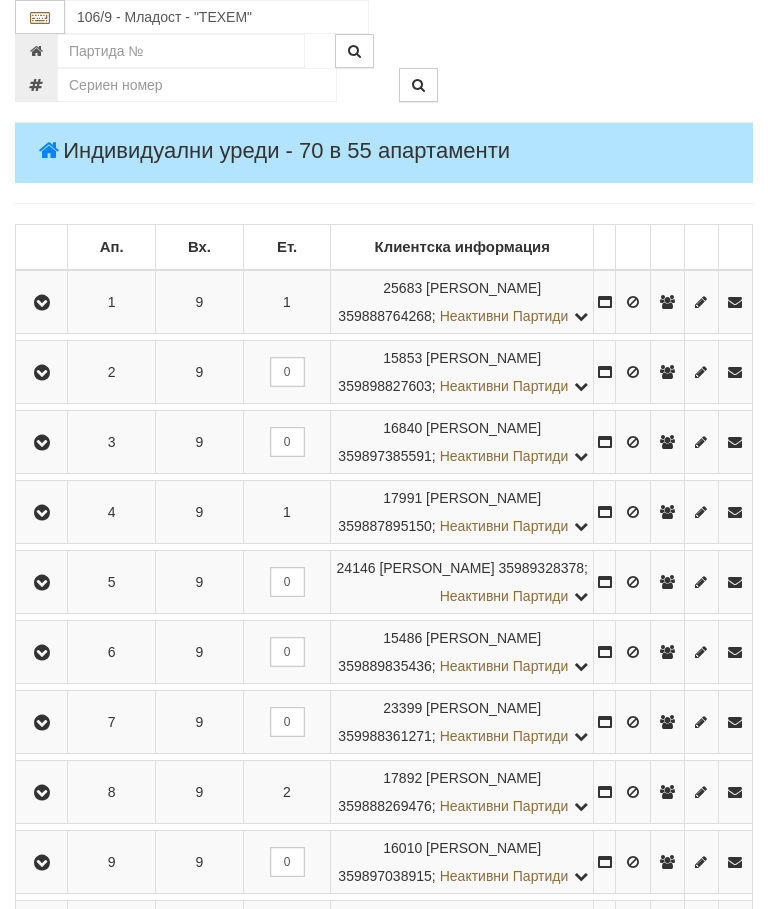 scroll, scrollTop: 299, scrollLeft: 0, axis: vertical 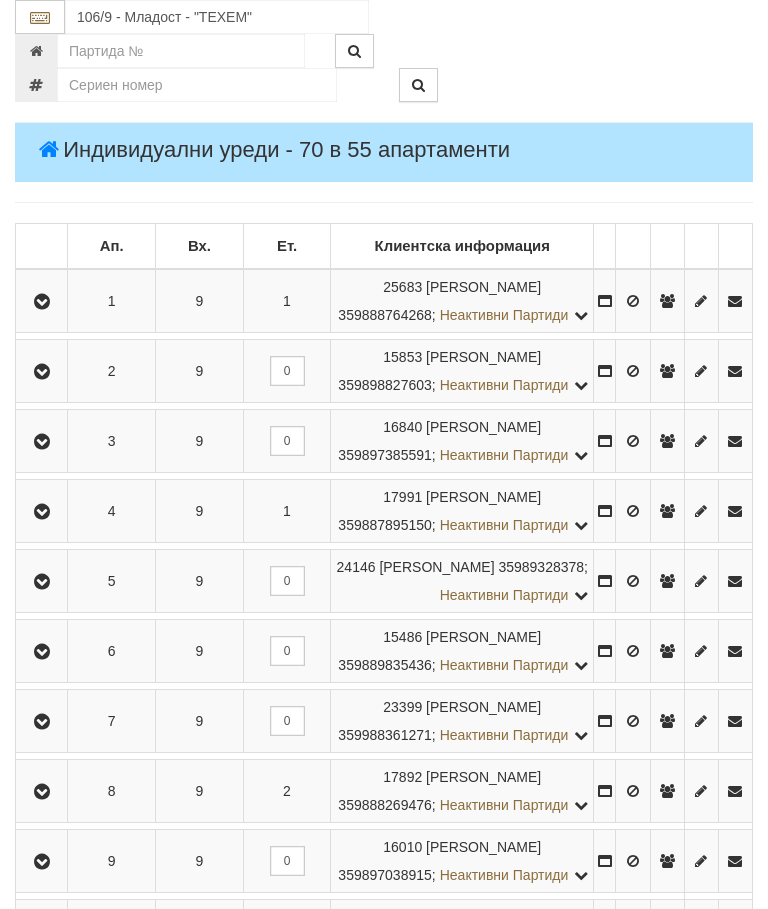 click at bounding box center (42, 372) 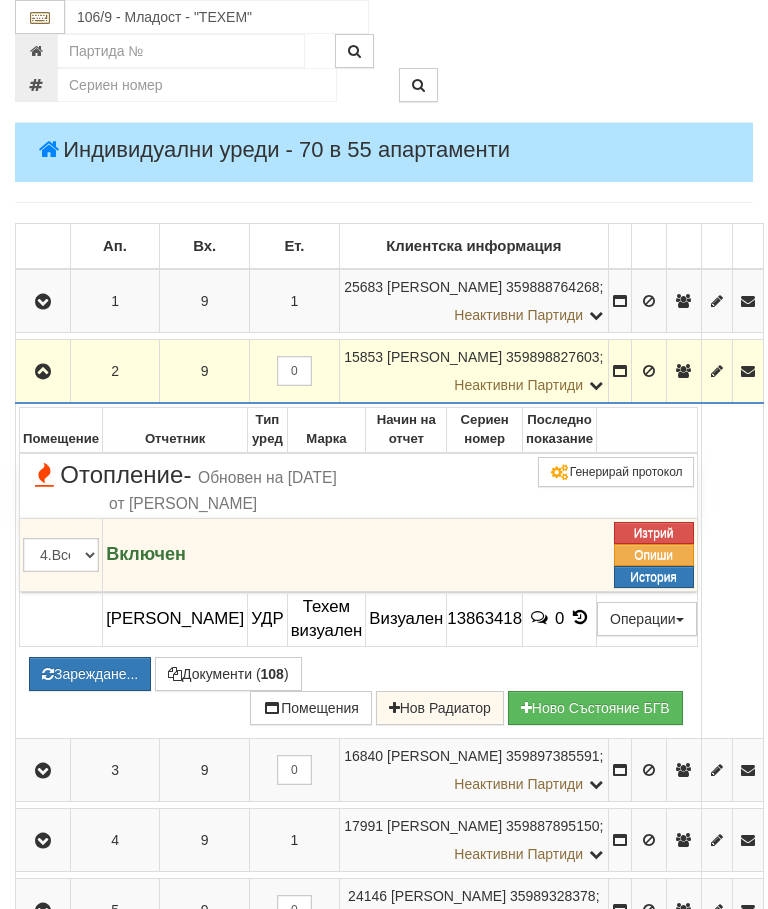 click on "Зареждане..." at bounding box center [90, 674] 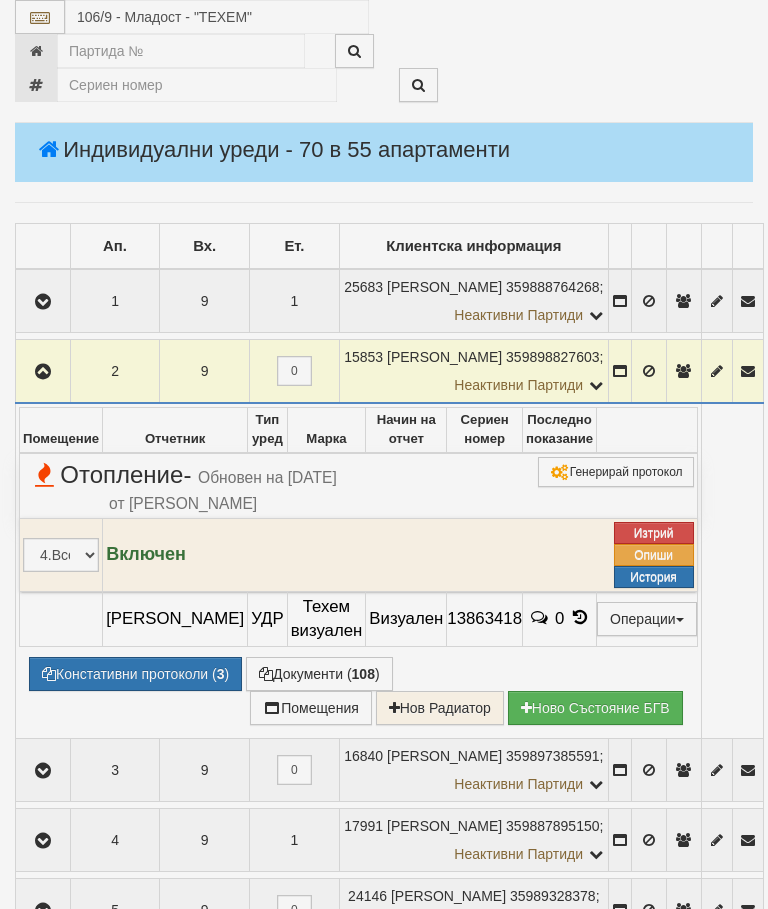 select on "10" 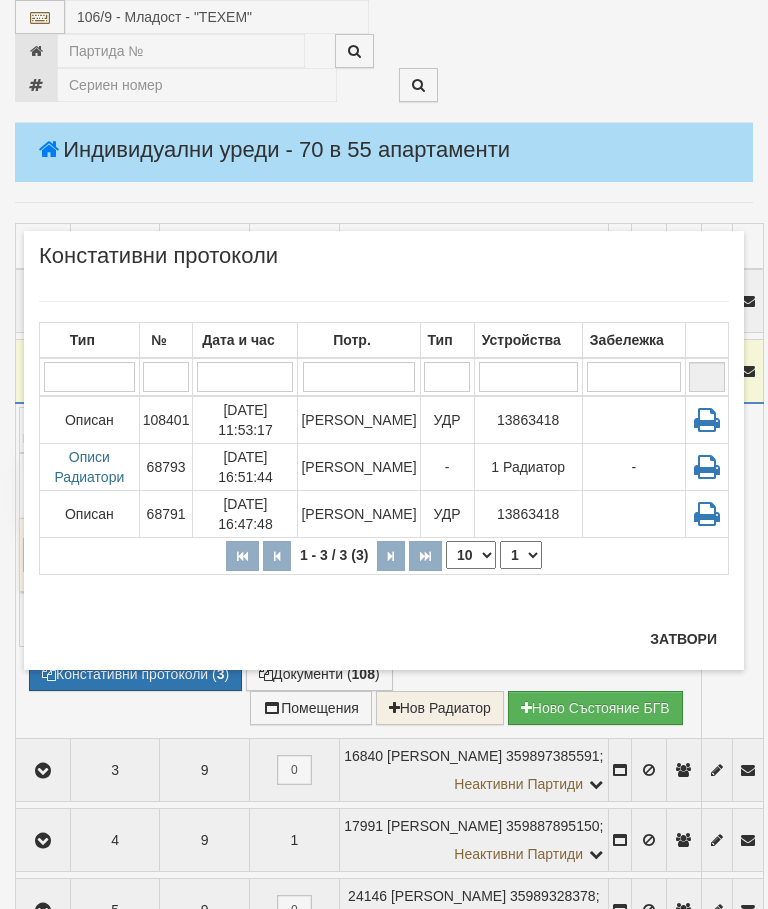 click on "Затвори" at bounding box center (683, 639) 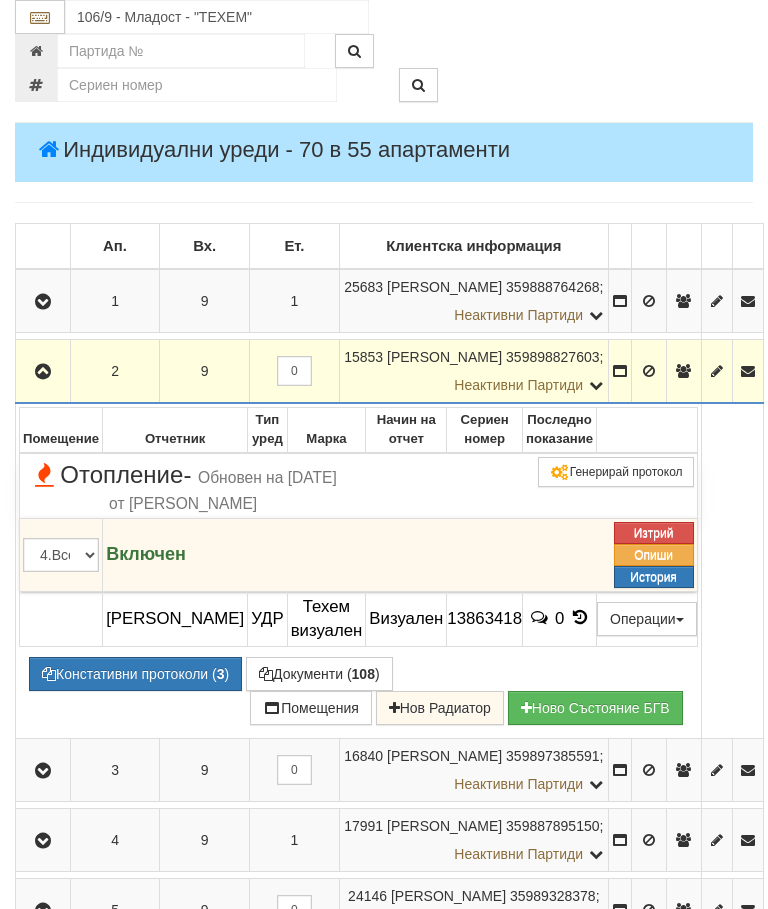 click at bounding box center [43, 371] 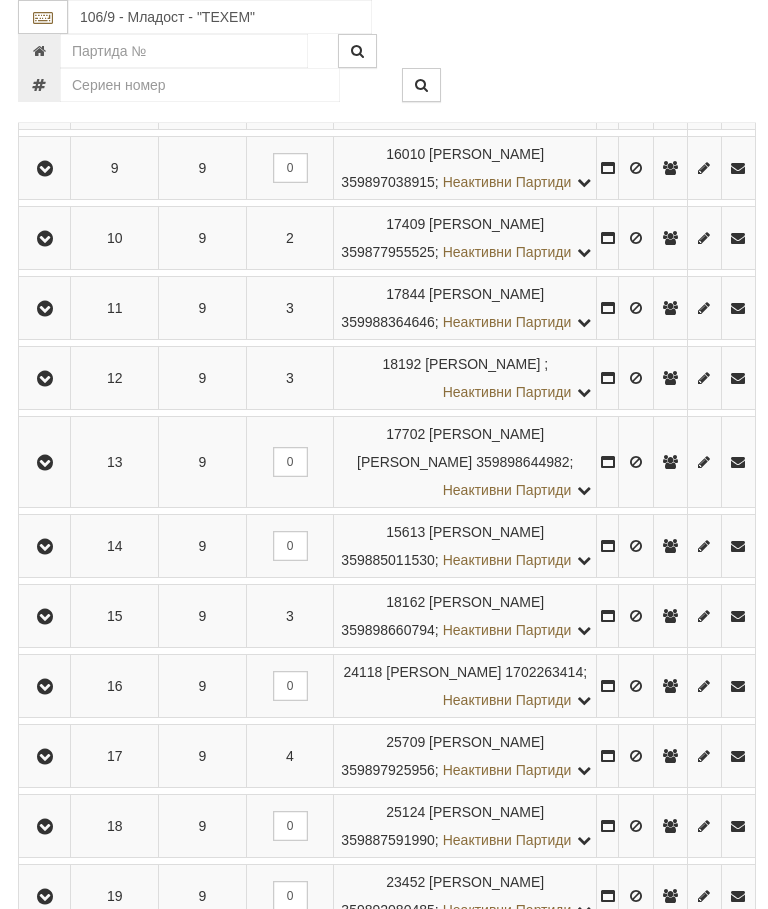 scroll, scrollTop: 966, scrollLeft: 5, axis: both 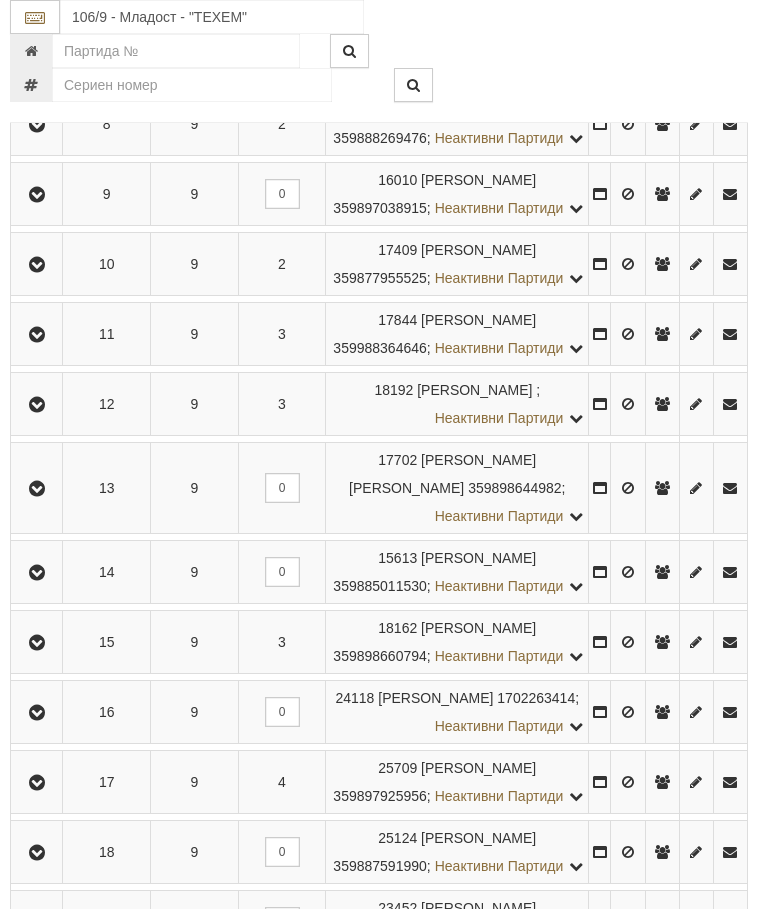 click at bounding box center [37, 405] 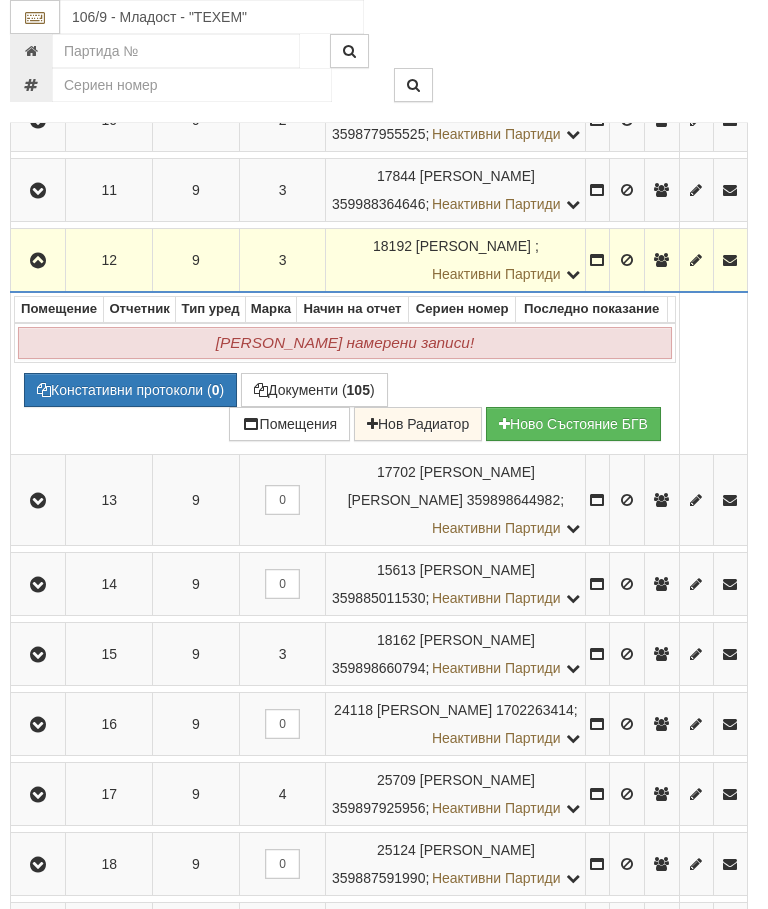 scroll, scrollTop: 1108, scrollLeft: 5, axis: both 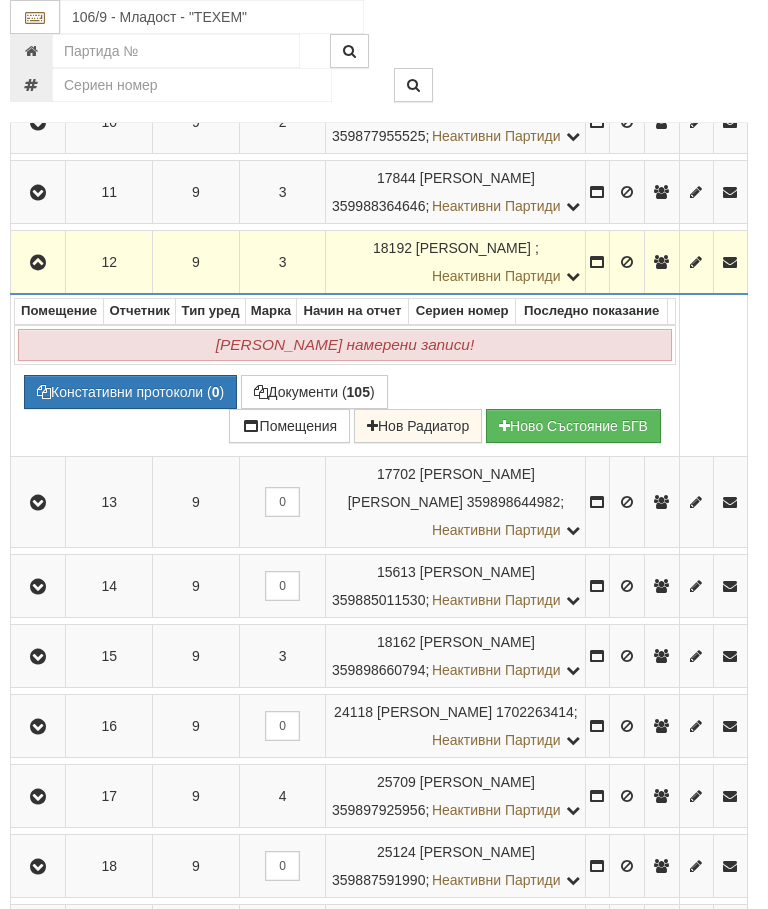 click at bounding box center (38, 263) 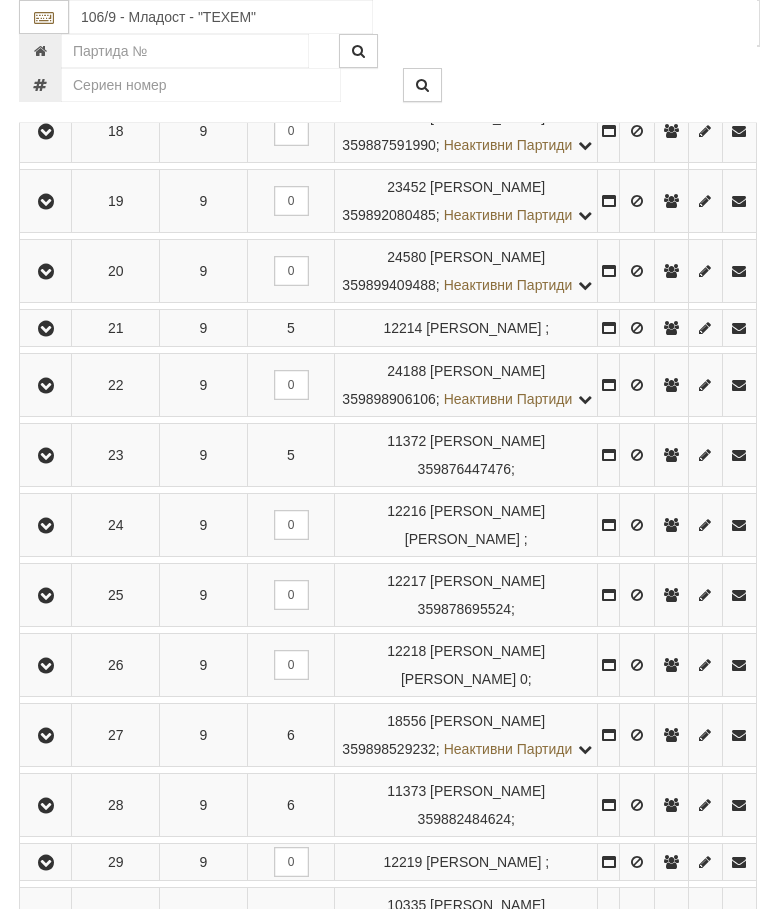 scroll, scrollTop: 1716, scrollLeft: 0, axis: vertical 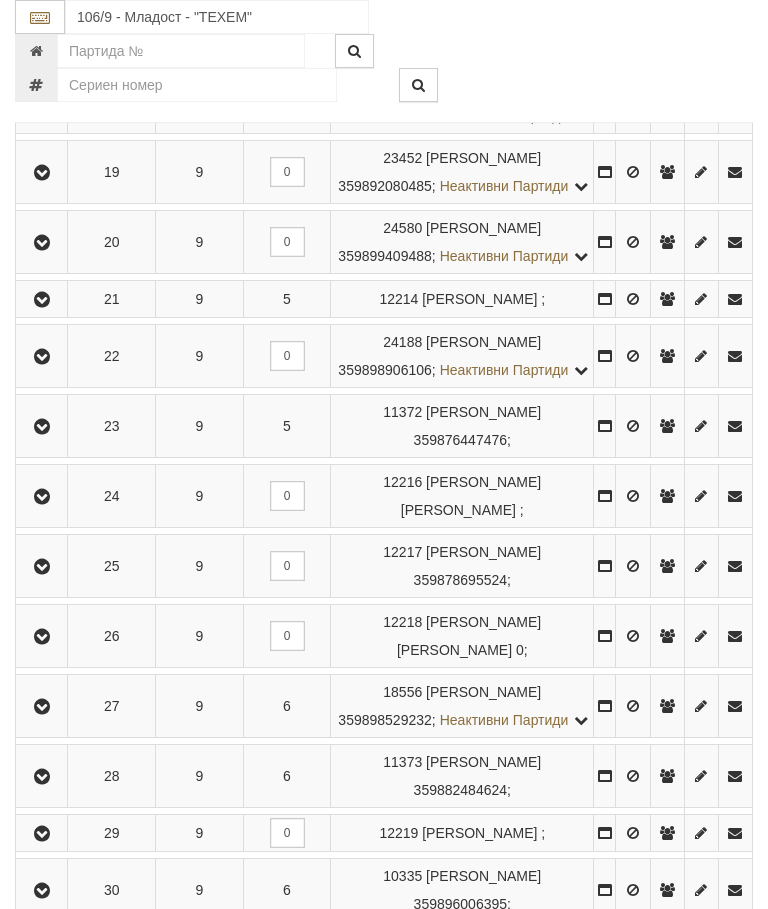 click at bounding box center [42, 33] 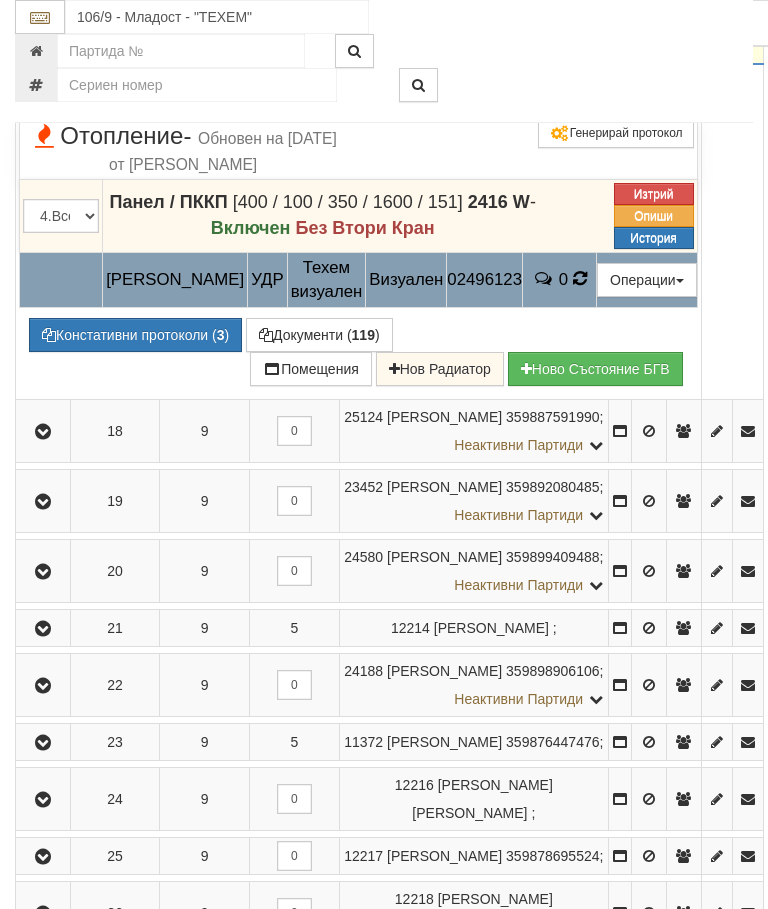 click at bounding box center (580, 278) 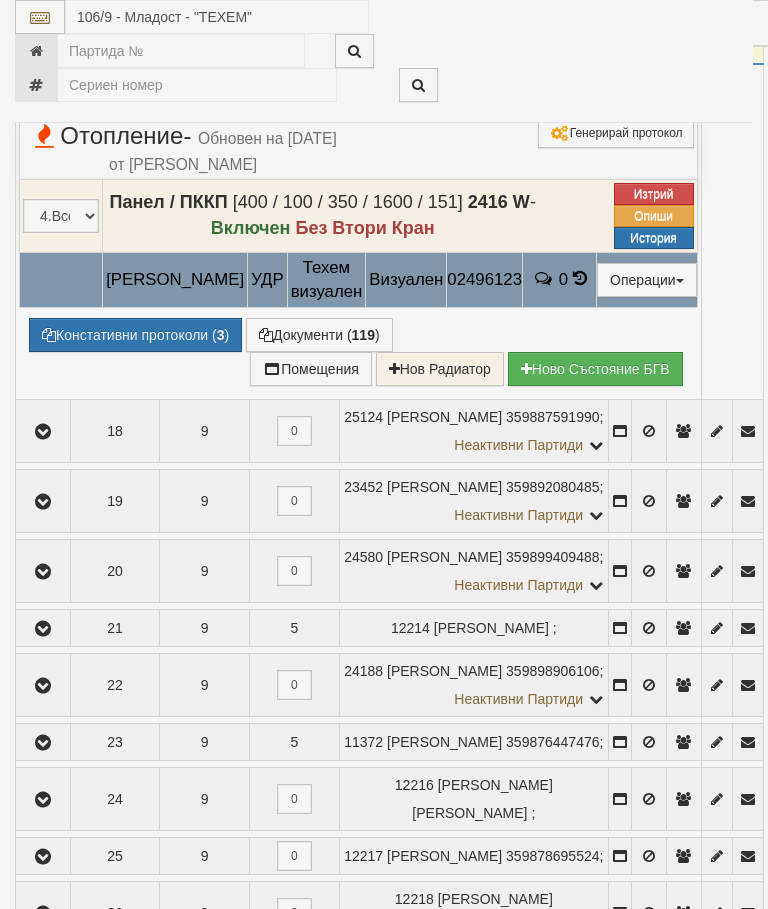 select on "10" 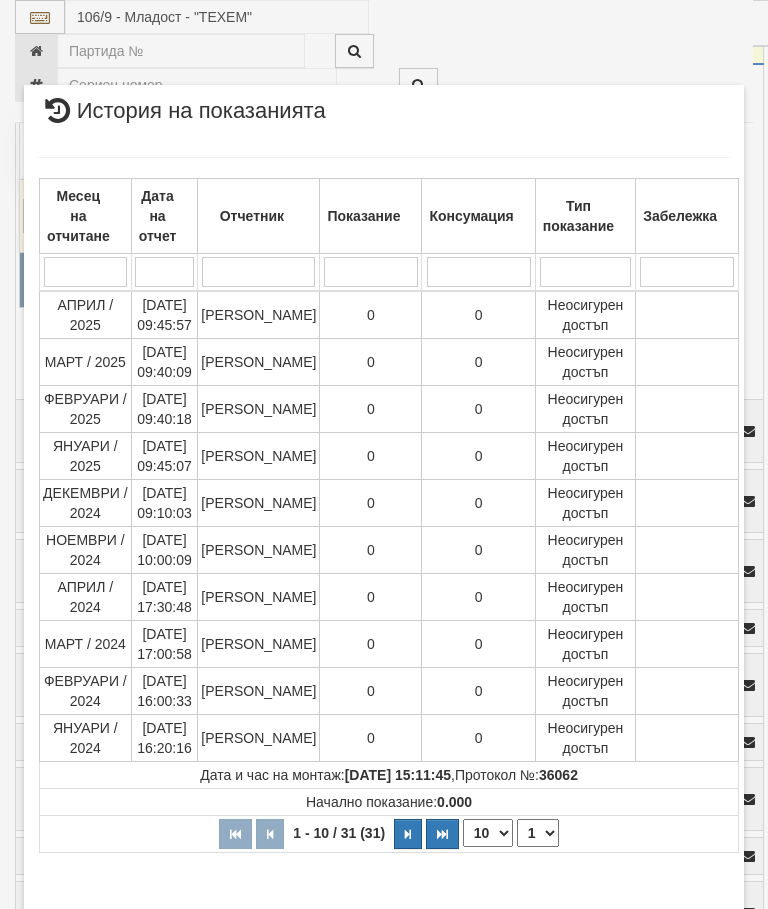 click on "1 2 3 4" at bounding box center [538, 833] 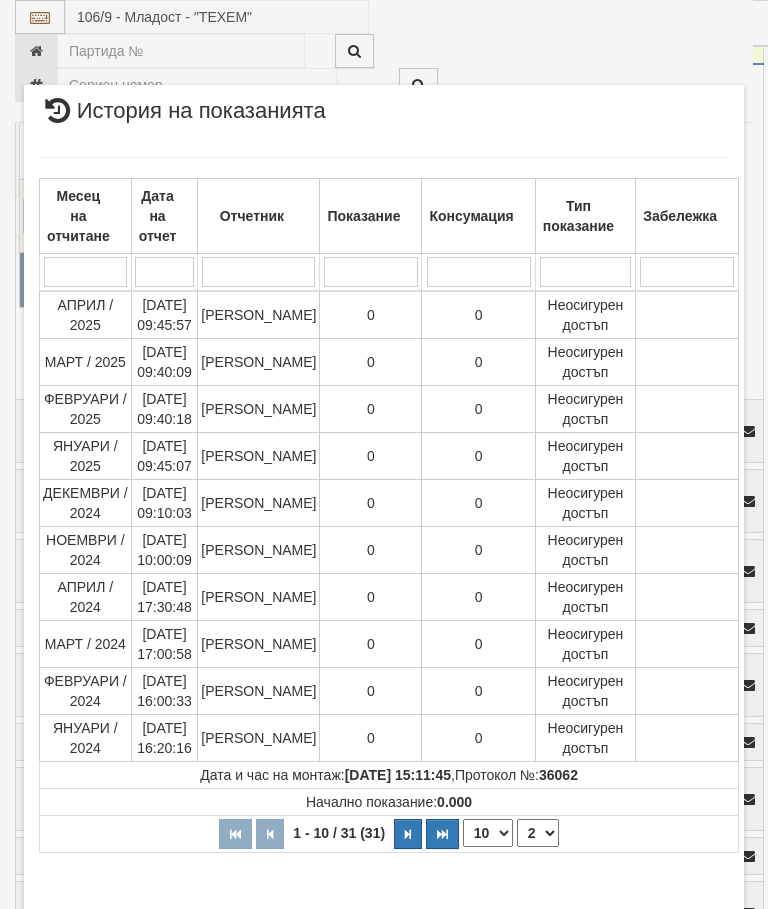 select on "2" 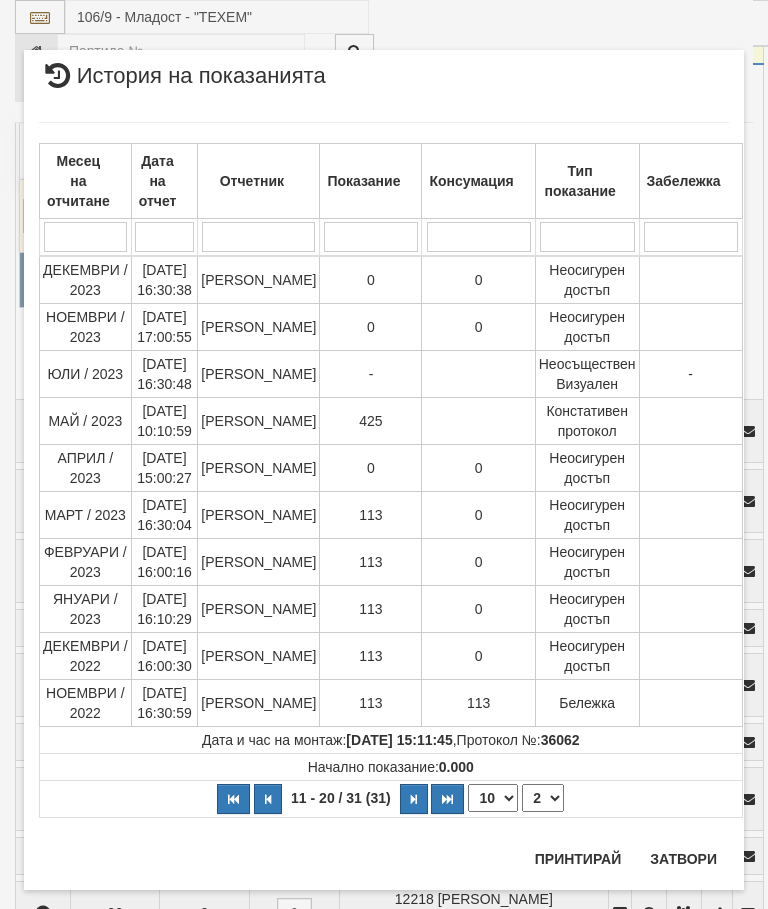 click on "Затвори" at bounding box center (683, 859) 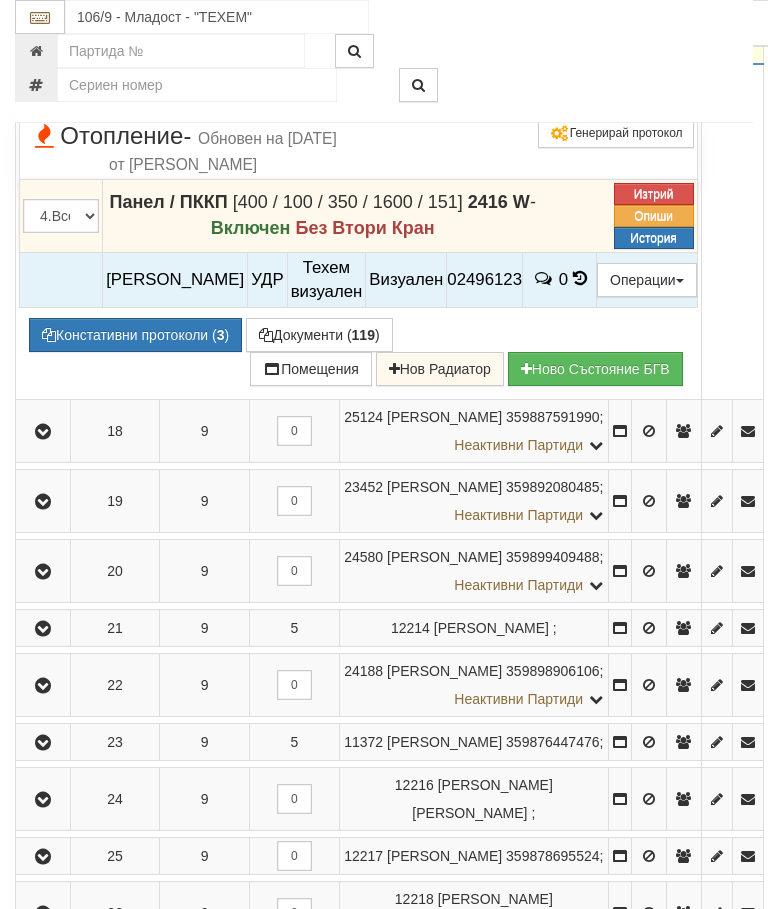 click at bounding box center (43, 33) 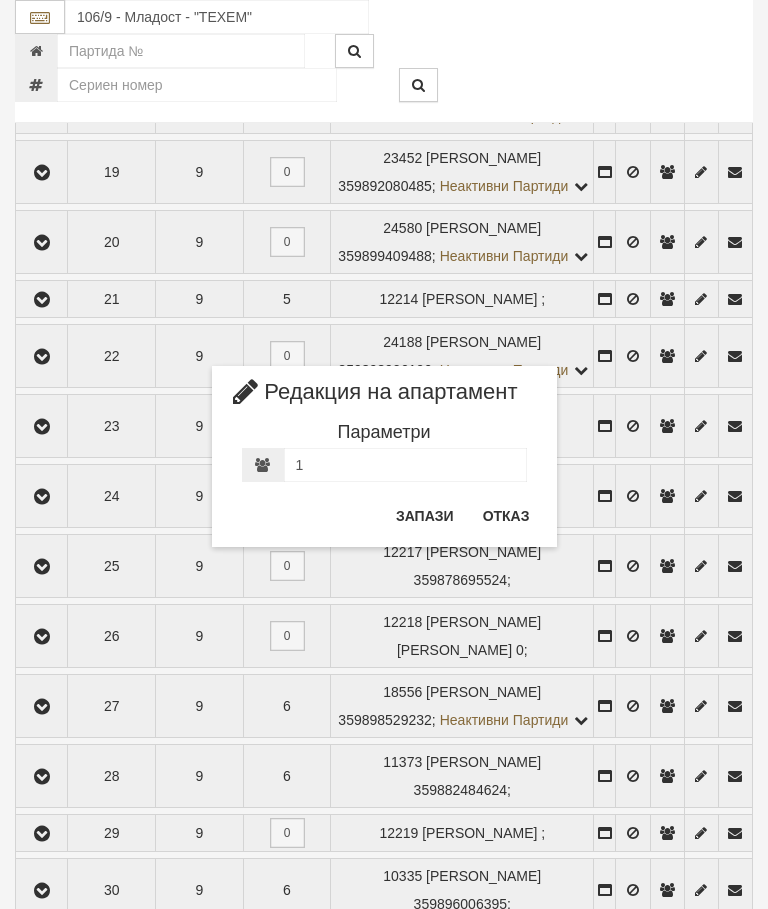click on "Отказ" at bounding box center (506, 516) 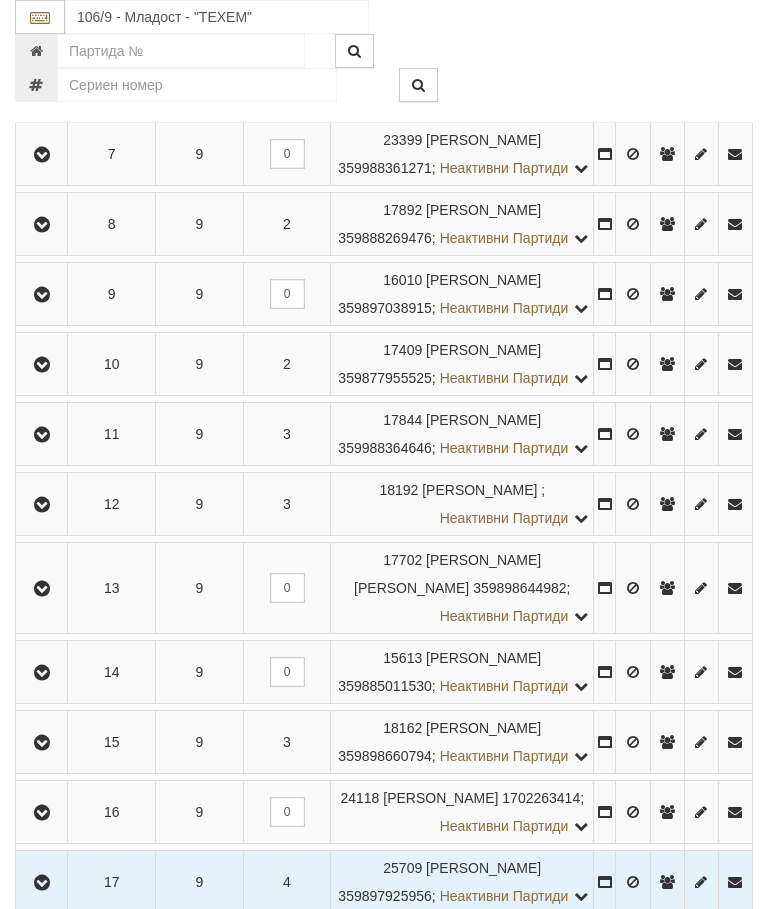 scroll, scrollTop: 854, scrollLeft: 0, axis: vertical 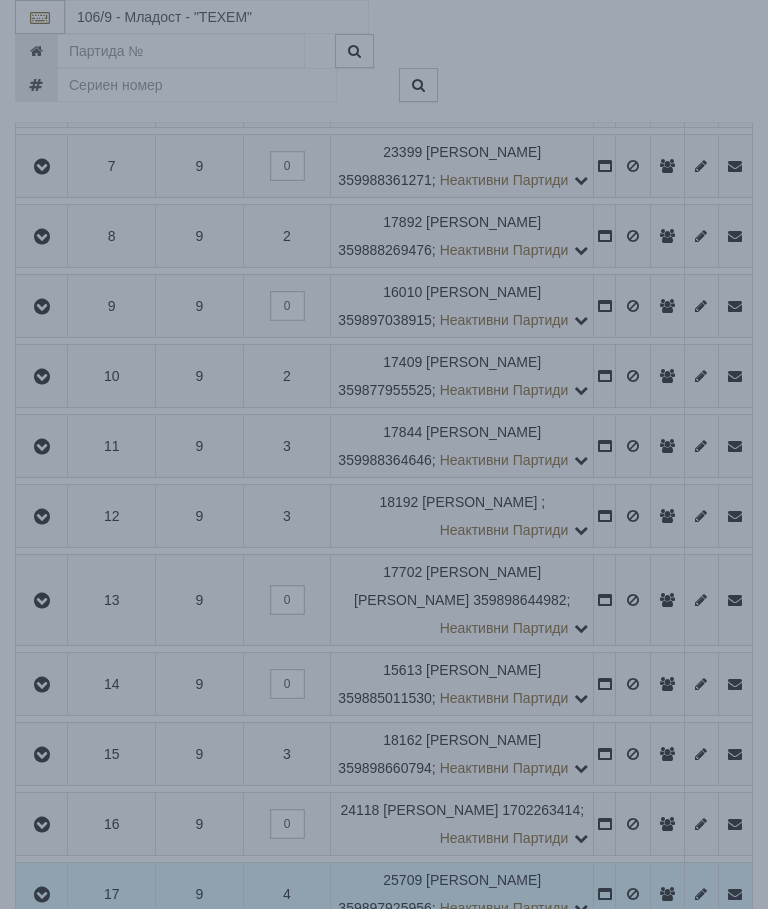 click at bounding box center (667, 166) 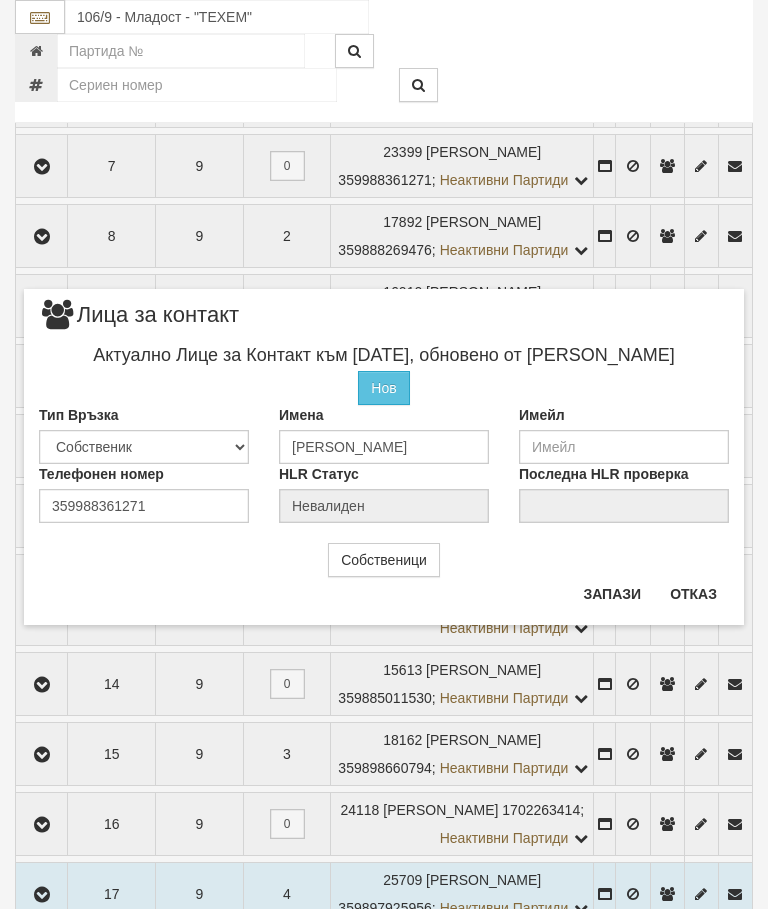 click on "Отказ" at bounding box center (693, 594) 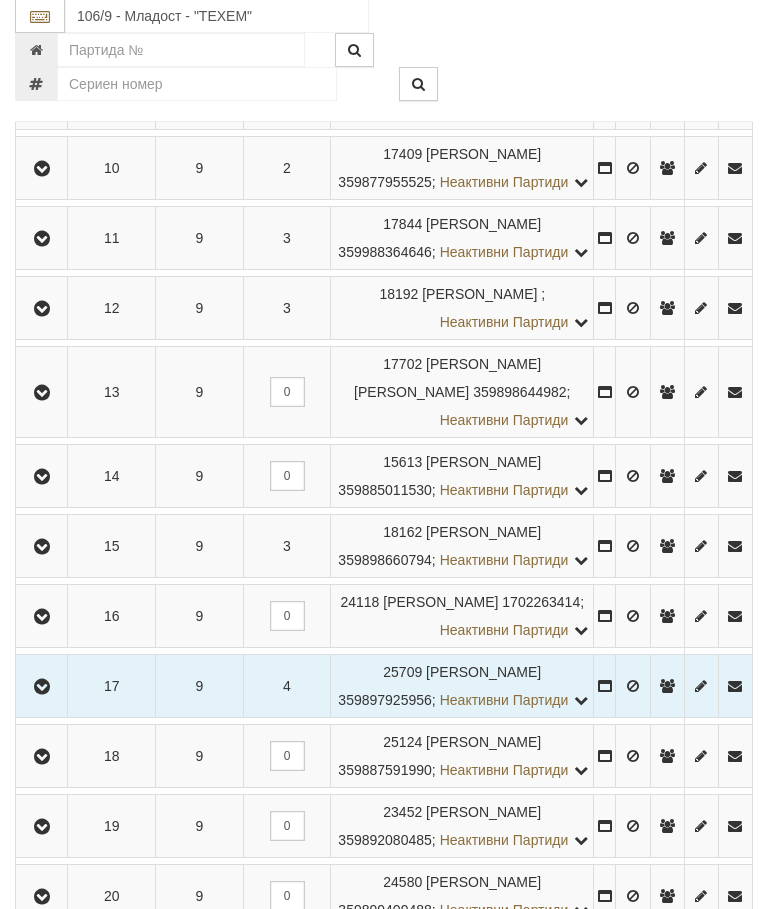 scroll, scrollTop: 1065, scrollLeft: 0, axis: vertical 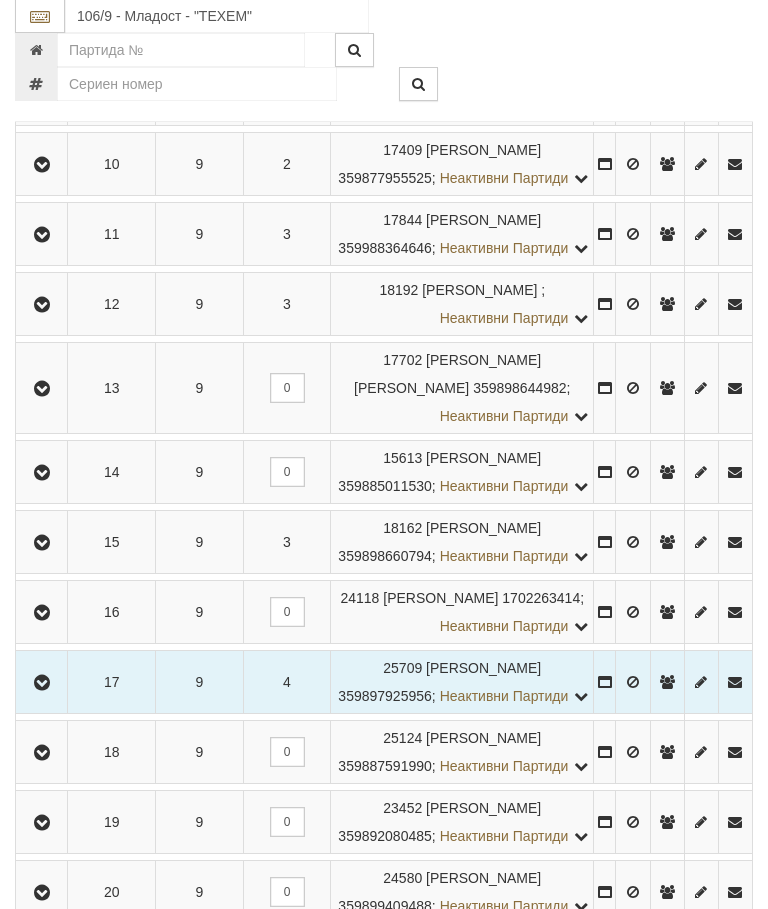click at bounding box center [544, 51] 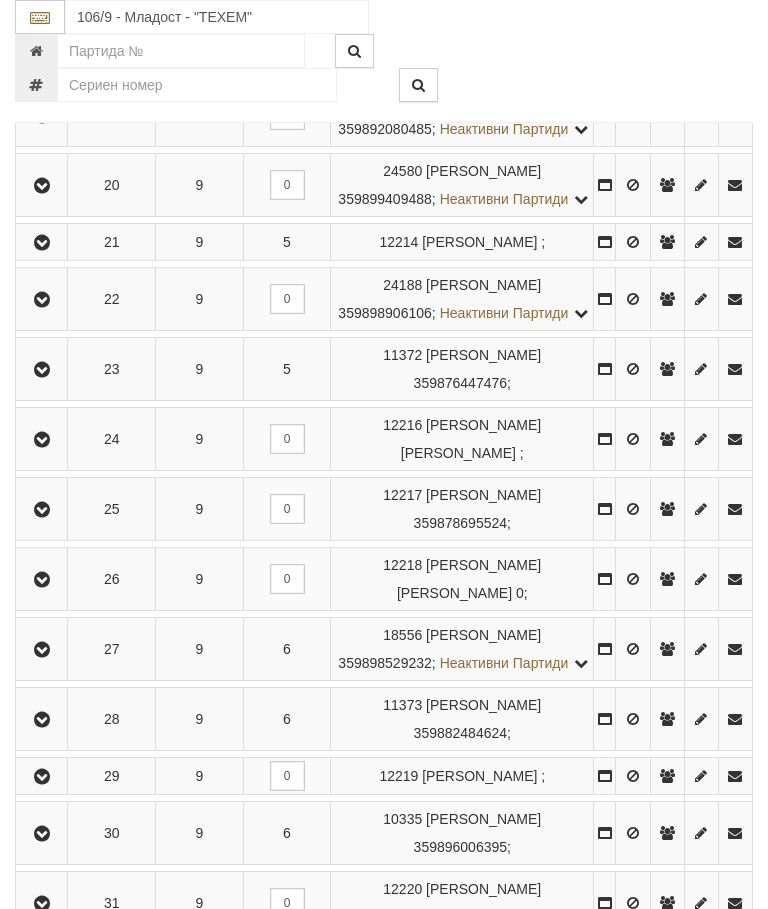 scroll, scrollTop: 1775, scrollLeft: 0, axis: vertical 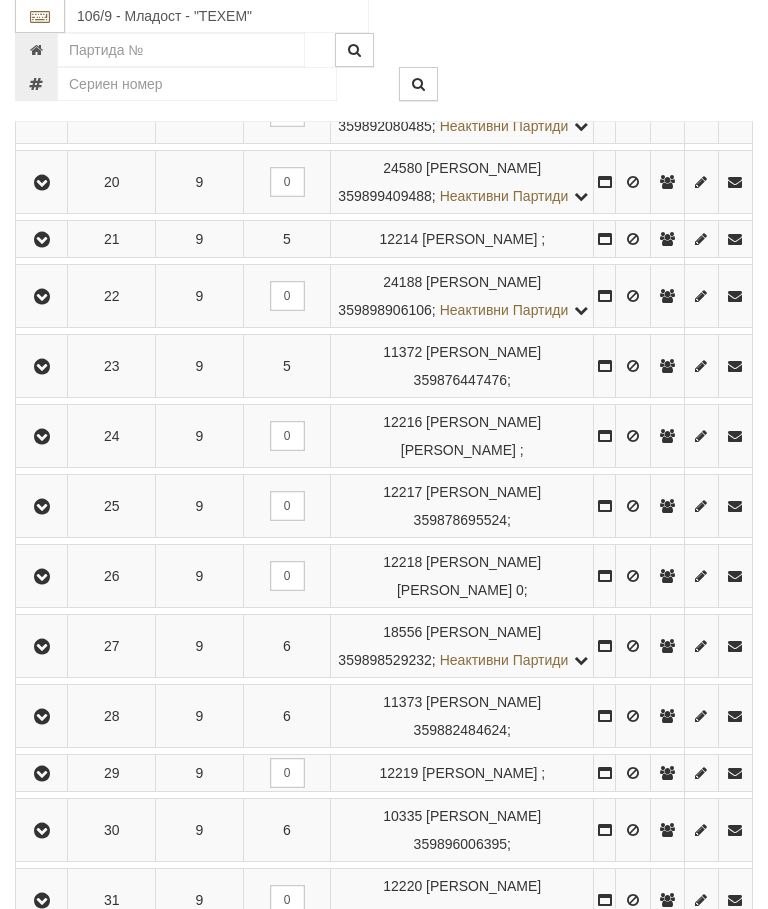 click at bounding box center (42, 298) 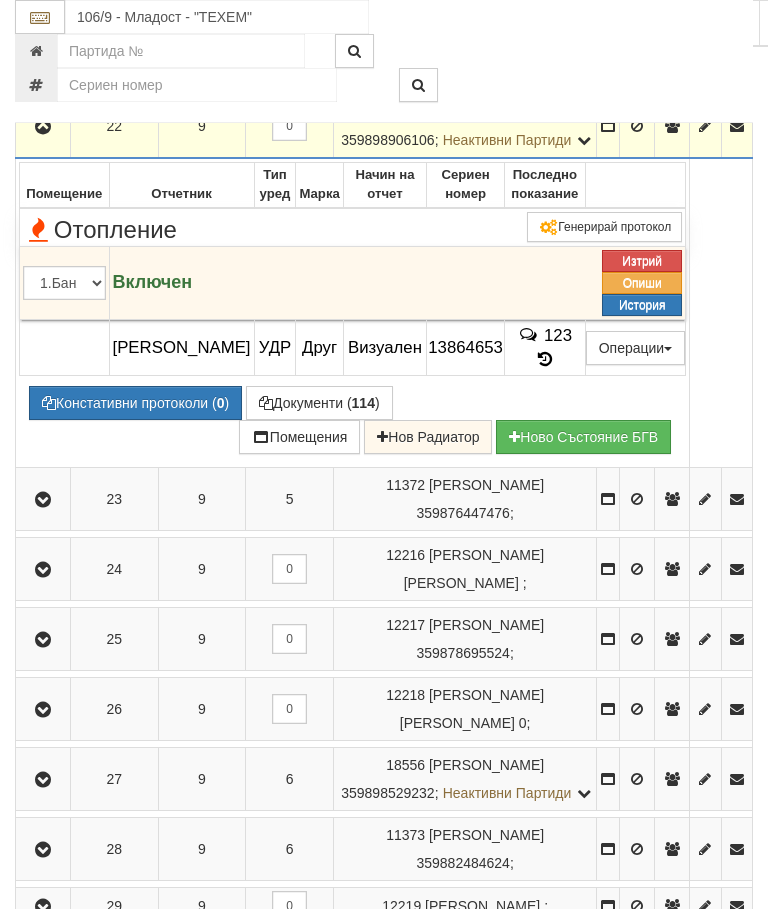 scroll, scrollTop: 1957, scrollLeft: 0, axis: vertical 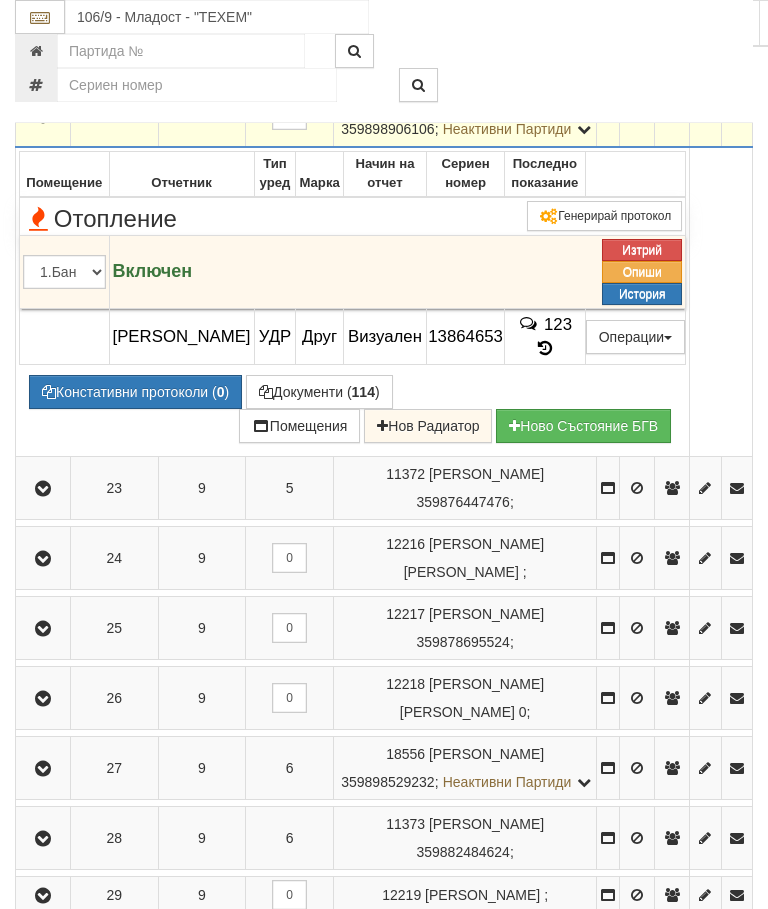click at bounding box center (43, 116) 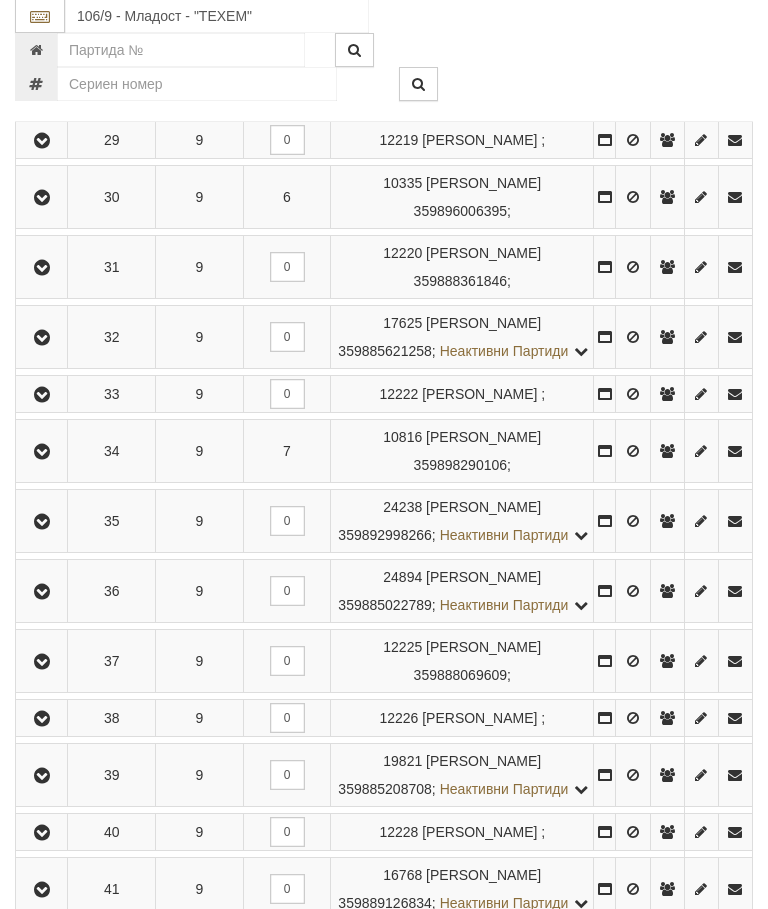 click at bounding box center [42, 15] 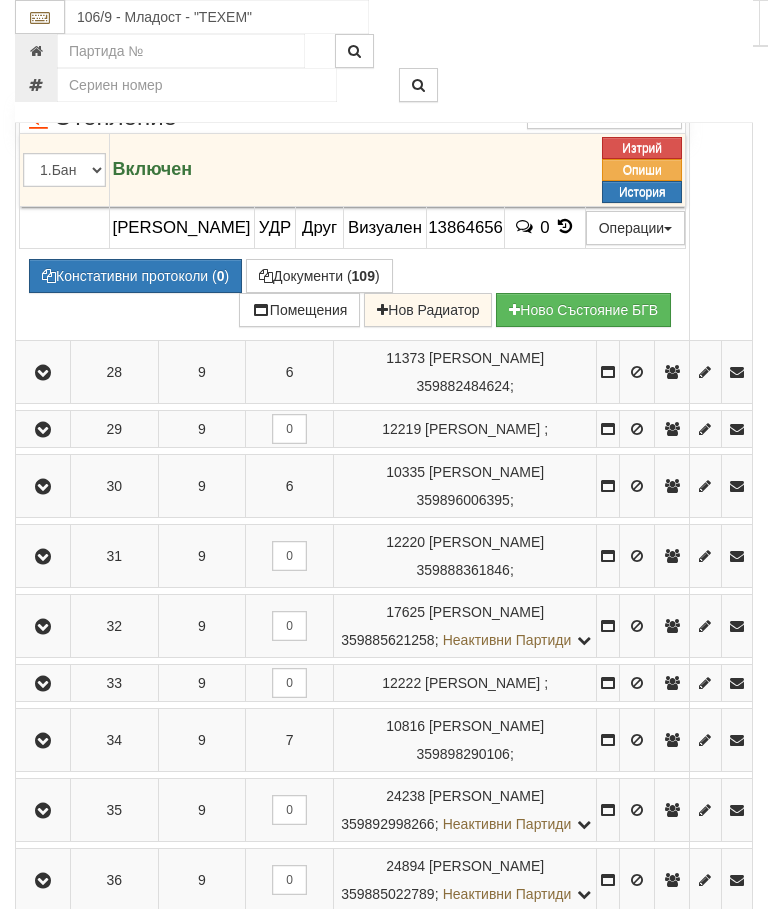 click at bounding box center [43, 13] 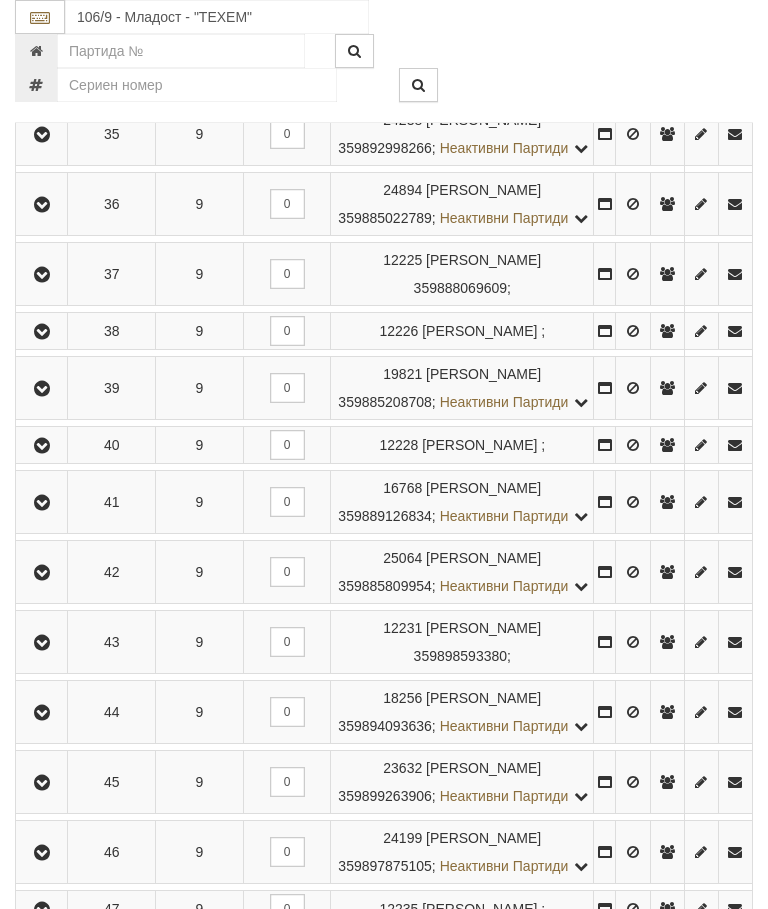 scroll, scrollTop: 2928, scrollLeft: 0, axis: vertical 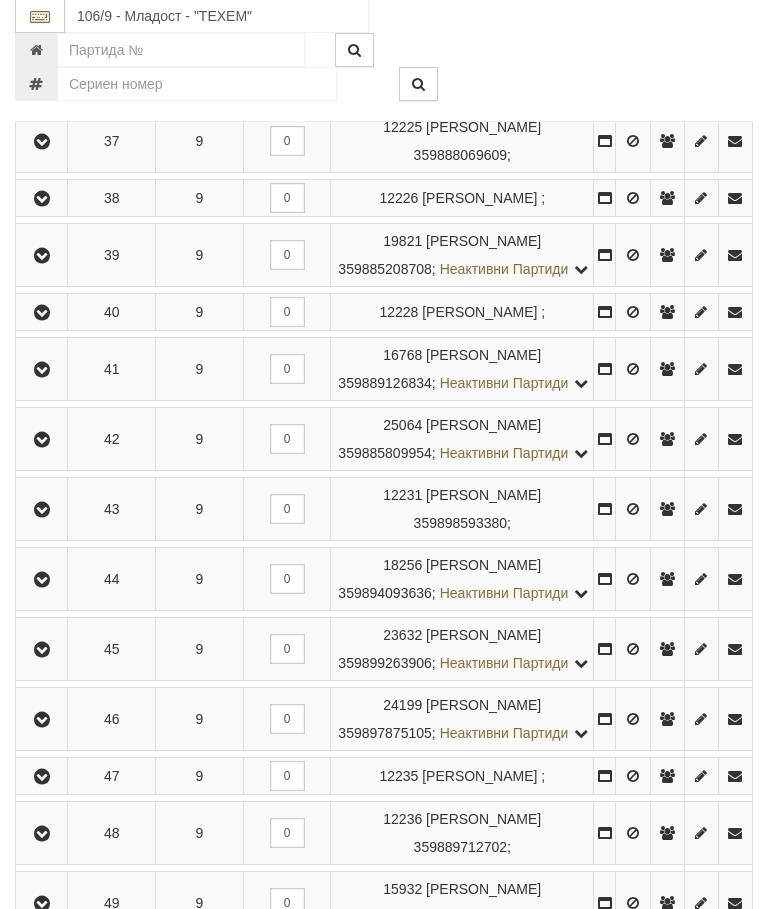 click at bounding box center [42, -181] 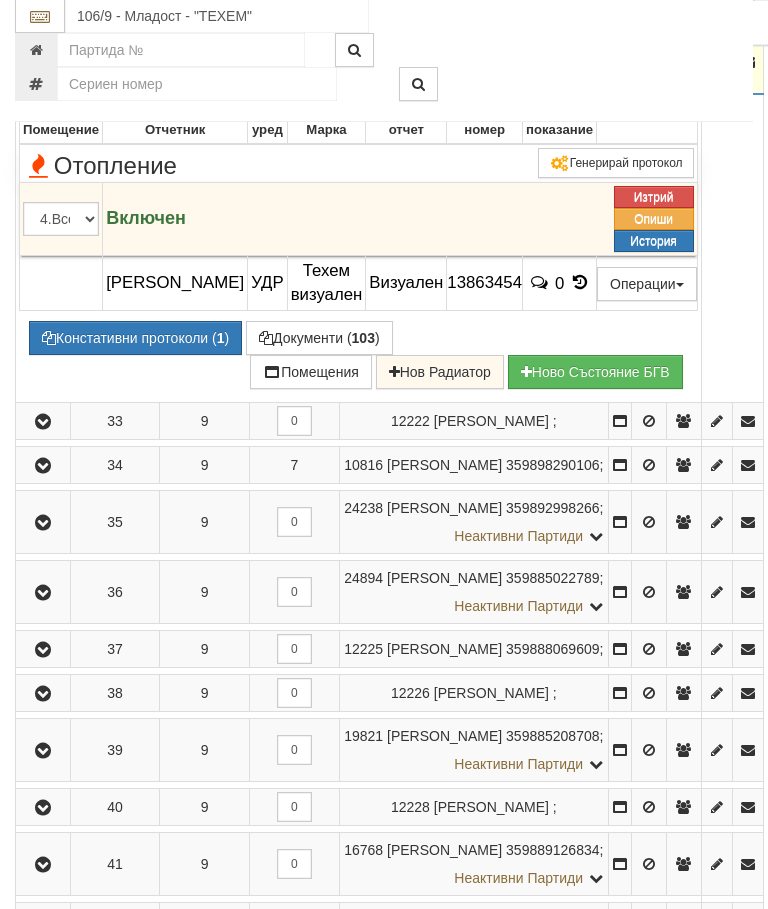 scroll, scrollTop: 2555, scrollLeft: 0, axis: vertical 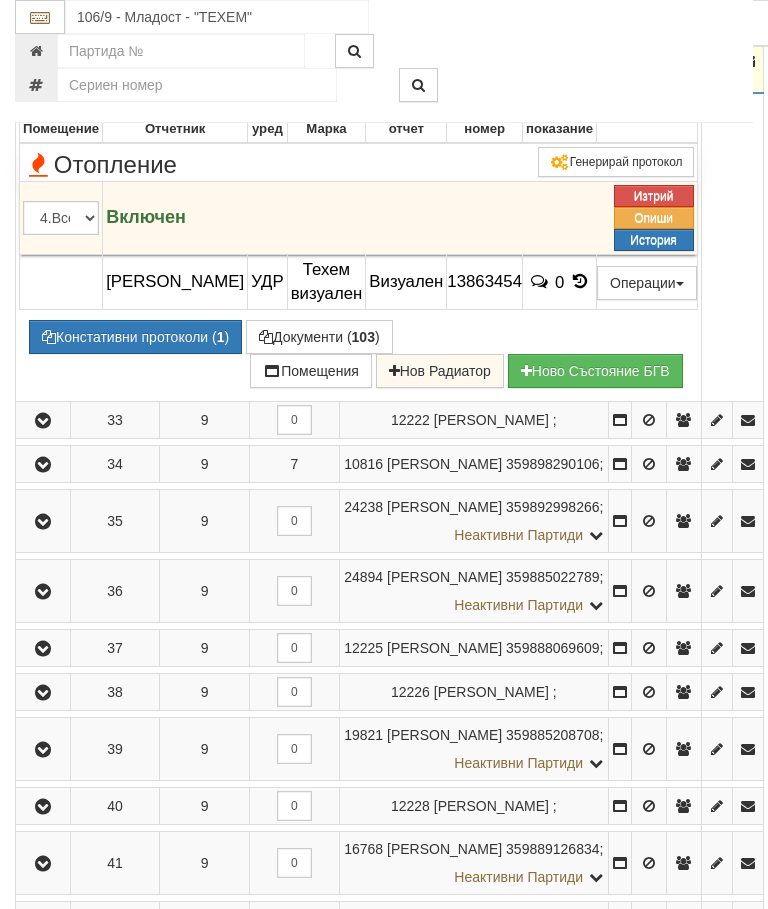 click at bounding box center (43, 62) 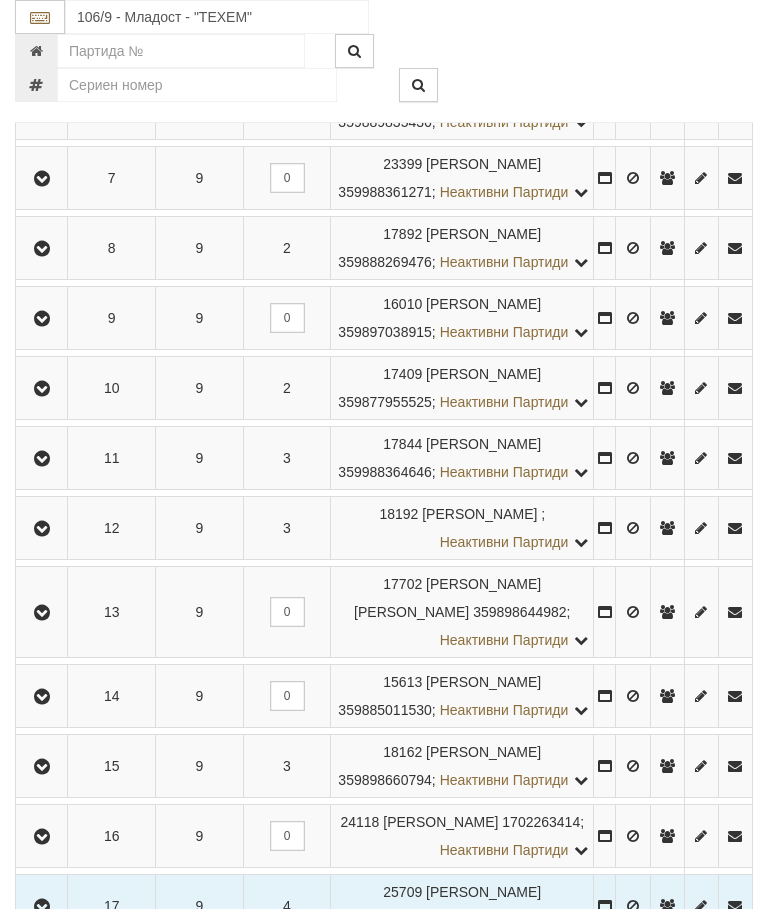 scroll, scrollTop: 577, scrollLeft: 0, axis: vertical 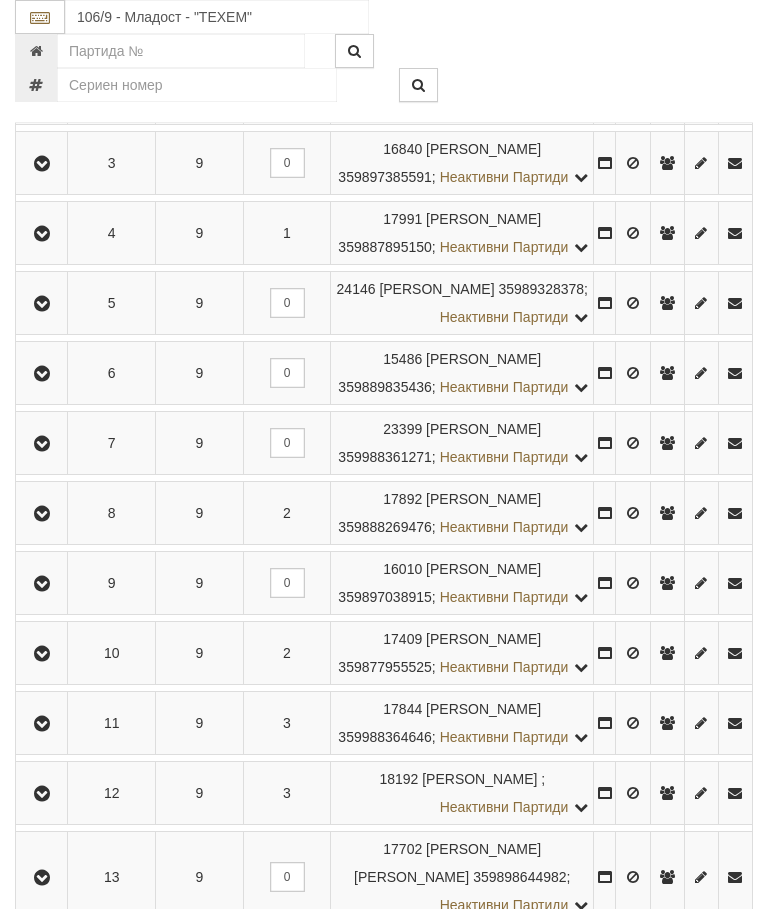 click at bounding box center [42, 444] 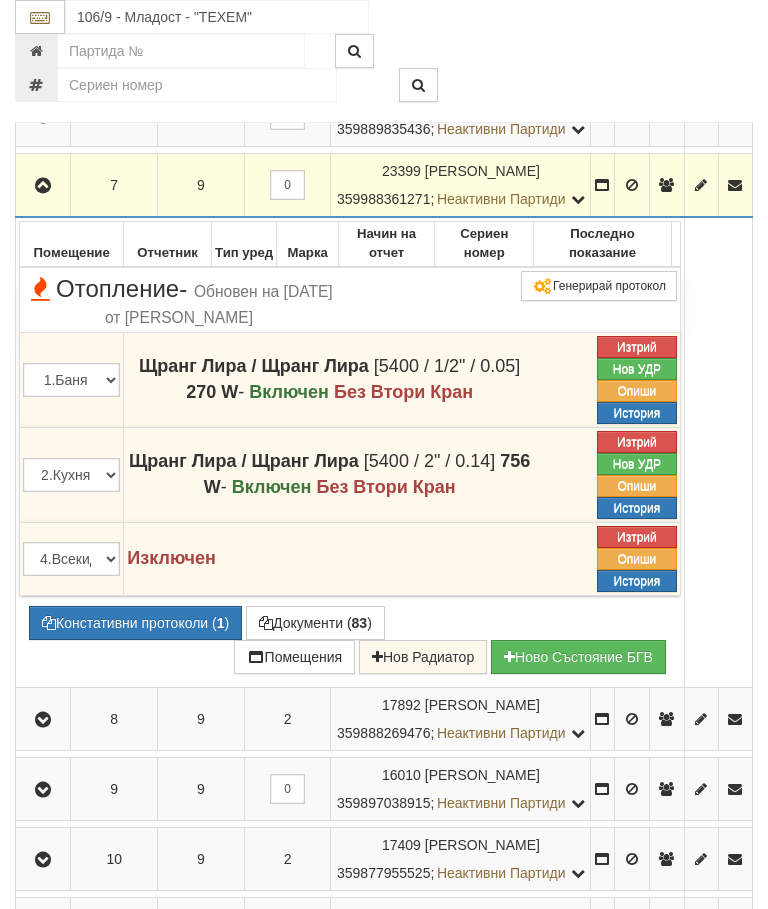 scroll, scrollTop: 848, scrollLeft: 0, axis: vertical 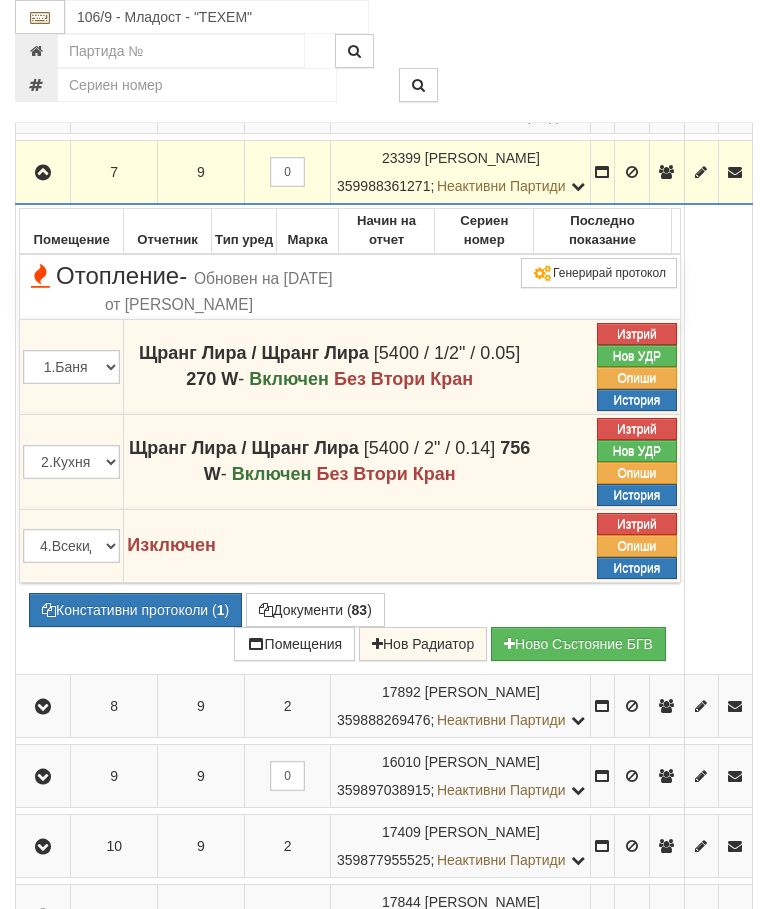click on "Констативни протоколи ( 1 )" at bounding box center (135, 610) 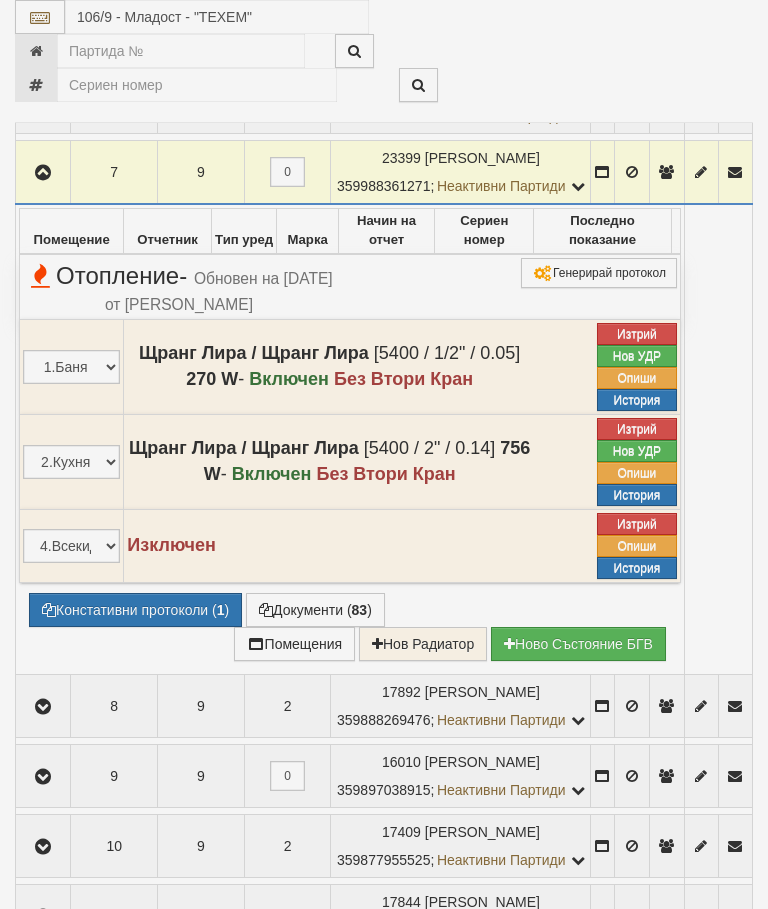 select on "10" 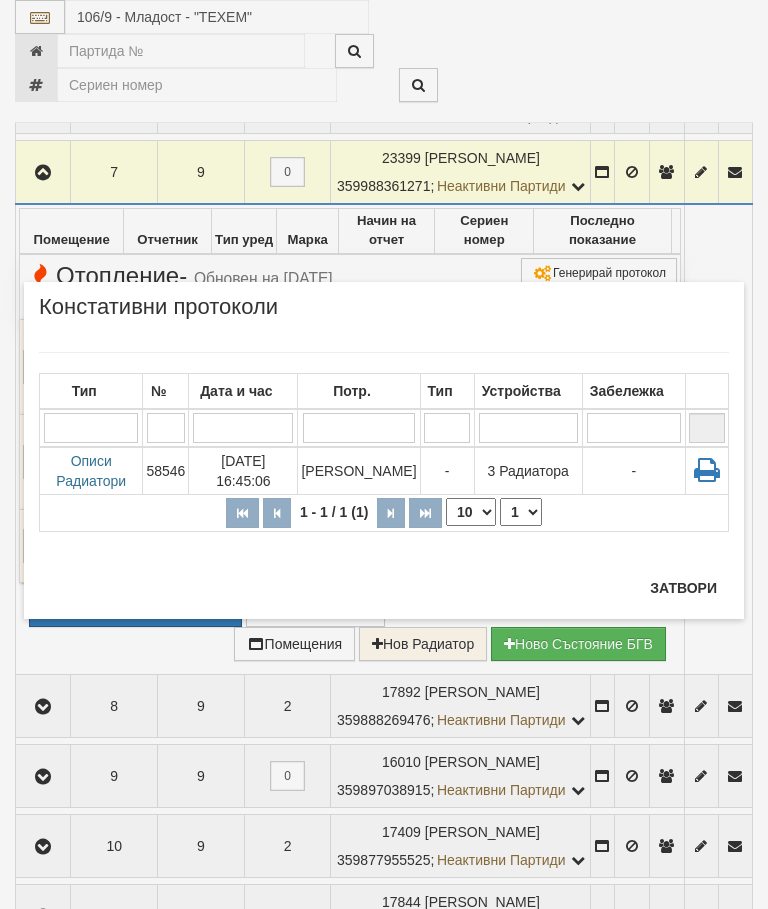 click on "Затвори" at bounding box center (683, 588) 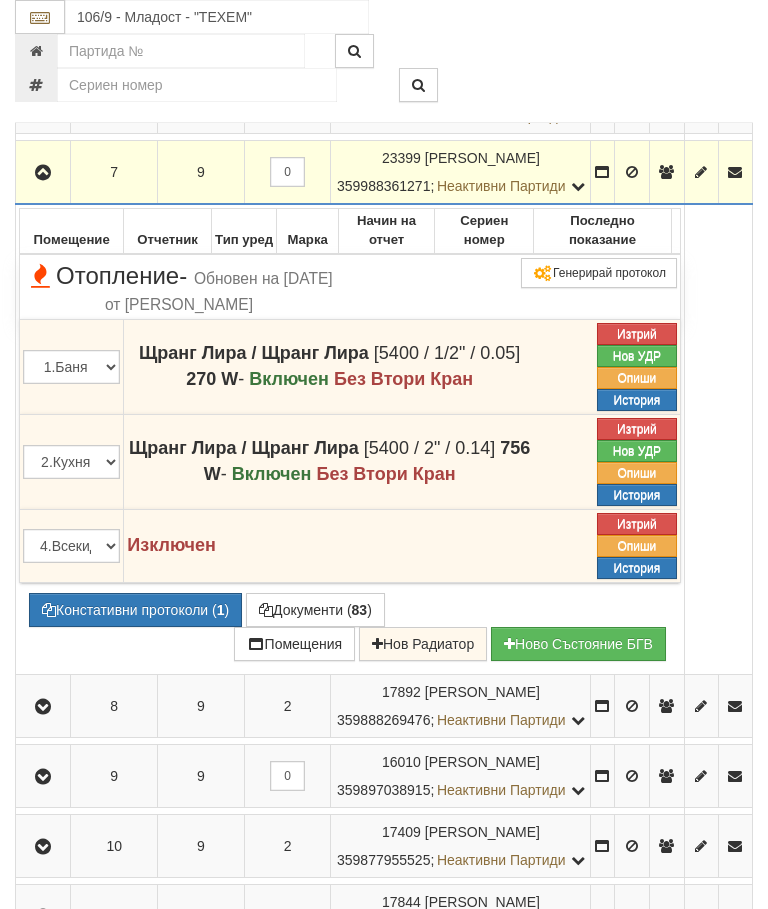 click at bounding box center (43, 173) 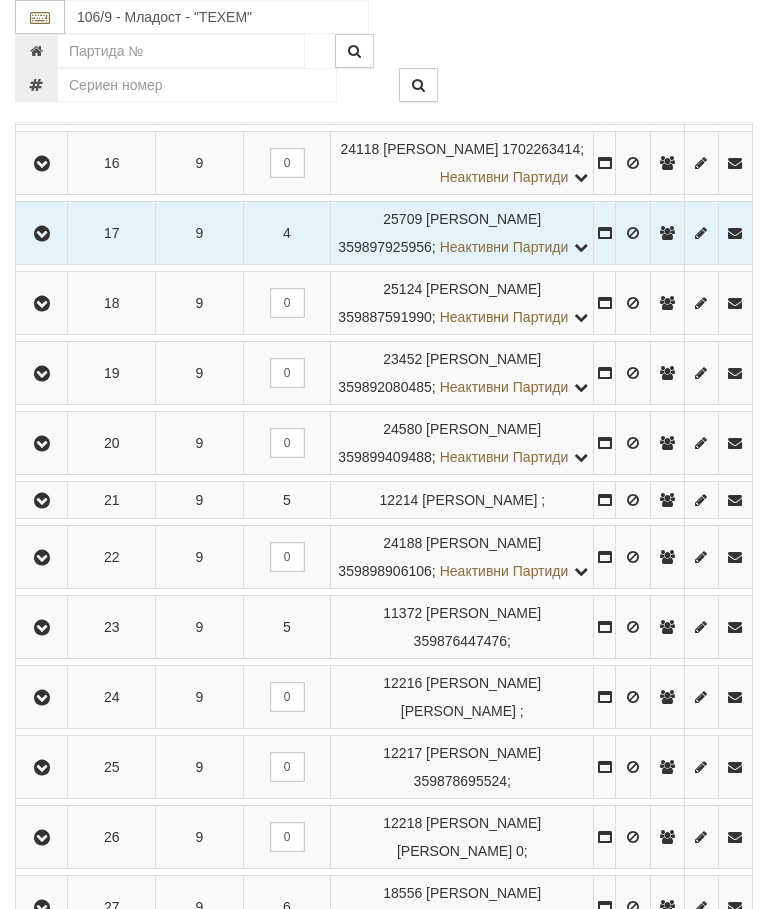 scroll, scrollTop: 1638, scrollLeft: 0, axis: vertical 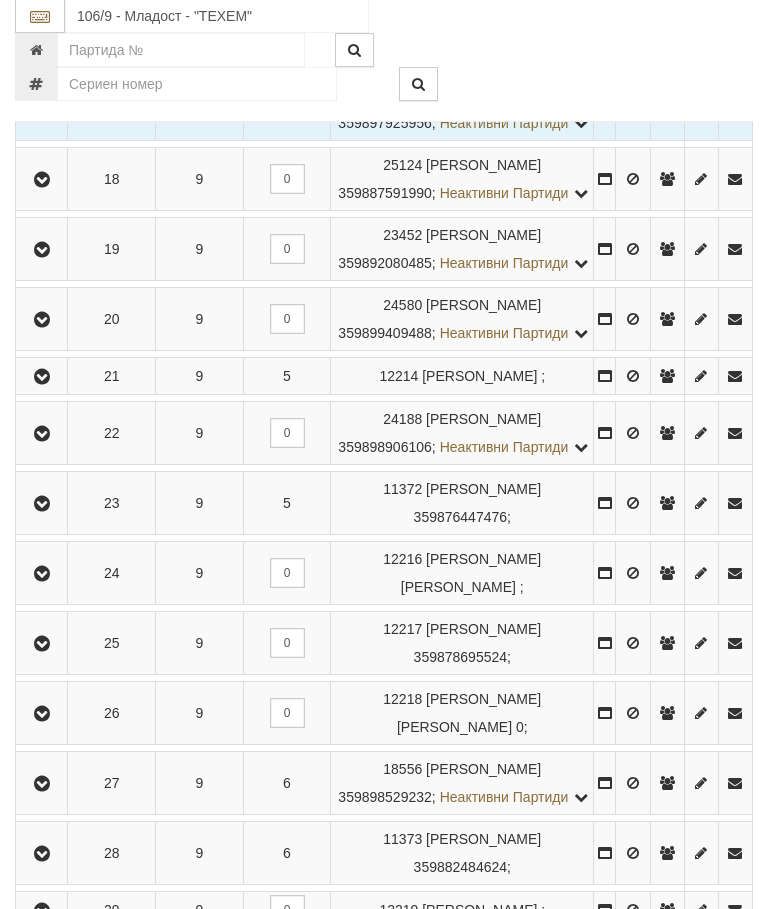 click at bounding box center (42, 110) 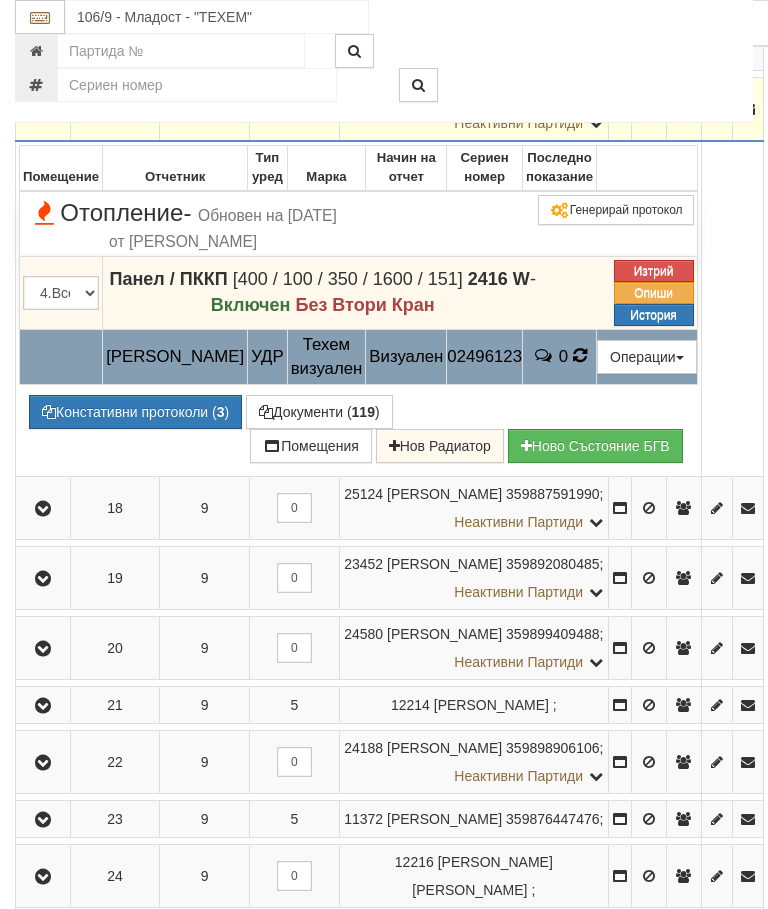 click at bounding box center [579, 355] 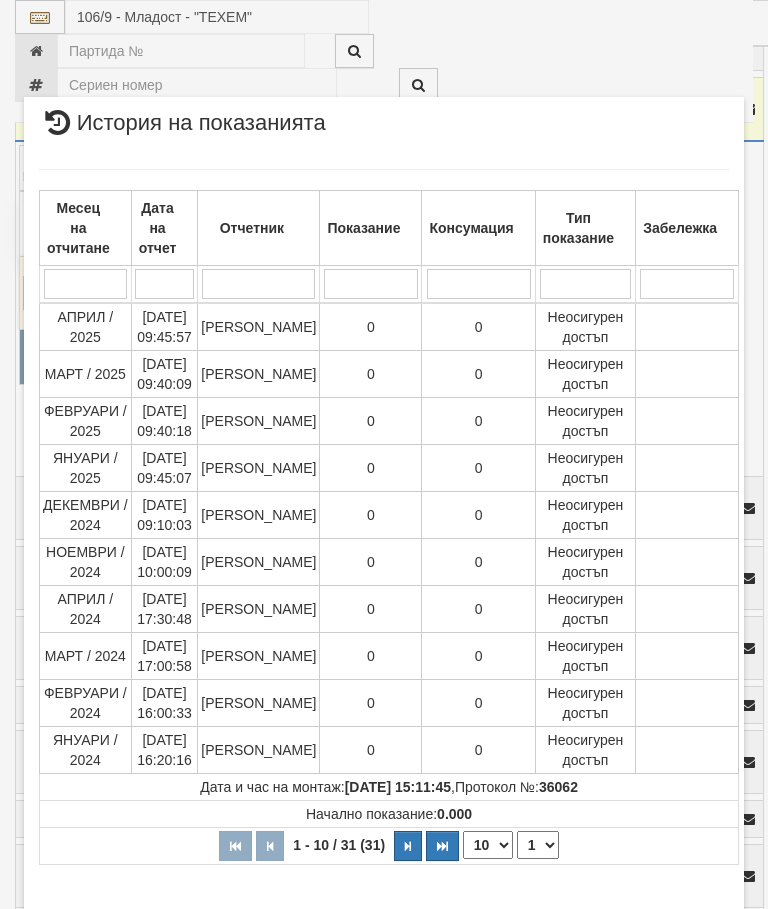 click on "1 2 3 4" at bounding box center [538, 845] 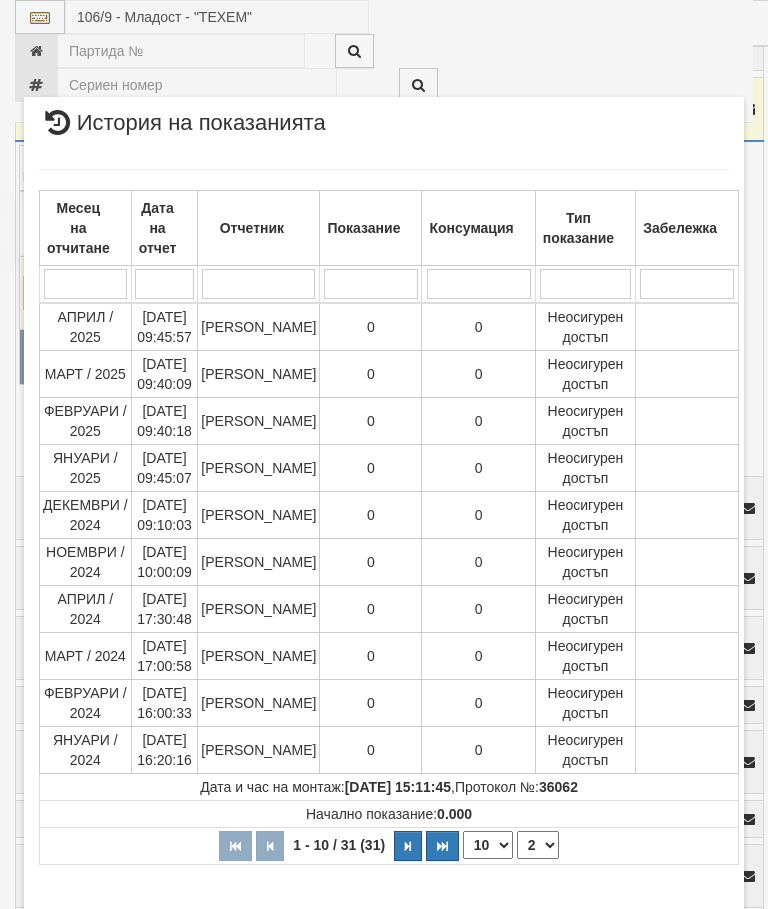 select on "2" 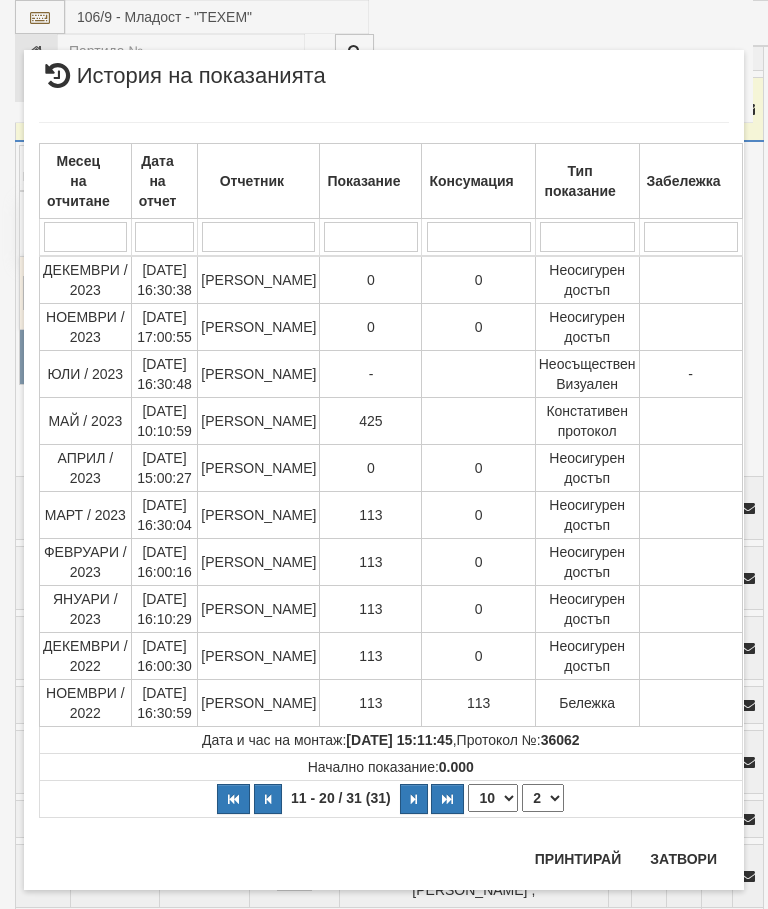click on "Затвори" at bounding box center (683, 859) 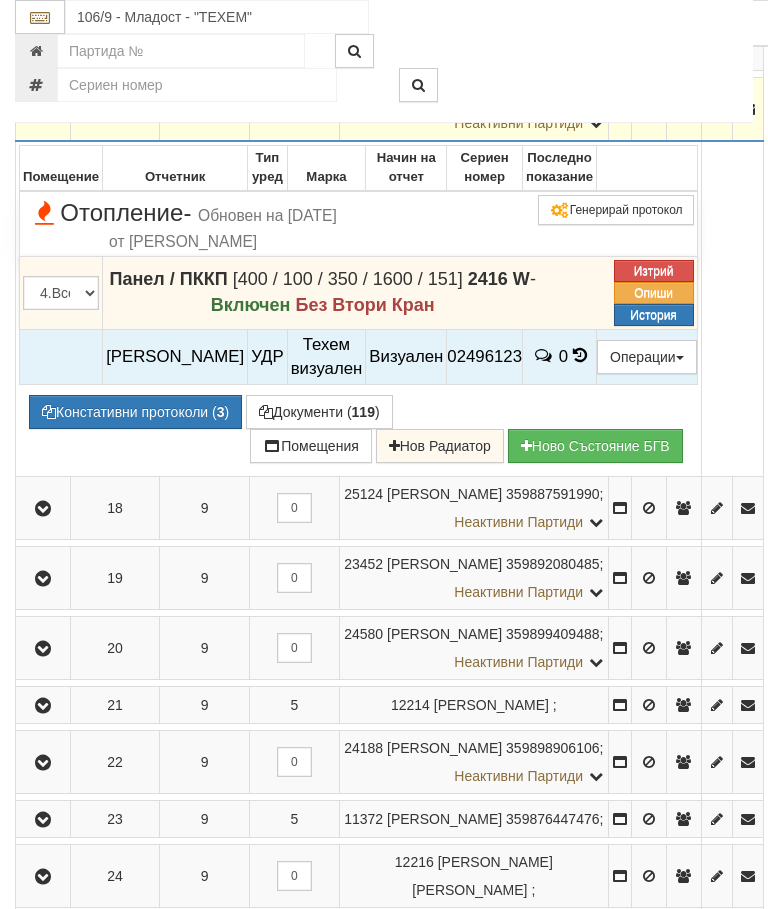 click at bounding box center [43, 110] 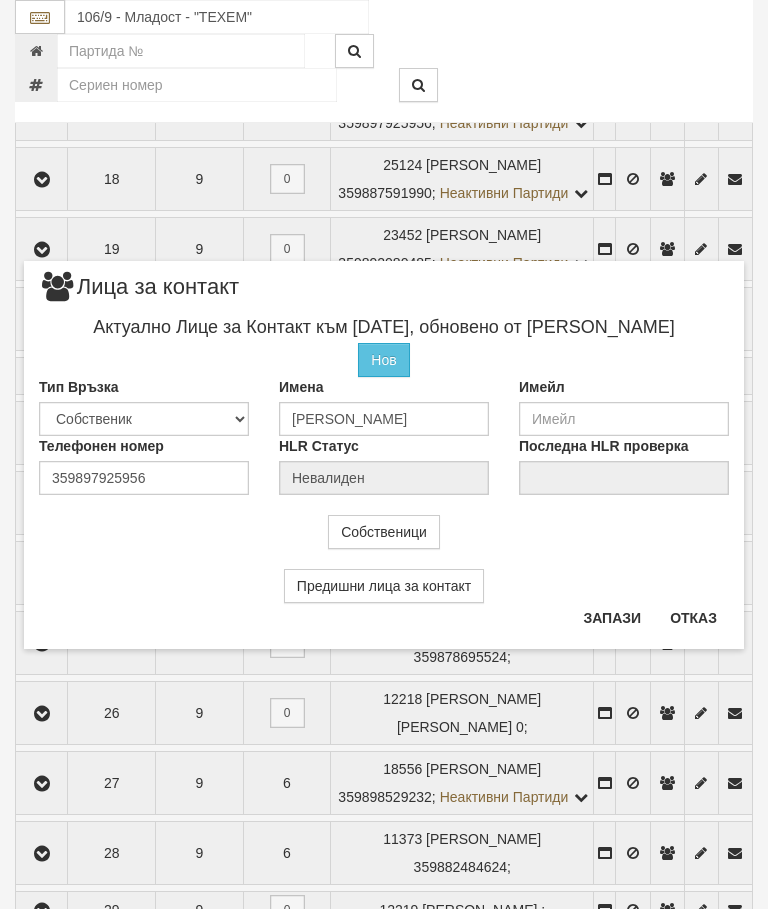 click on "Отказ" at bounding box center (693, 618) 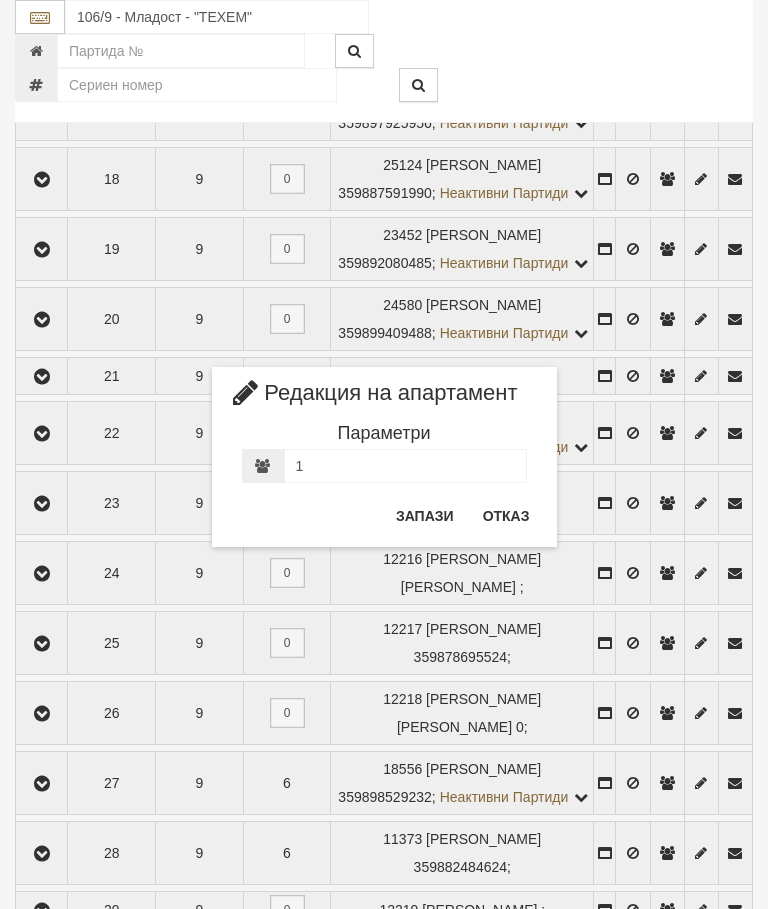 click on "Отказ" at bounding box center [506, 516] 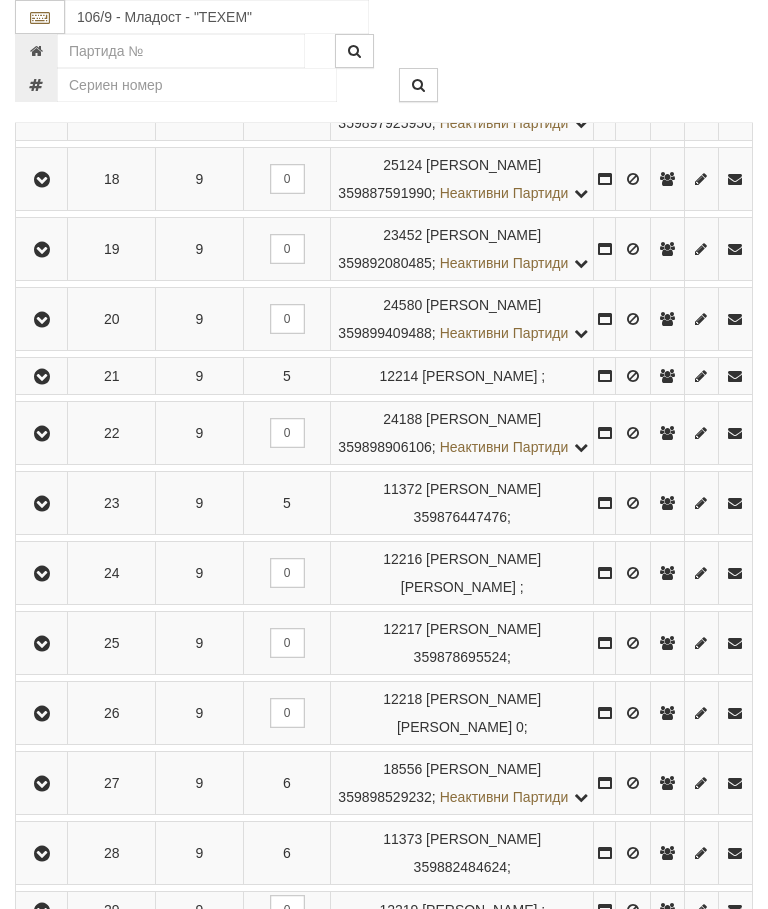 click at bounding box center [41, -101] 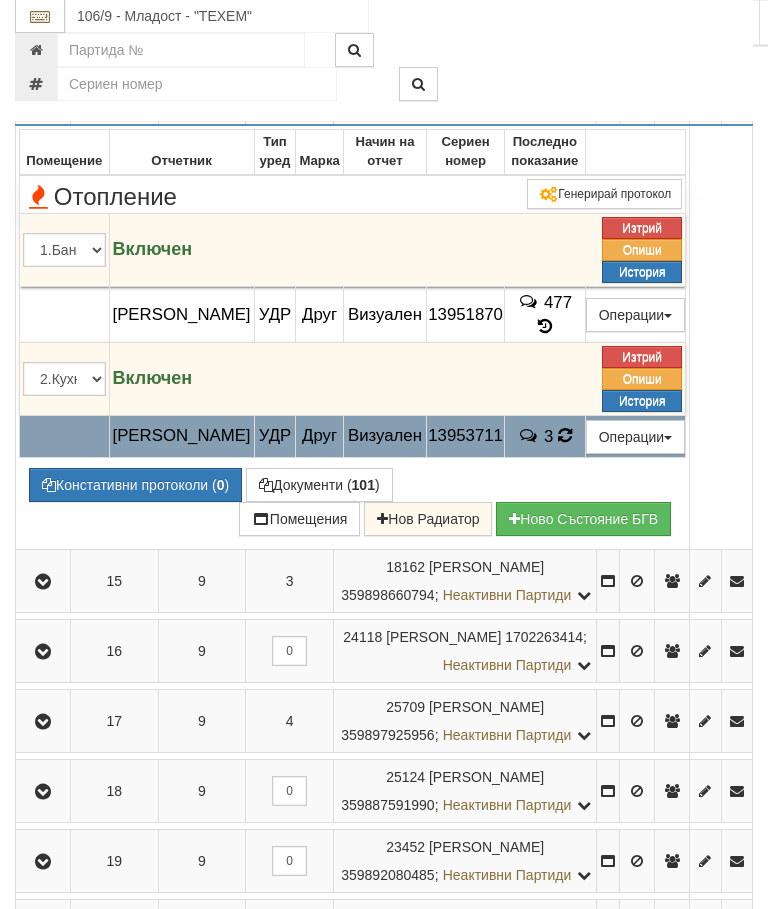 scroll, scrollTop: 1445, scrollLeft: 0, axis: vertical 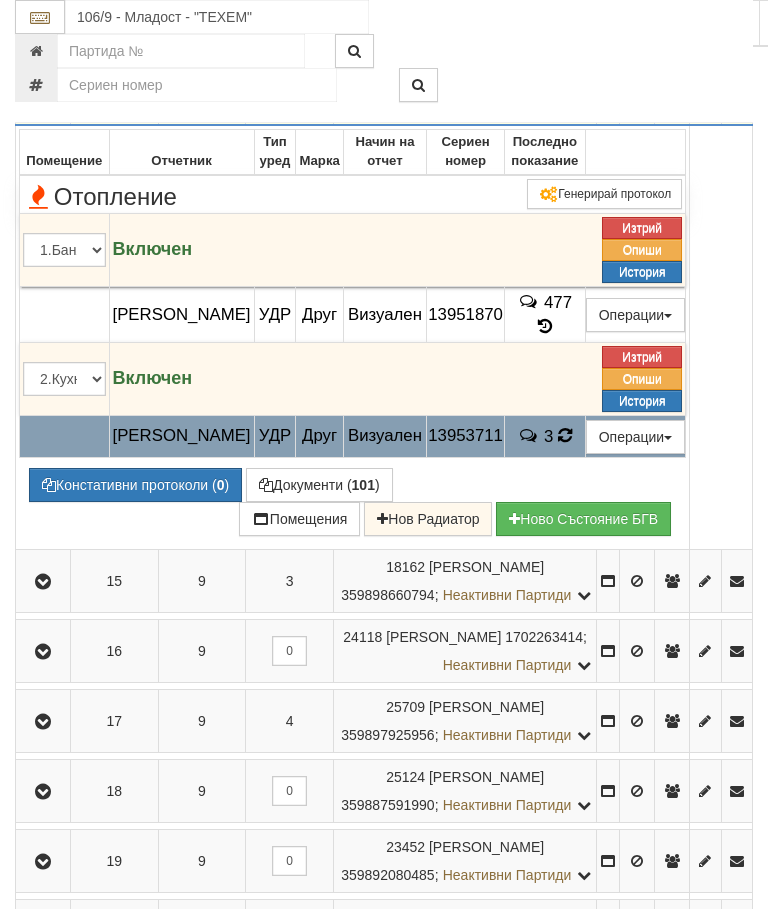 click at bounding box center (565, 435) 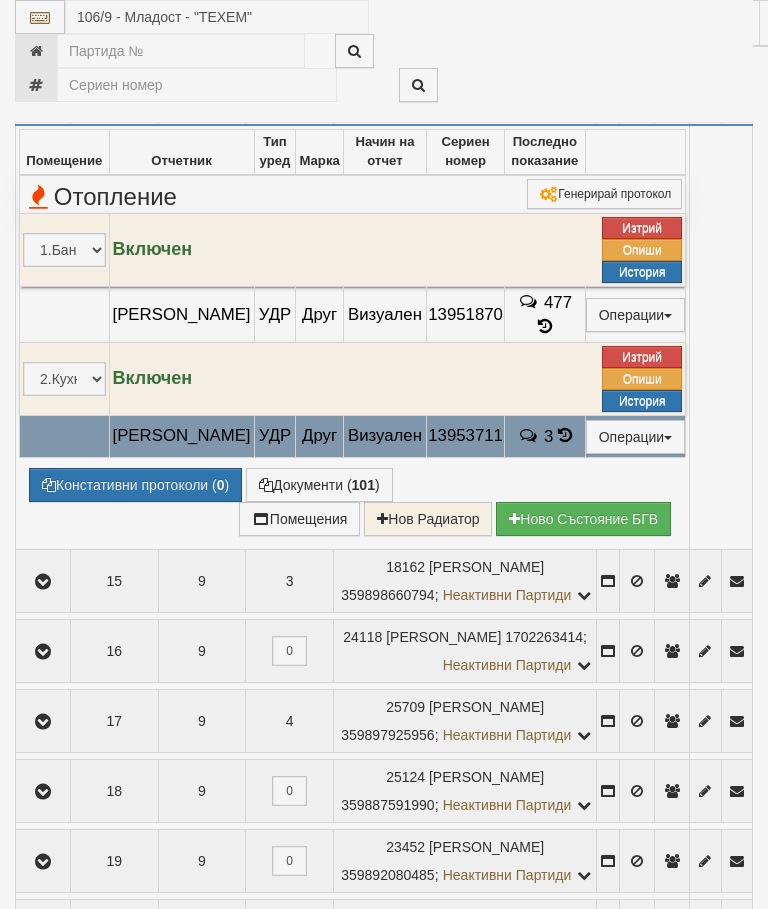 select on "10" 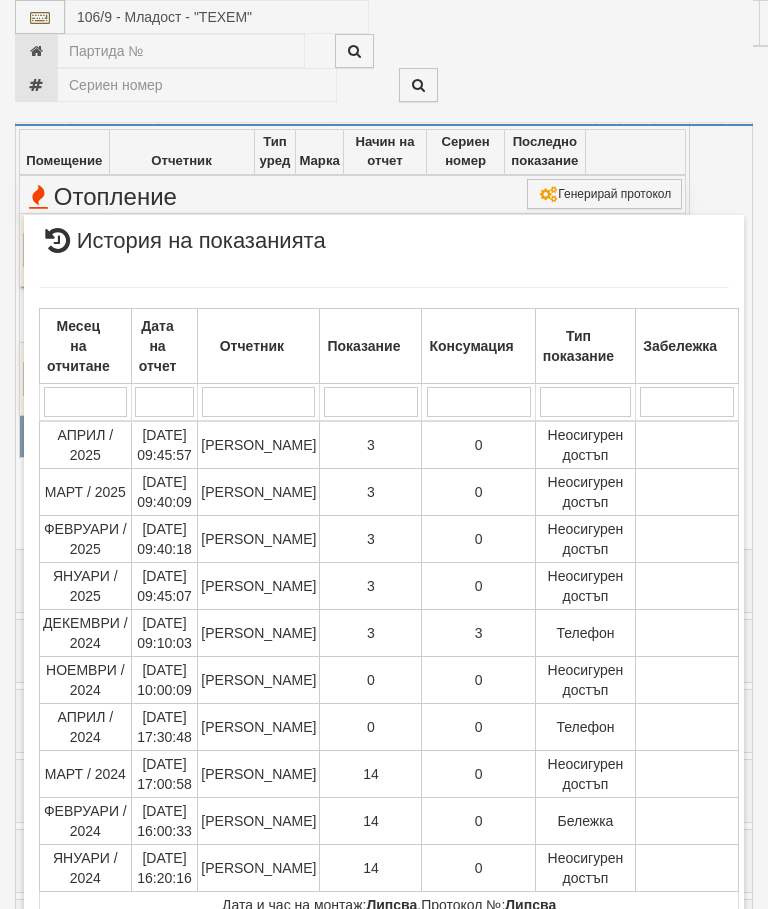 scroll, scrollTop: 993, scrollLeft: 0, axis: vertical 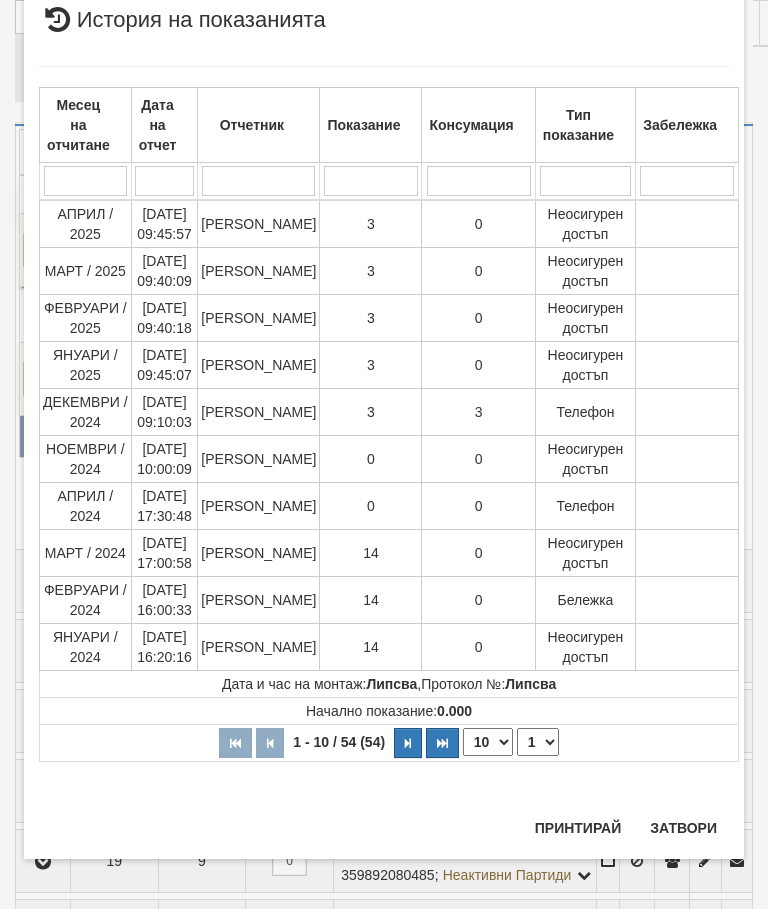 click on "1 2 3 4 5 6" at bounding box center (538, 742) 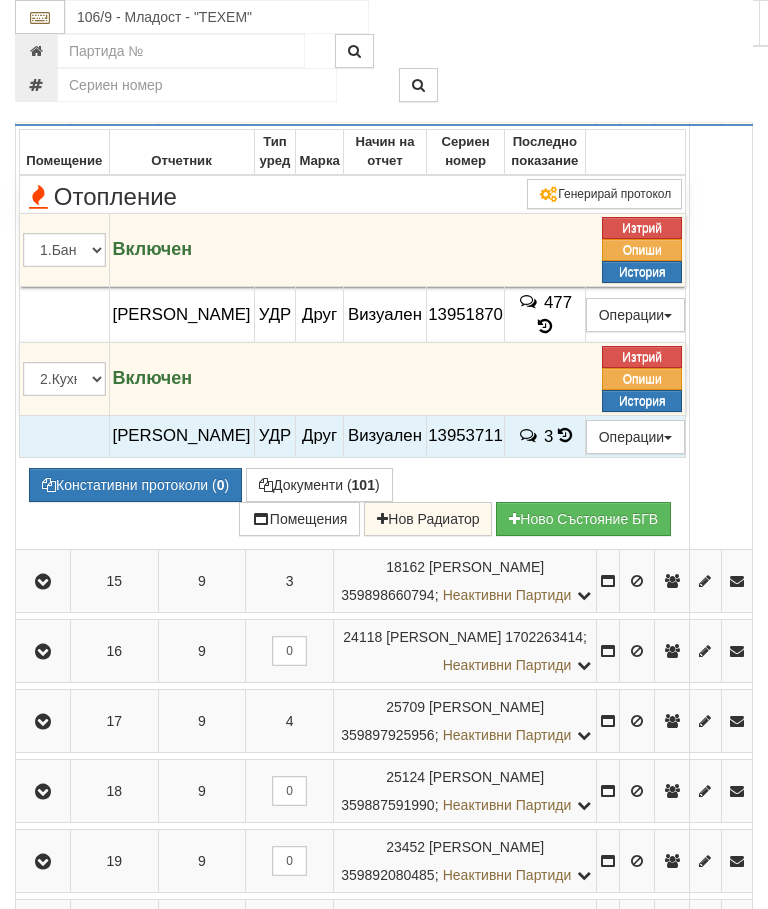 click at bounding box center [43, 94] 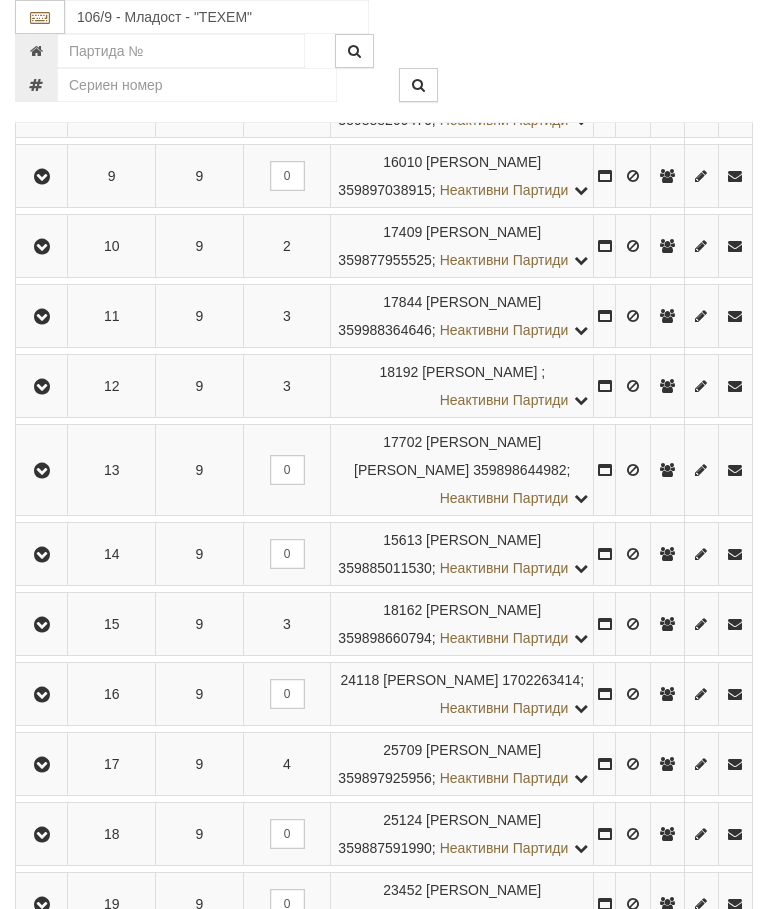 scroll, scrollTop: 968, scrollLeft: 0, axis: vertical 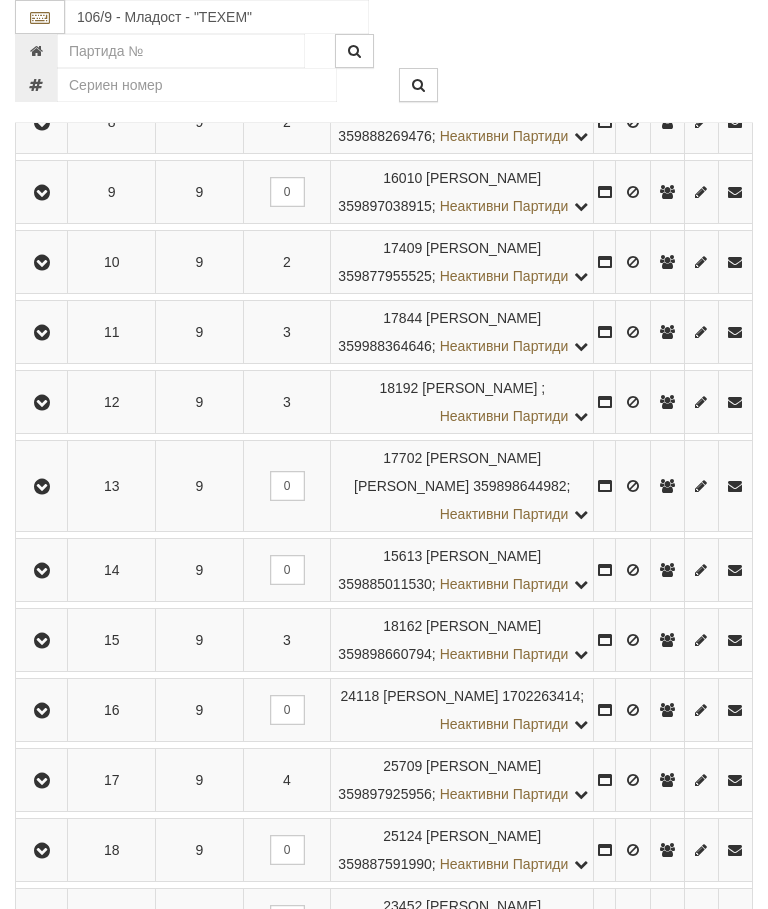 click at bounding box center (42, 193) 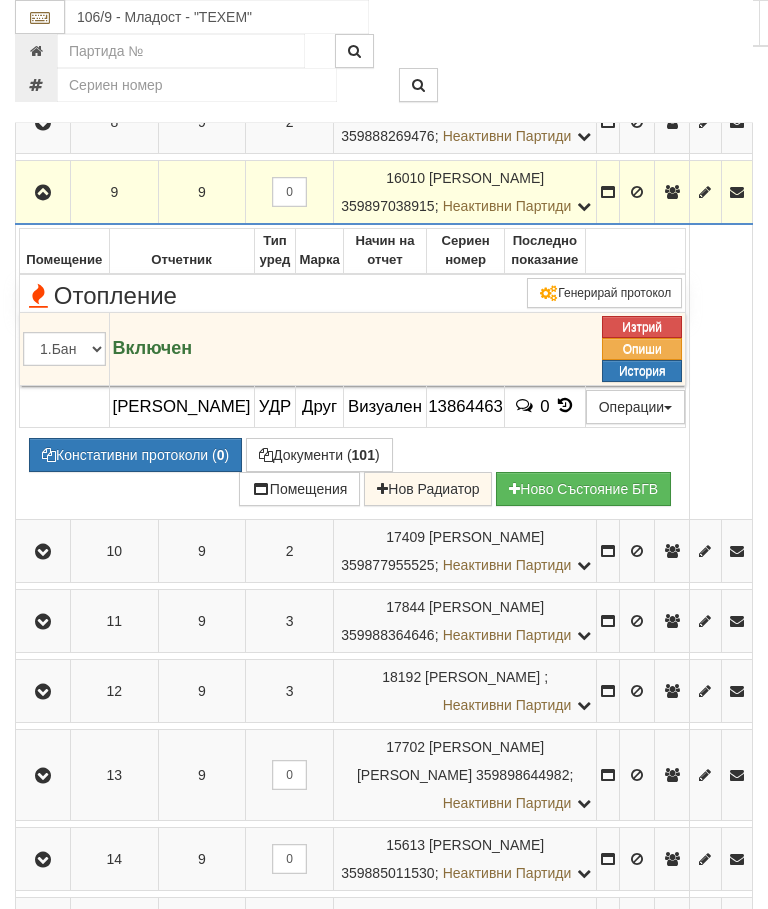 click on "0" at bounding box center (545, 407) 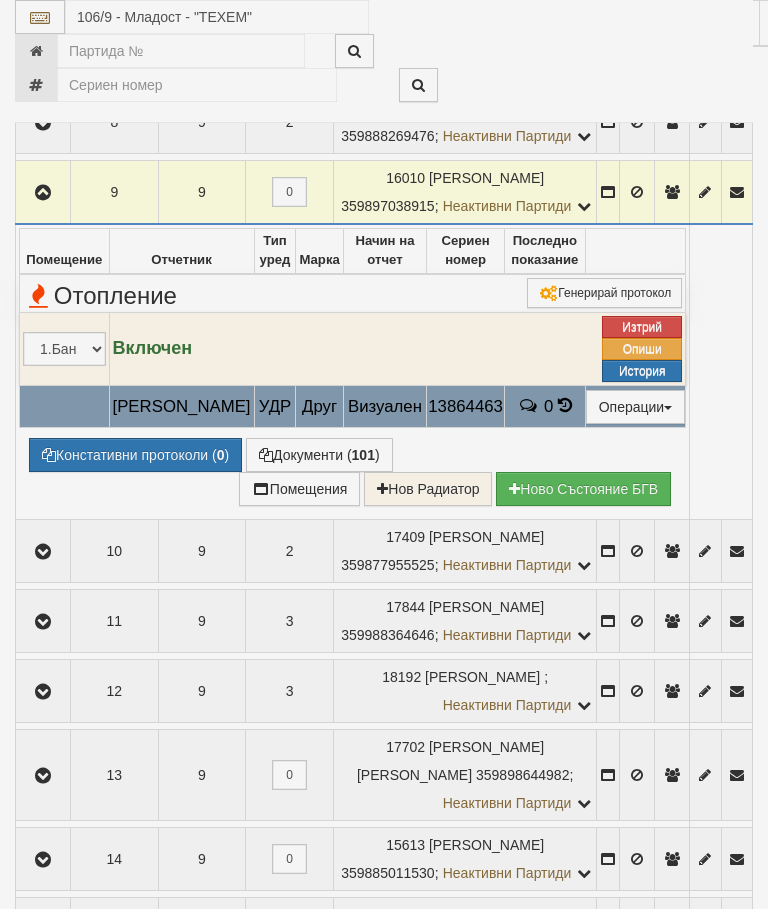 select on "10" 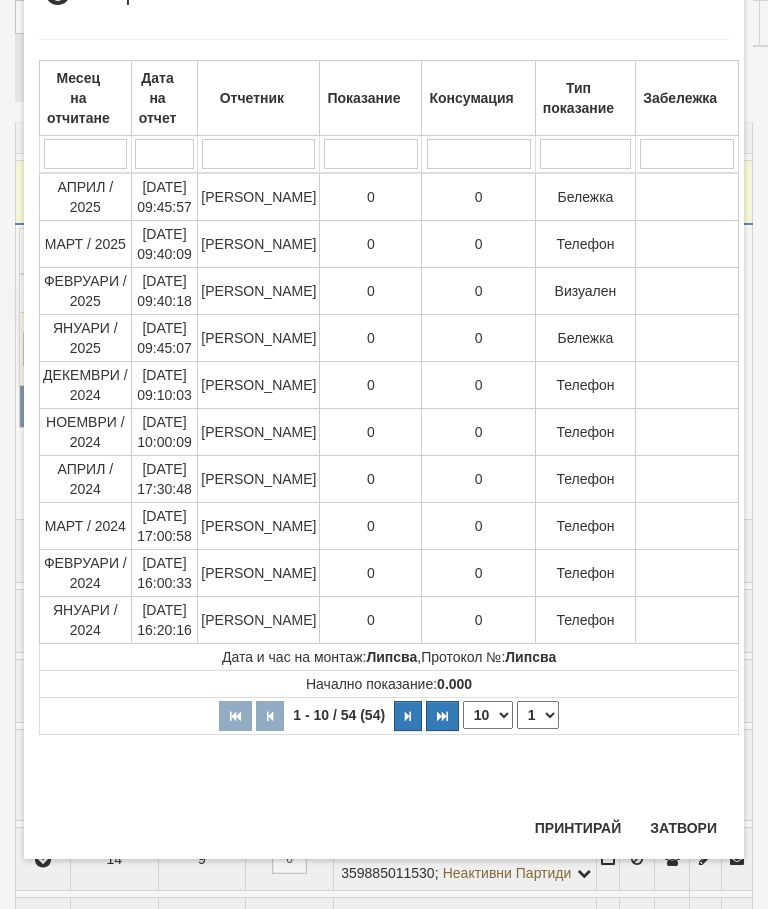 scroll, scrollTop: 83, scrollLeft: 0, axis: vertical 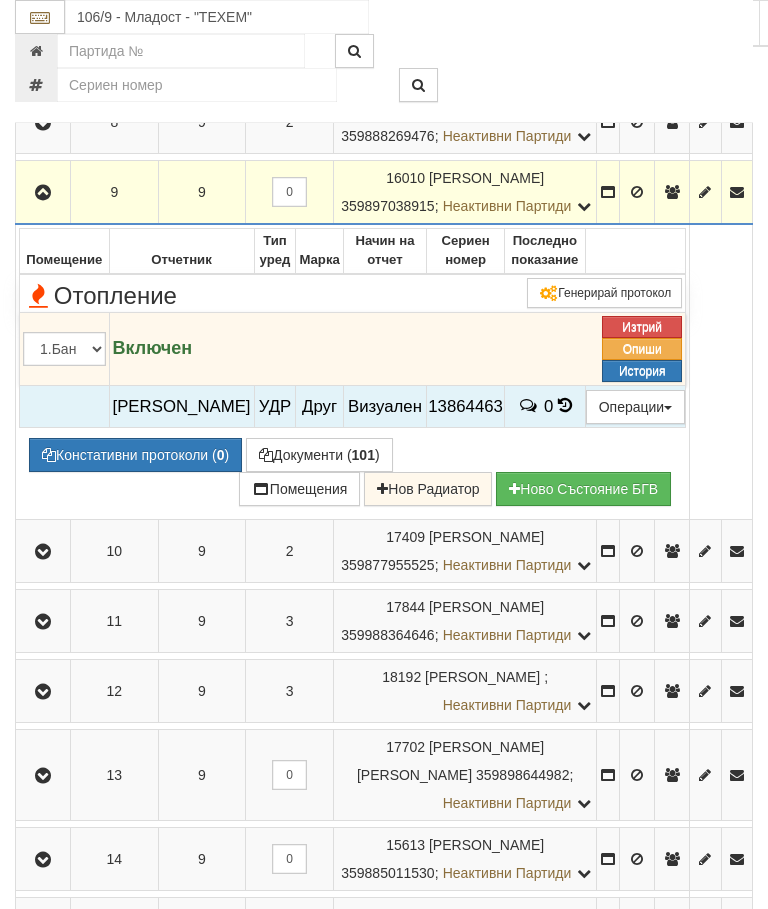 click at bounding box center [43, 193] 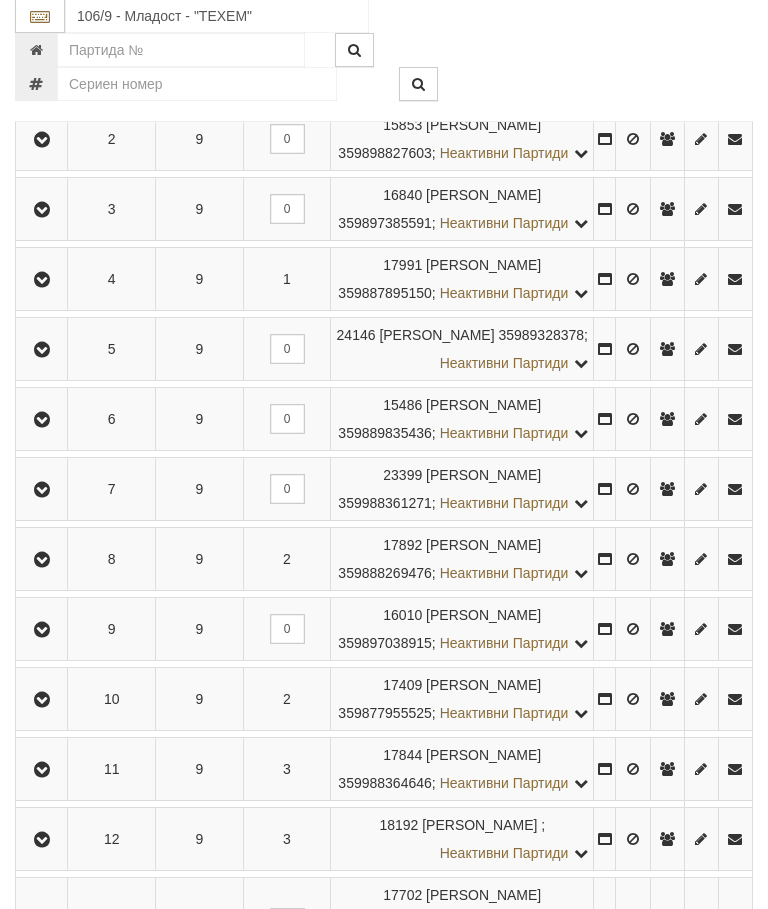 scroll, scrollTop: 528, scrollLeft: 0, axis: vertical 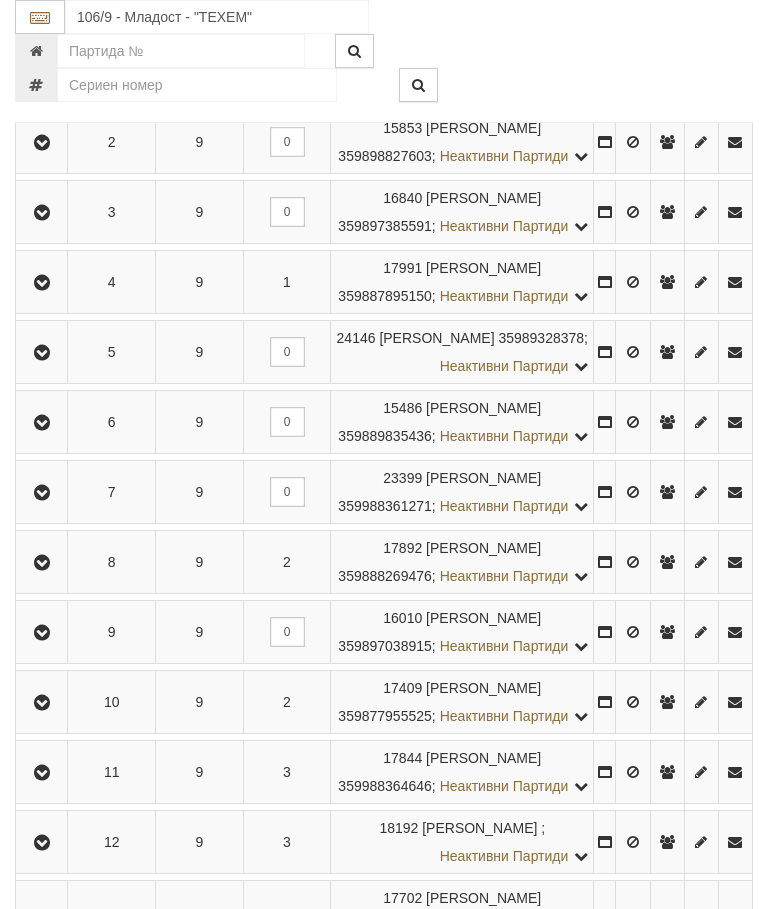 click at bounding box center [42, 283] 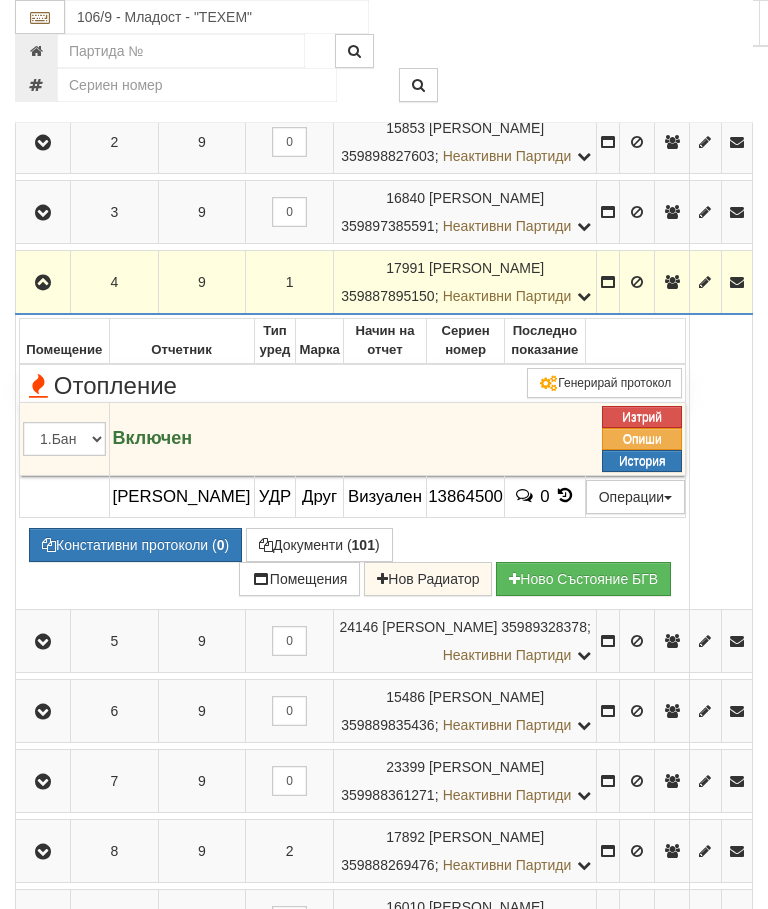 click at bounding box center [43, 283] 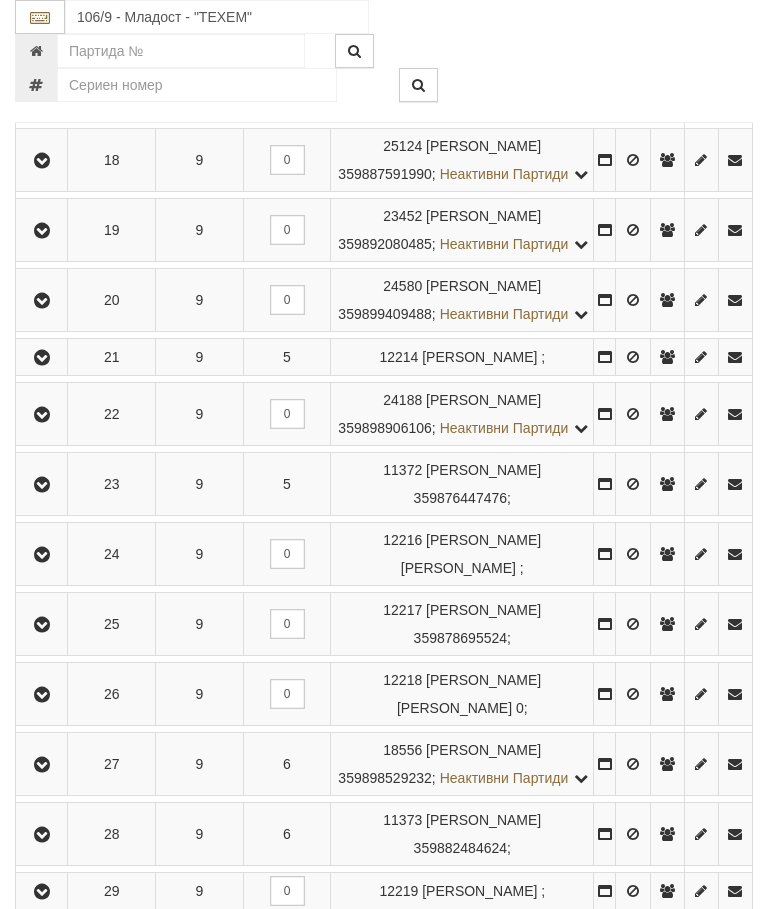scroll, scrollTop: 1699, scrollLeft: 0, axis: vertical 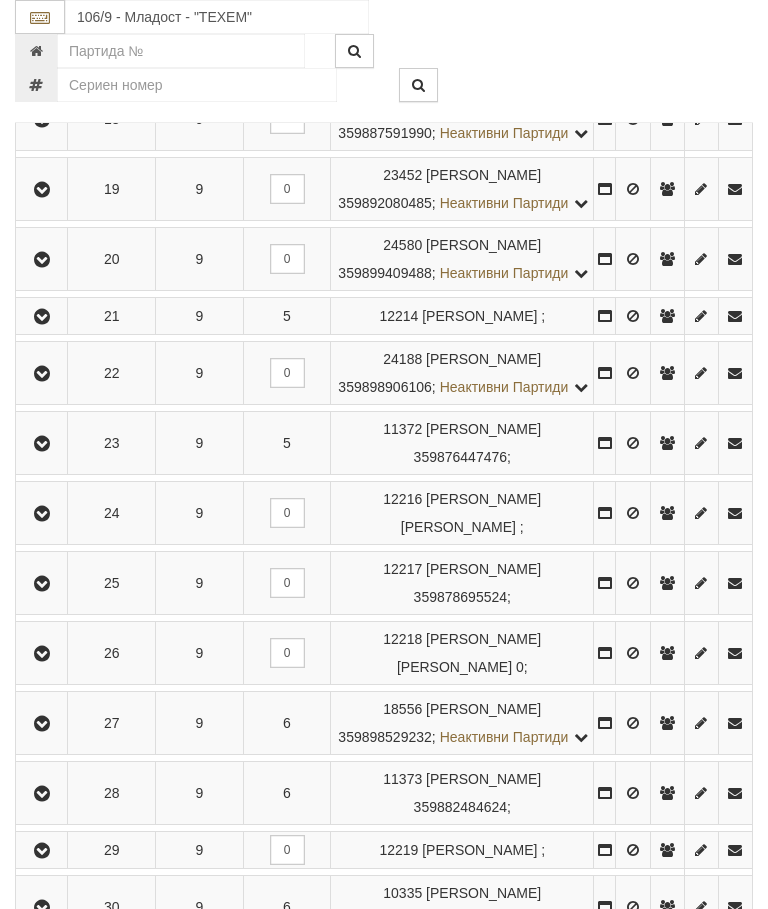 click at bounding box center (41, 189) 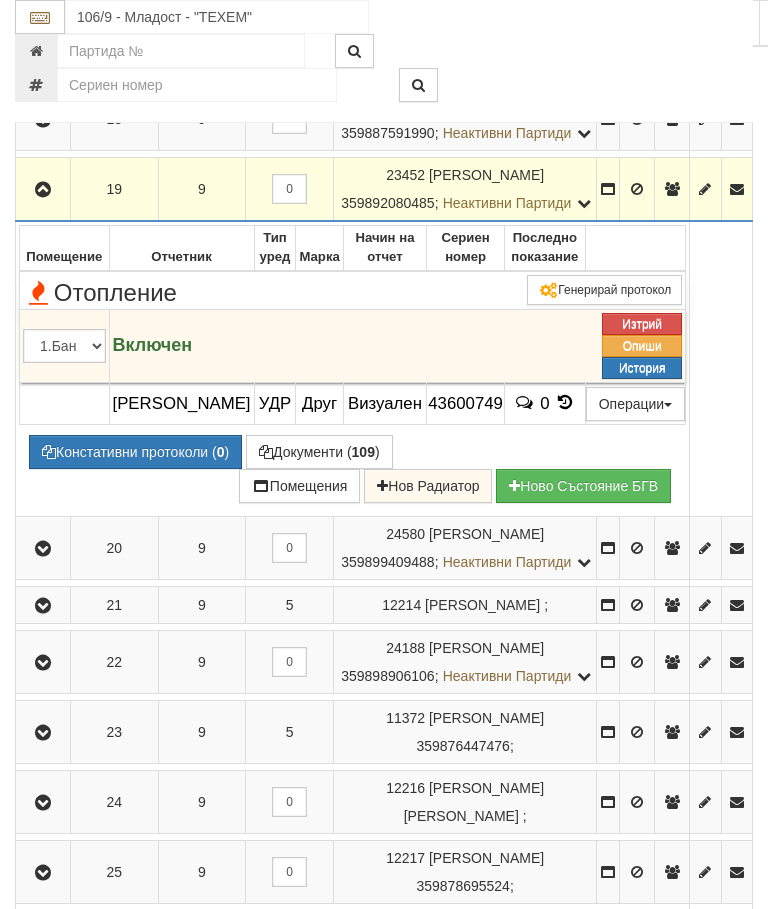 click at bounding box center (43, 189) 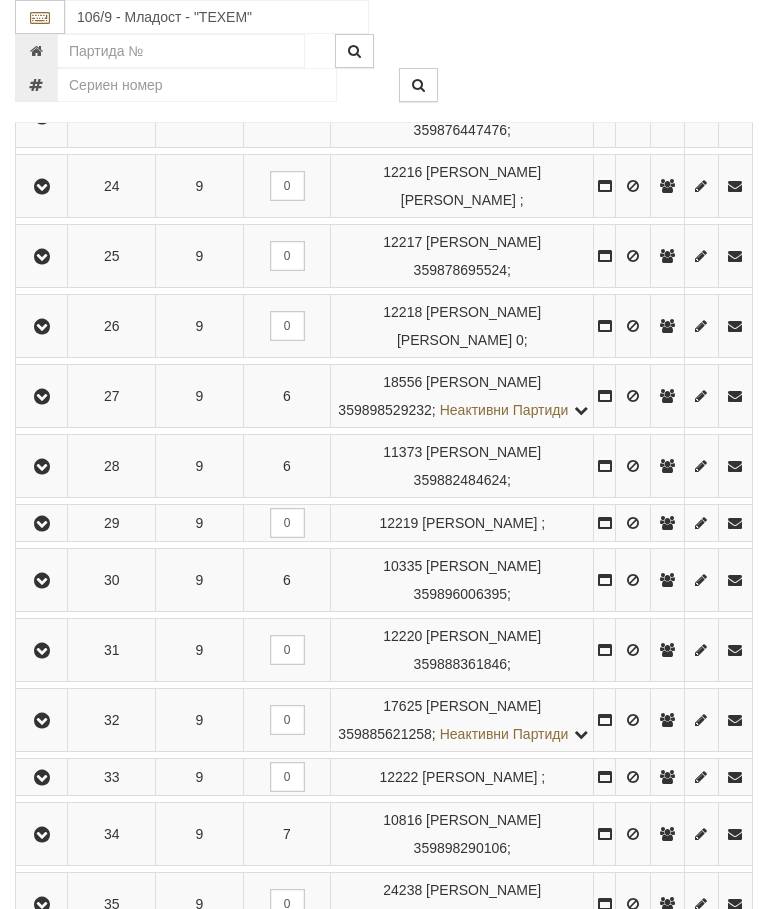 scroll, scrollTop: 2082, scrollLeft: 0, axis: vertical 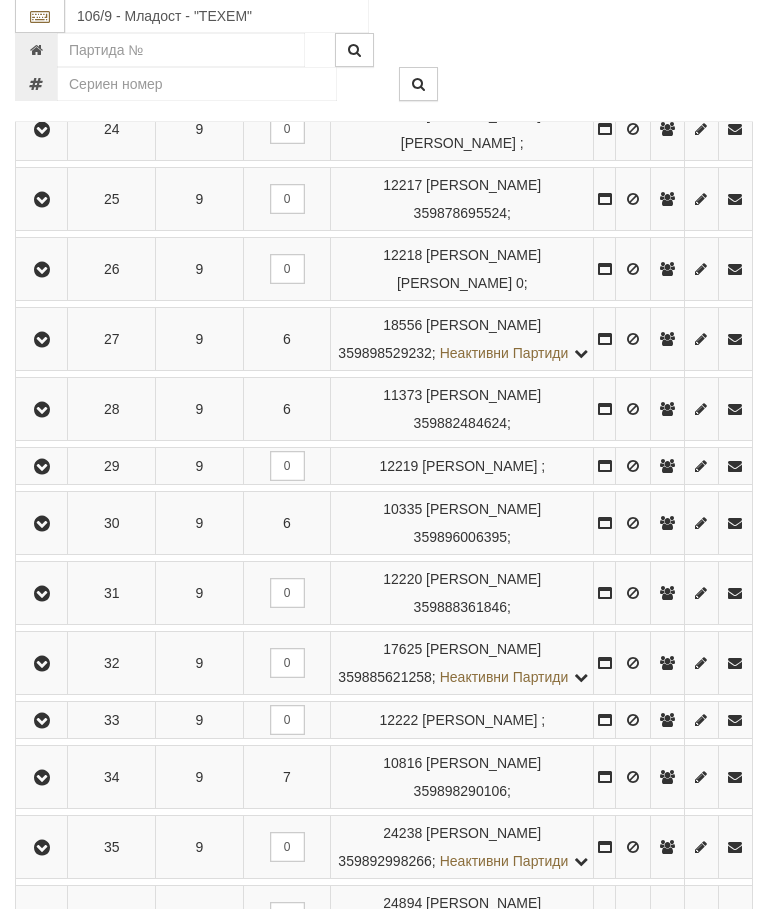 click at bounding box center (42, 131) 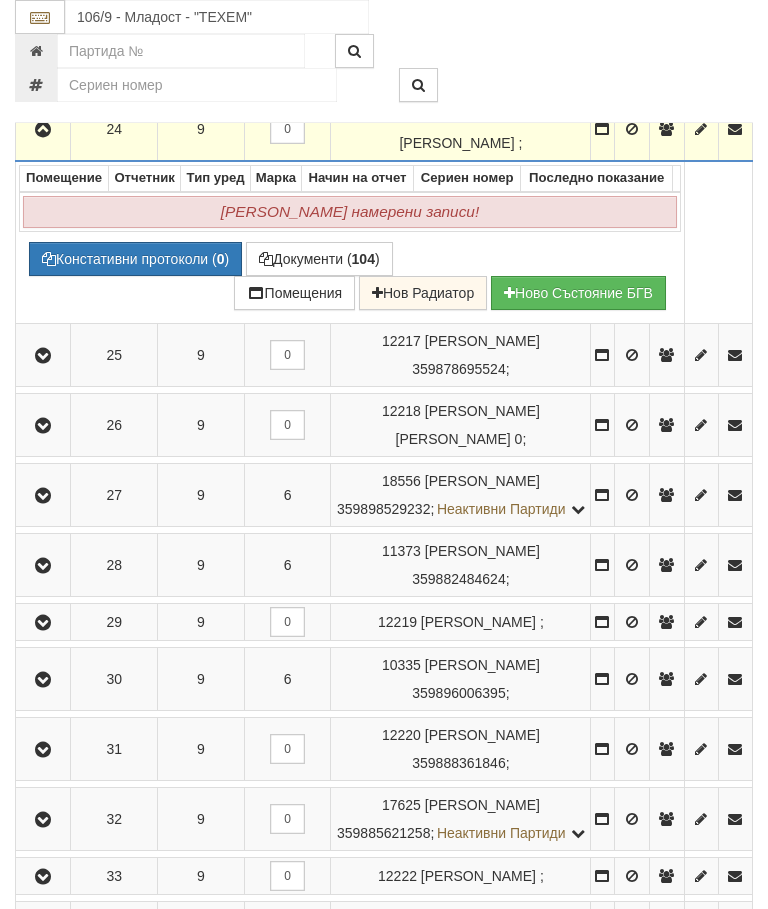click at bounding box center (43, 130) 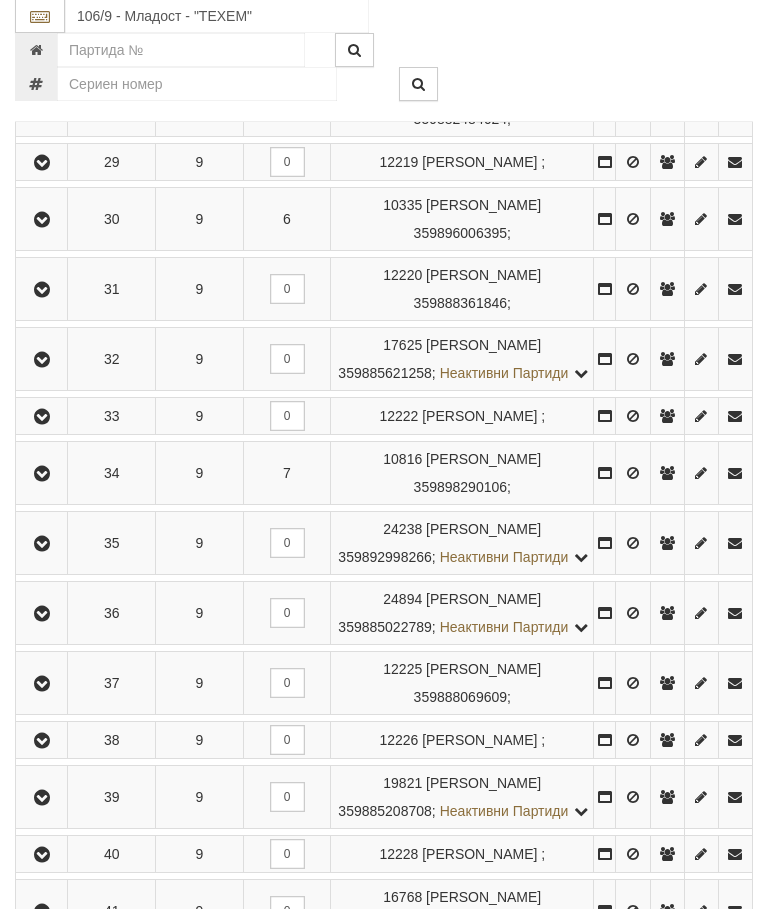 scroll, scrollTop: 2443, scrollLeft: 0, axis: vertical 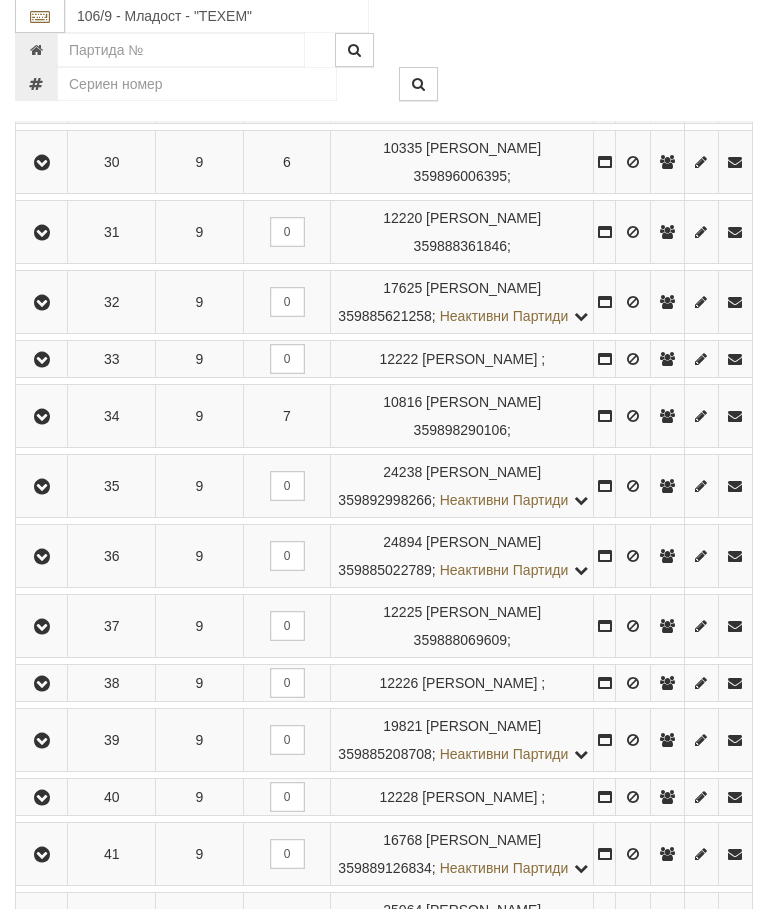 click at bounding box center (42, 107) 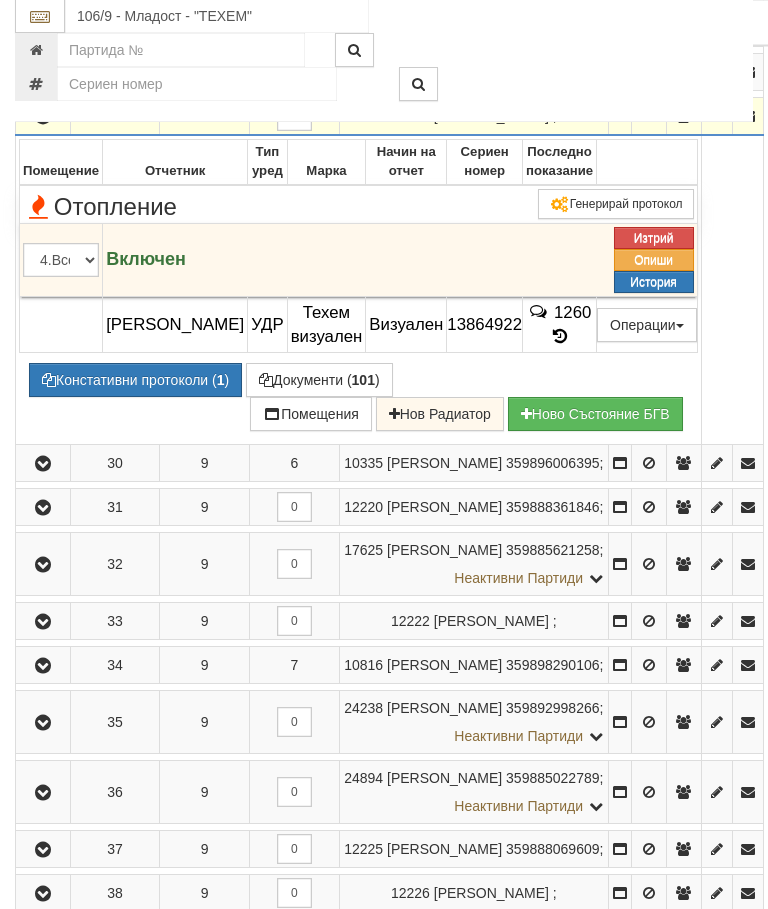 scroll, scrollTop: 2358, scrollLeft: 0, axis: vertical 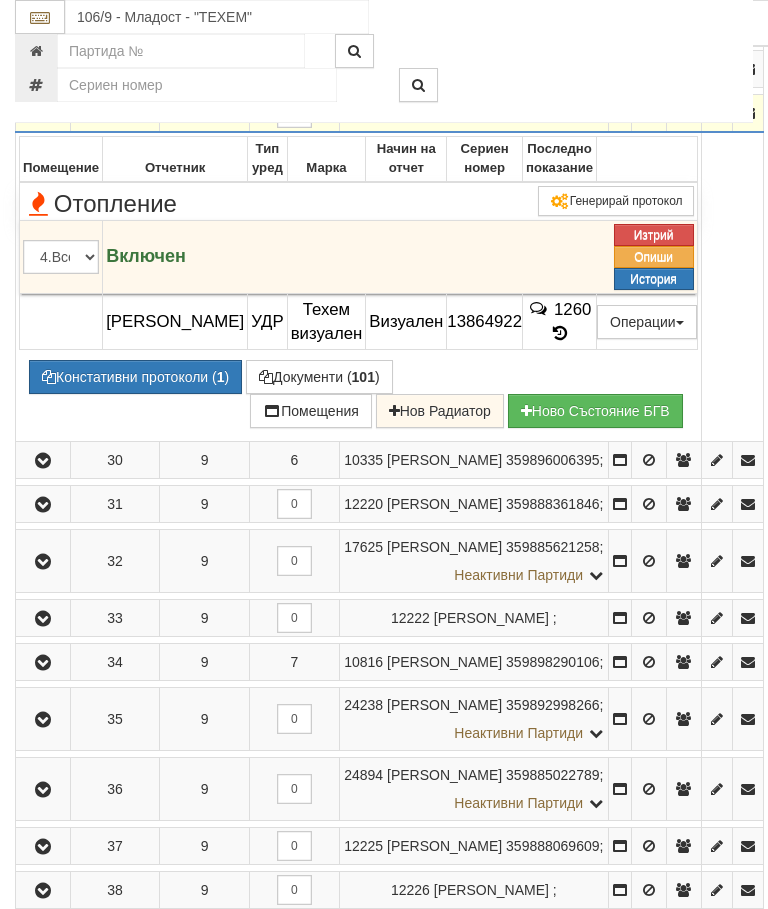 click at bounding box center [43, 114] 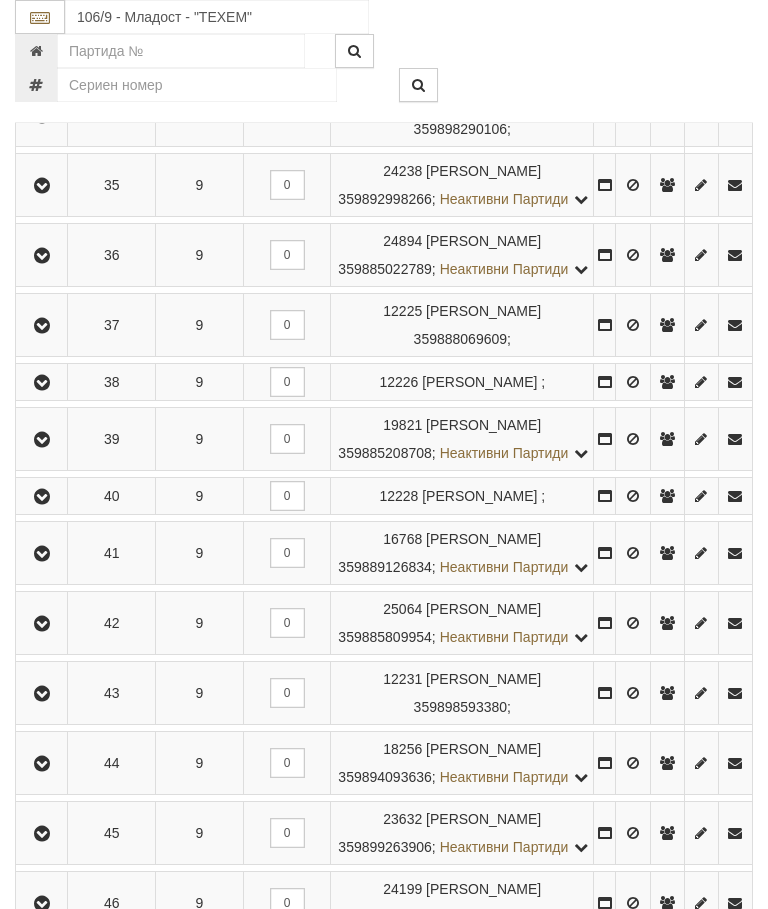 scroll, scrollTop: 2879, scrollLeft: 0, axis: vertical 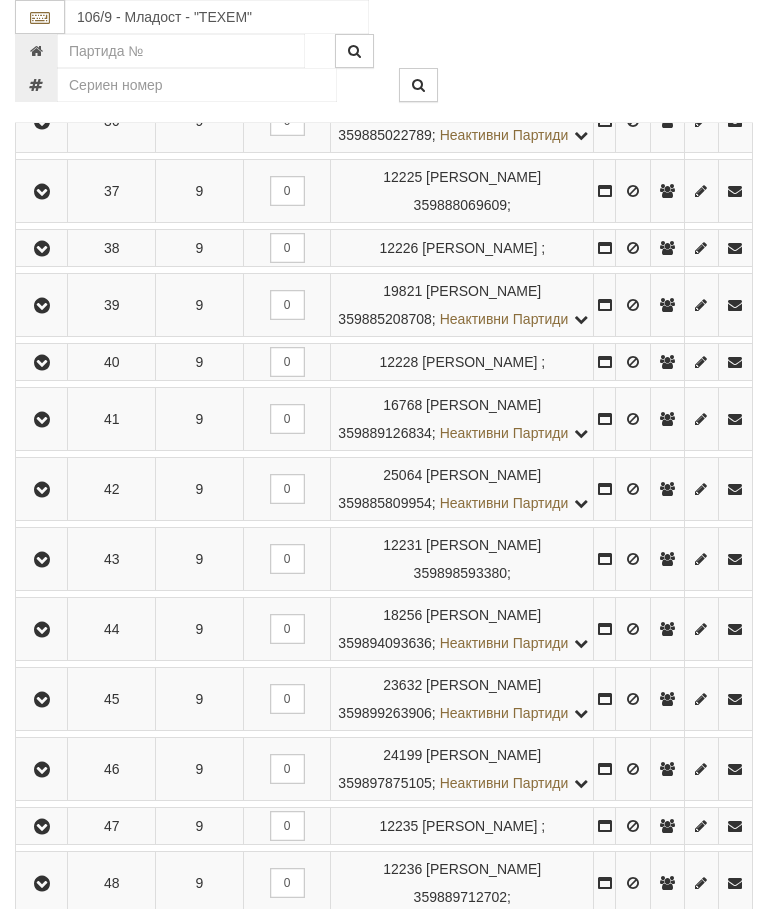 click at bounding box center (42, -18) 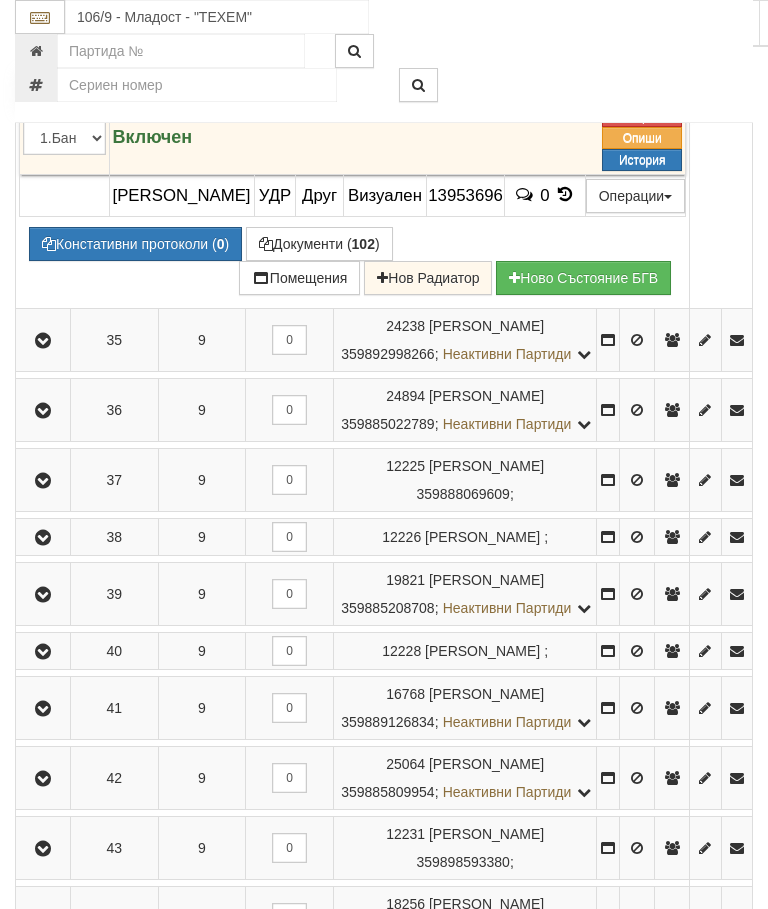 click at bounding box center [43, -18] 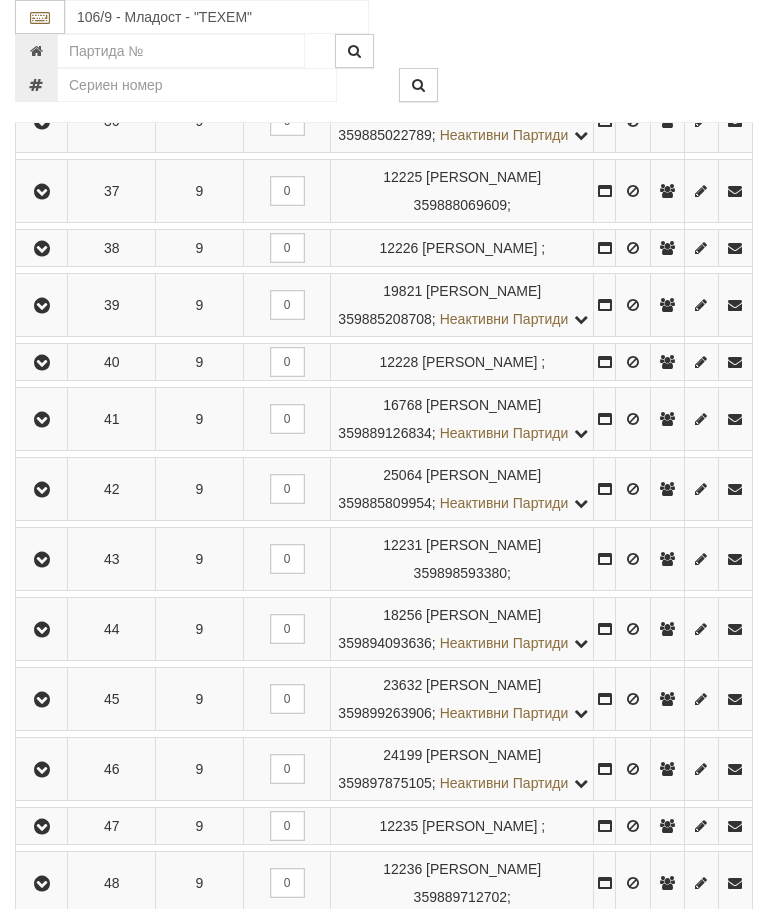 click at bounding box center (42, 122) 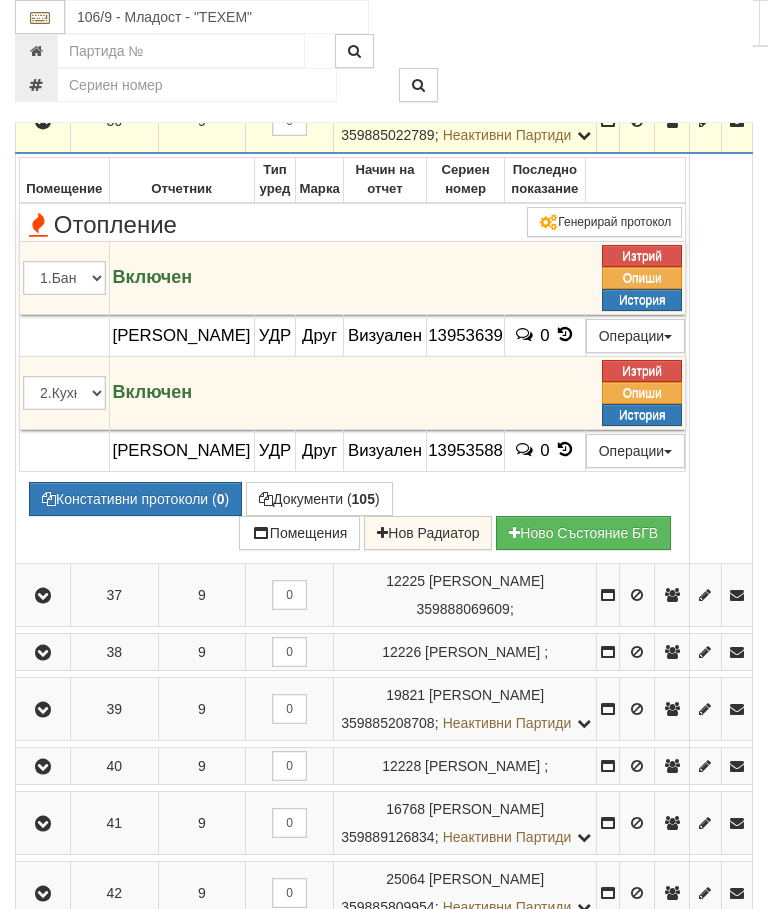 click at bounding box center [43, 122] 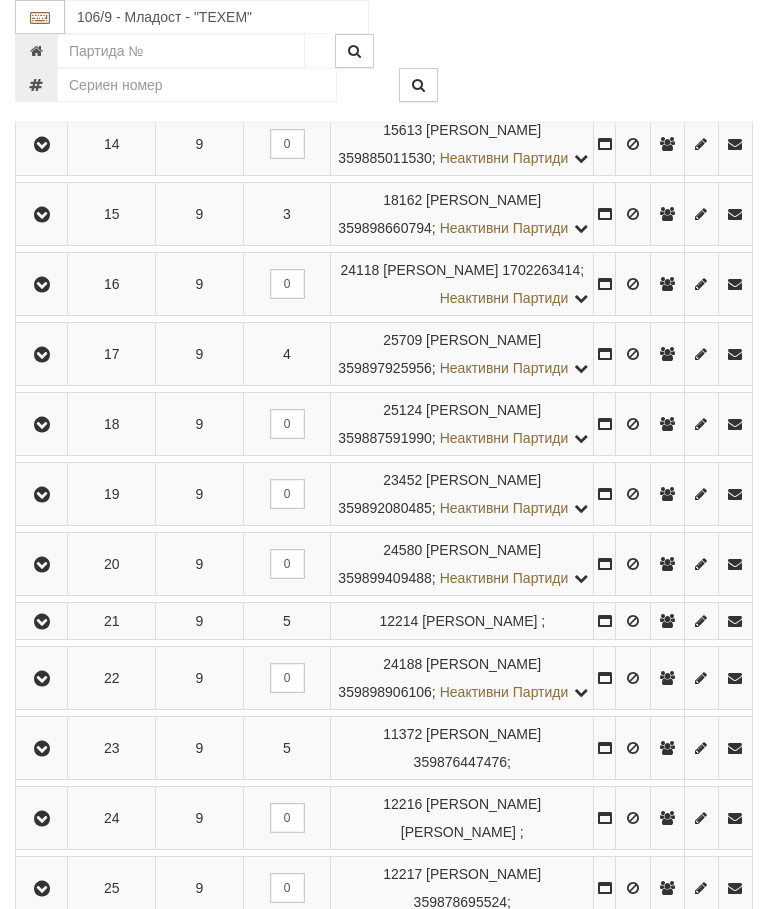 scroll, scrollTop: 1397, scrollLeft: 0, axis: vertical 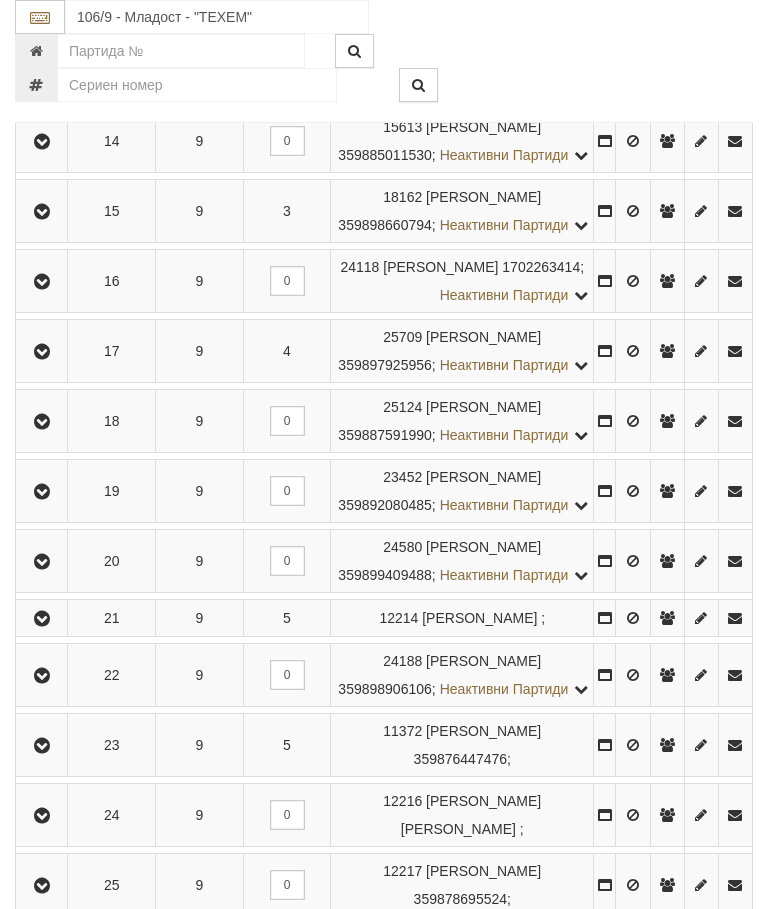 click at bounding box center (42, 142) 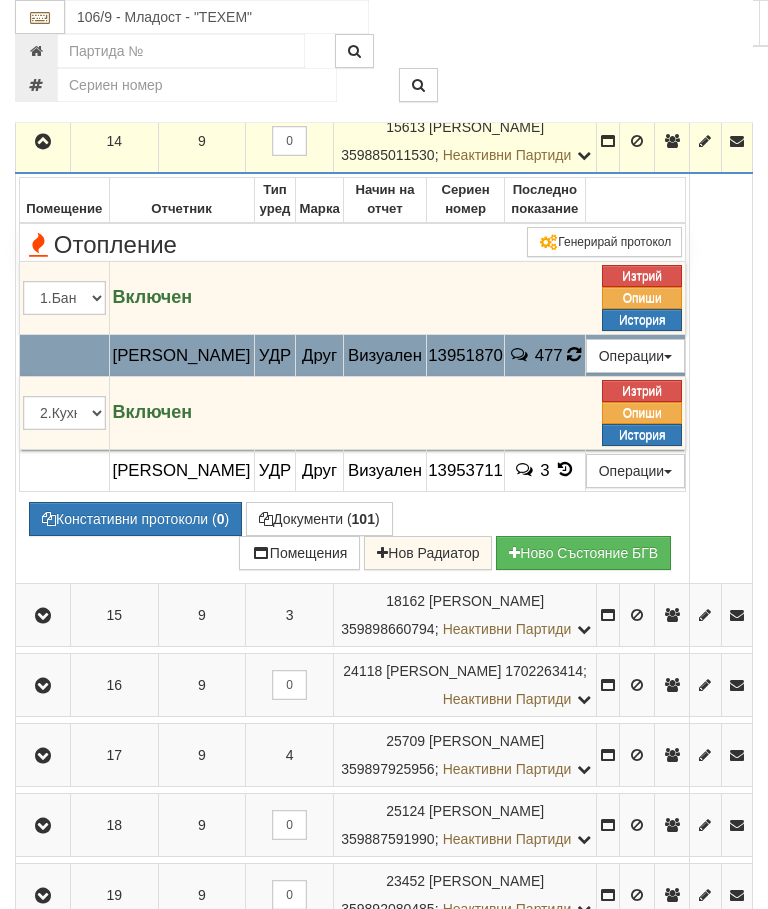 click at bounding box center [574, 354] 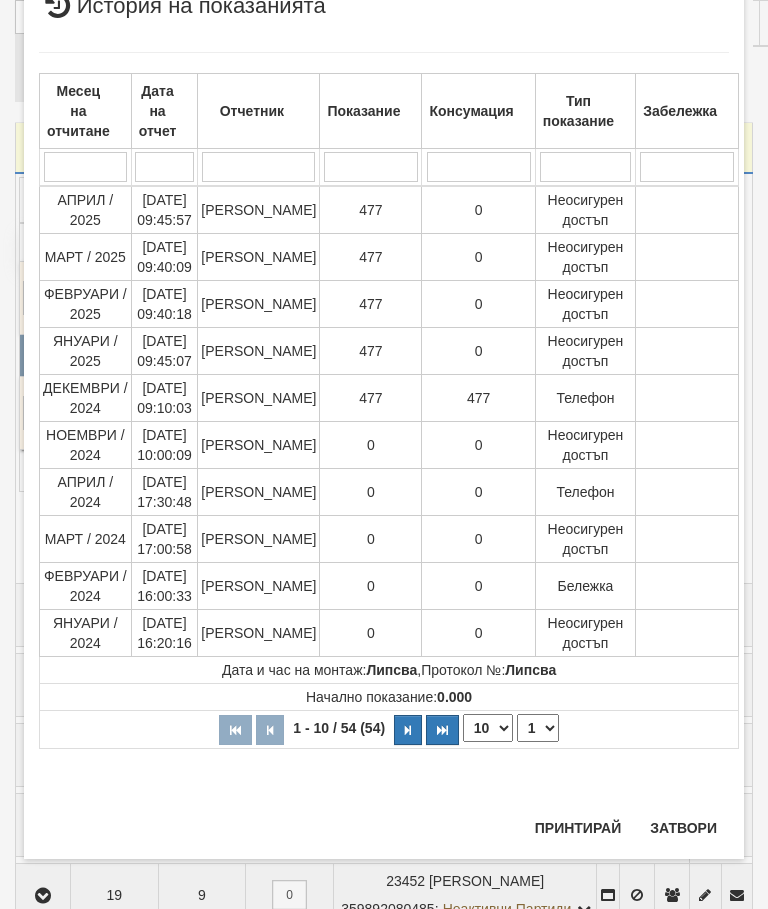 scroll, scrollTop: 919, scrollLeft: 0, axis: vertical 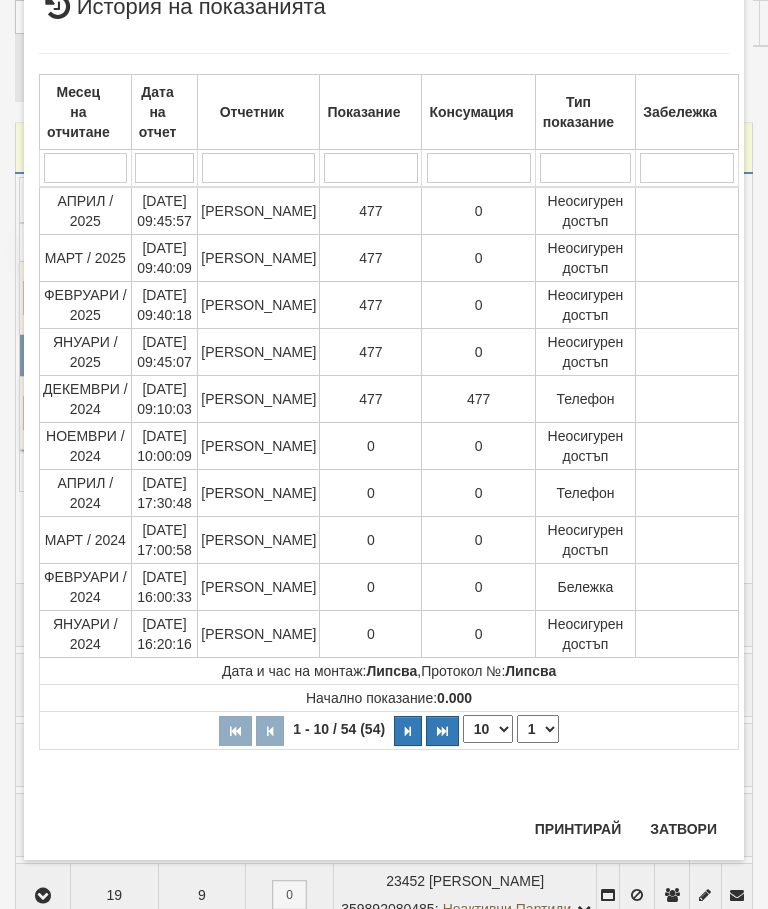 click on "Затвори" at bounding box center (683, 829) 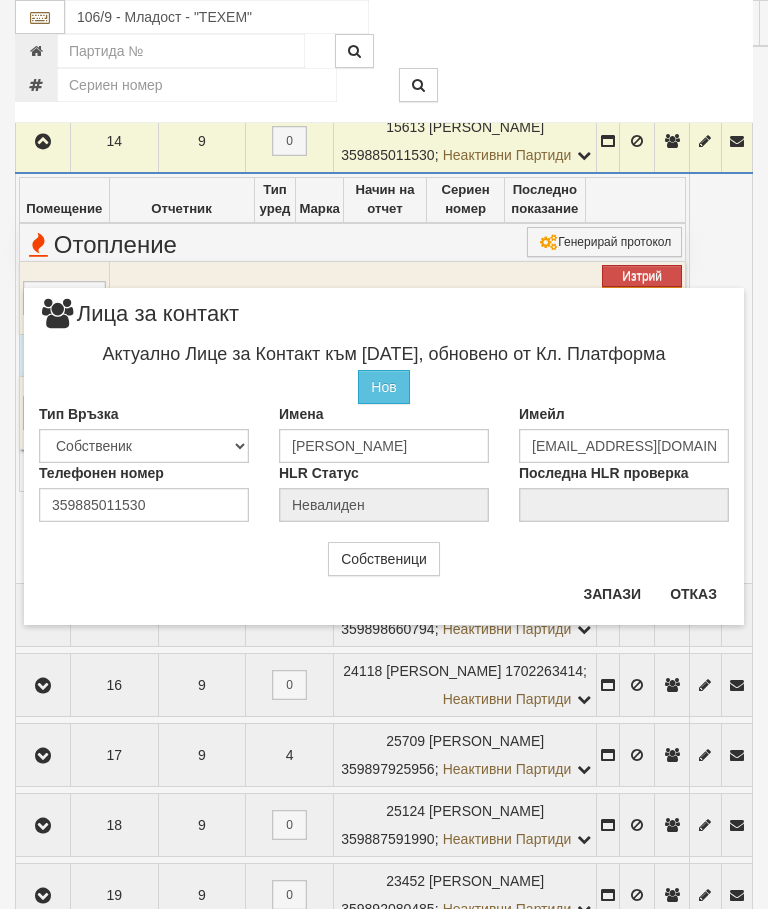 click on "Отказ" at bounding box center [693, 594] 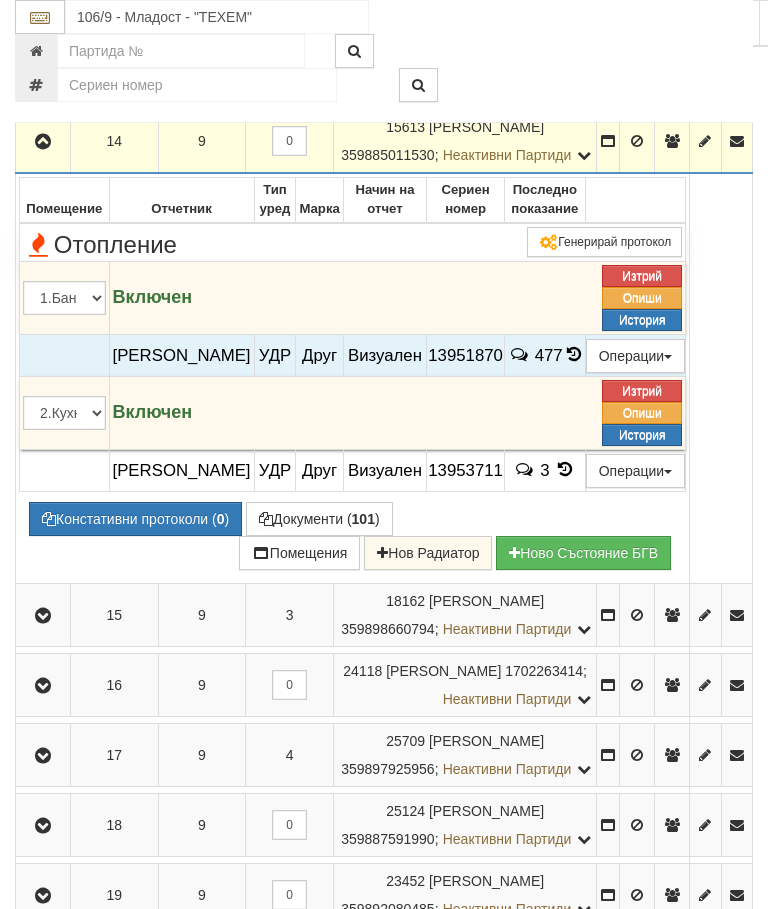 click at bounding box center [43, 142] 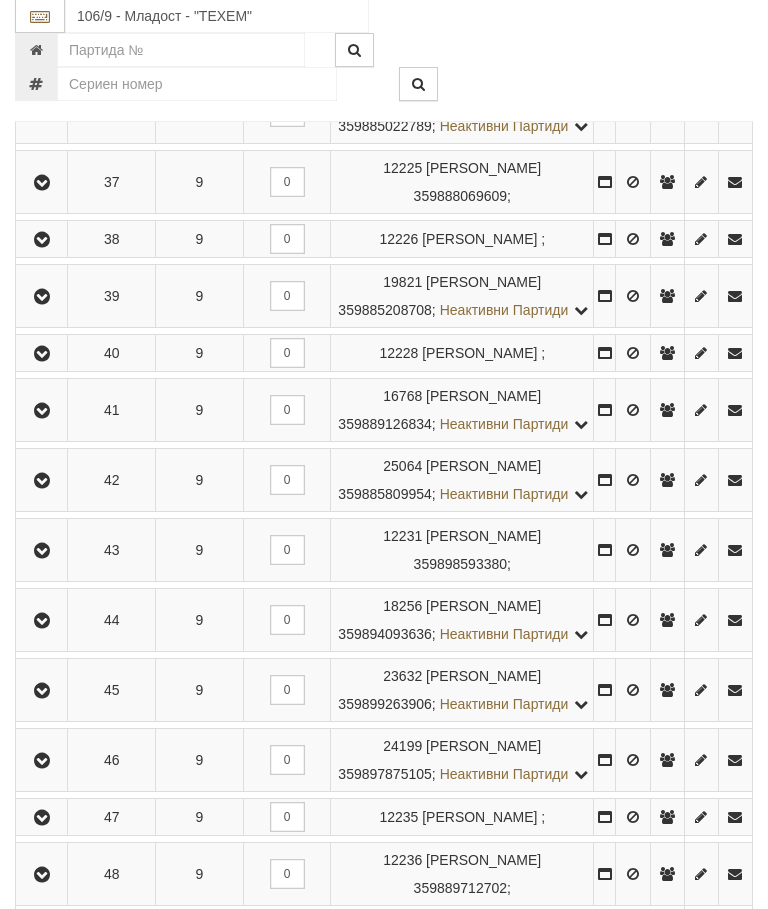 scroll, scrollTop: 3063, scrollLeft: 0, axis: vertical 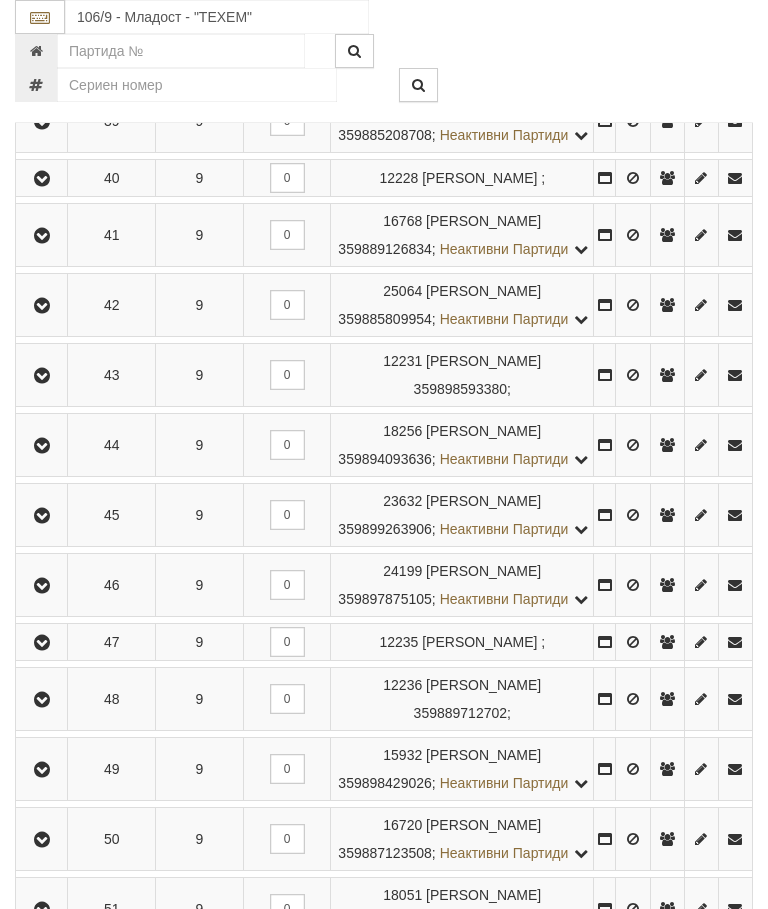 click at bounding box center (42, -62) 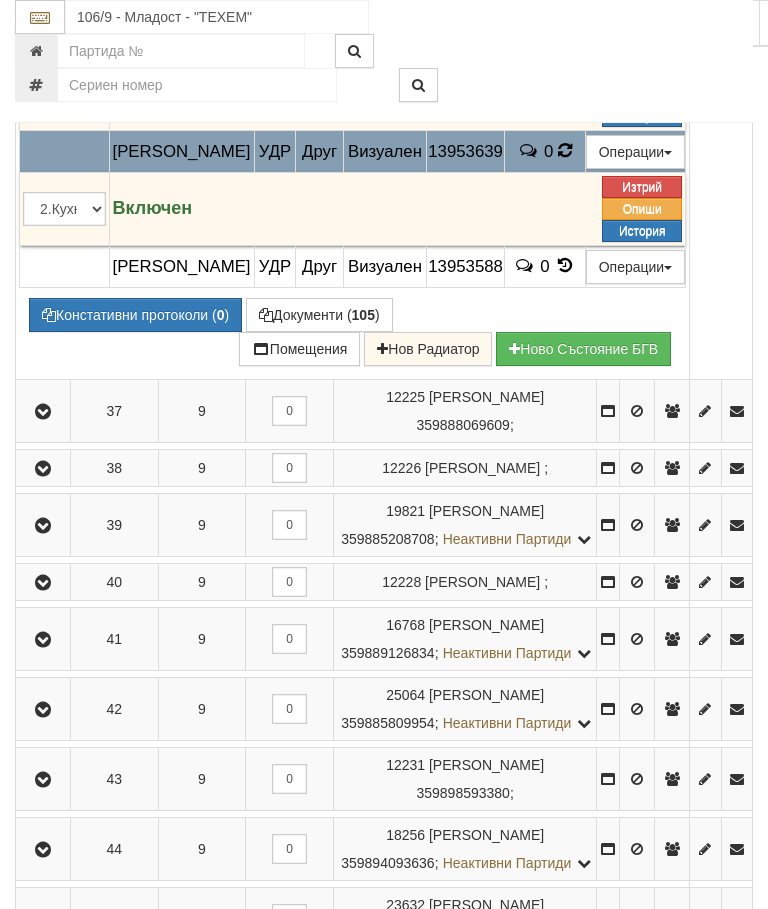 click at bounding box center (565, 150) 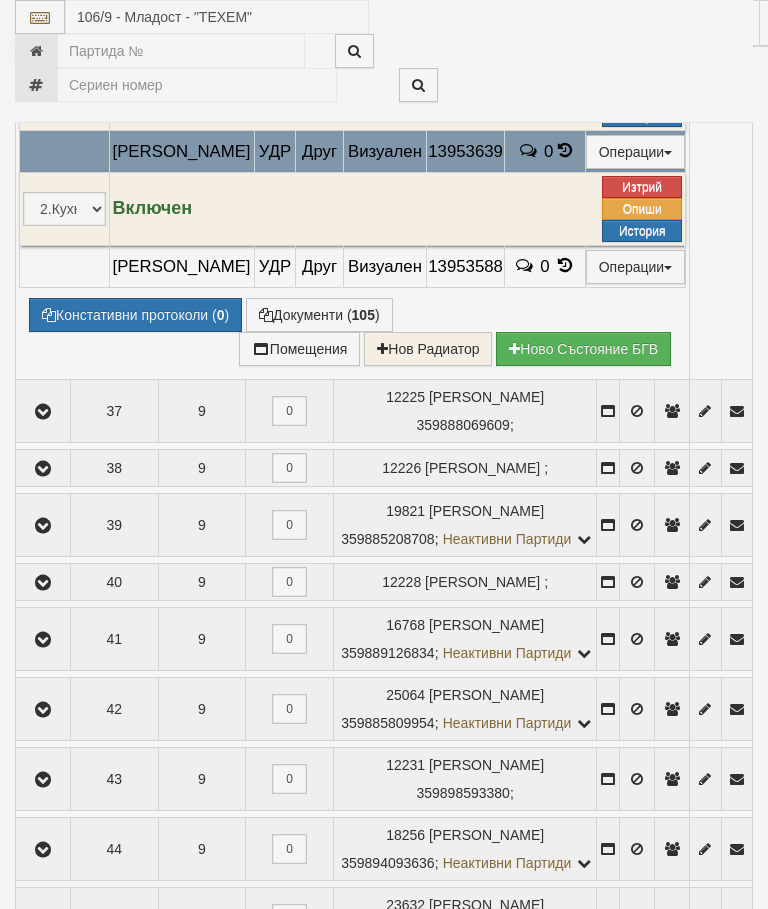 select on "10" 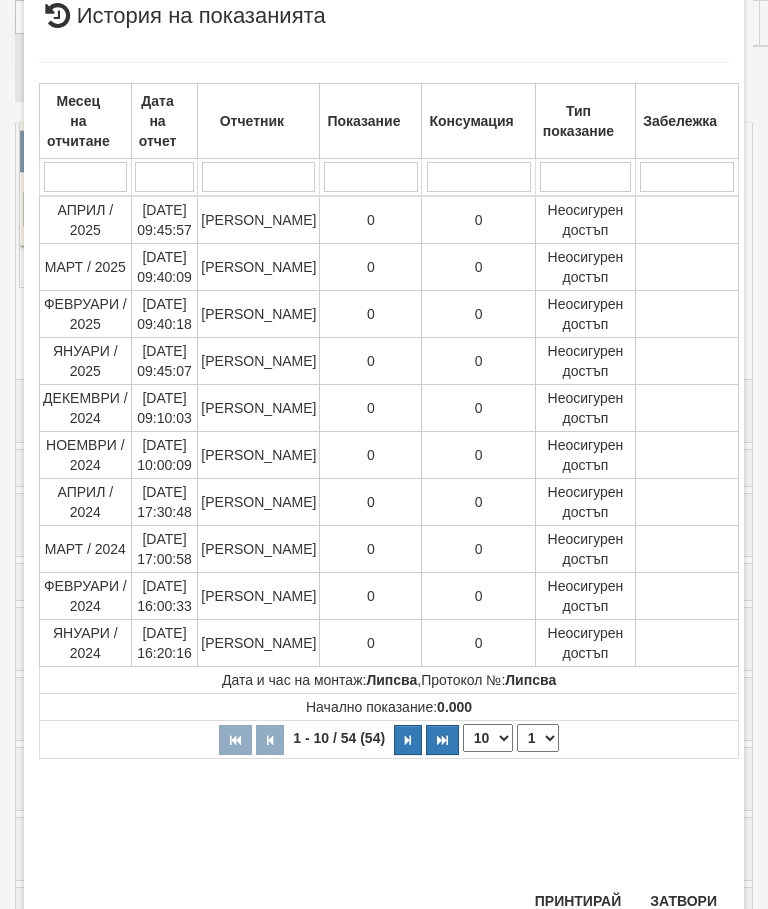 scroll, scrollTop: 397, scrollLeft: 0, axis: vertical 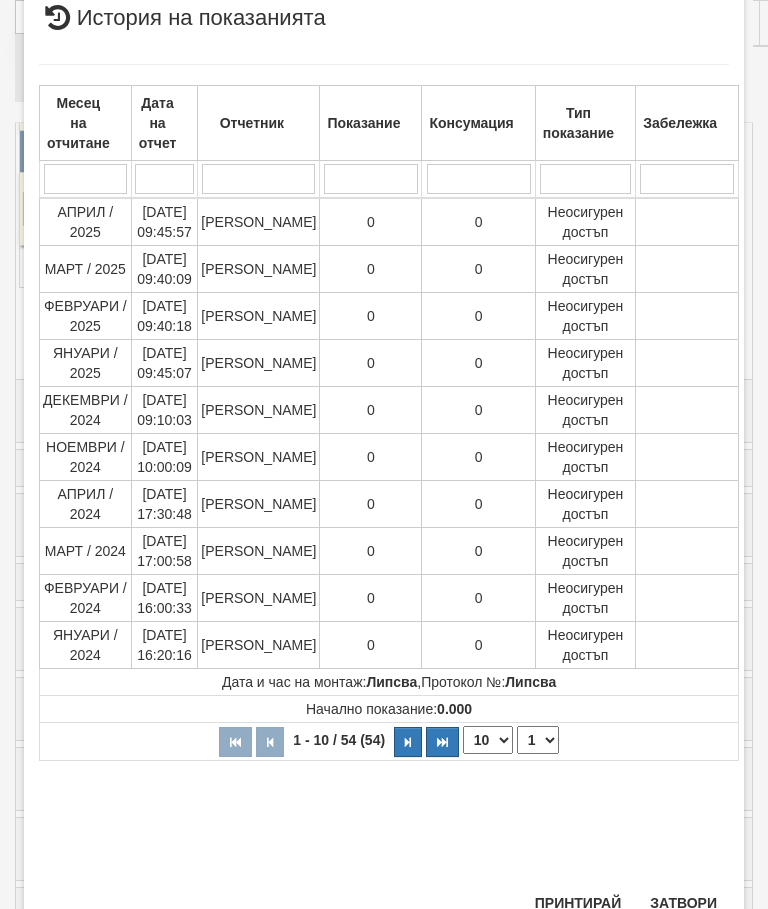 click on "1 2 3 4 5 6" at bounding box center (538, 740) 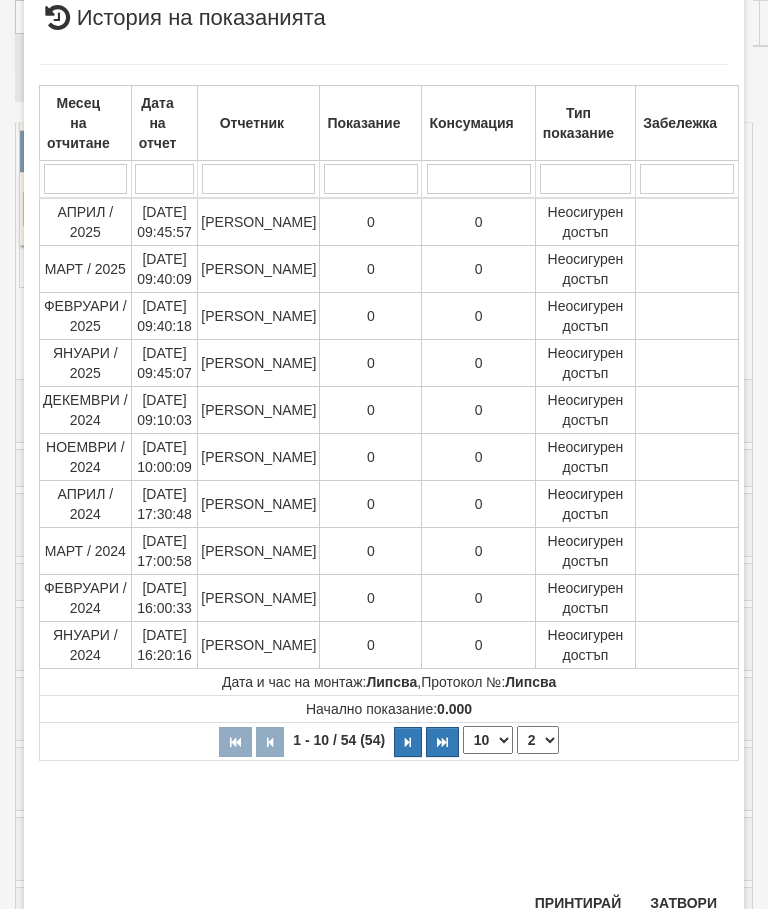 select on "2" 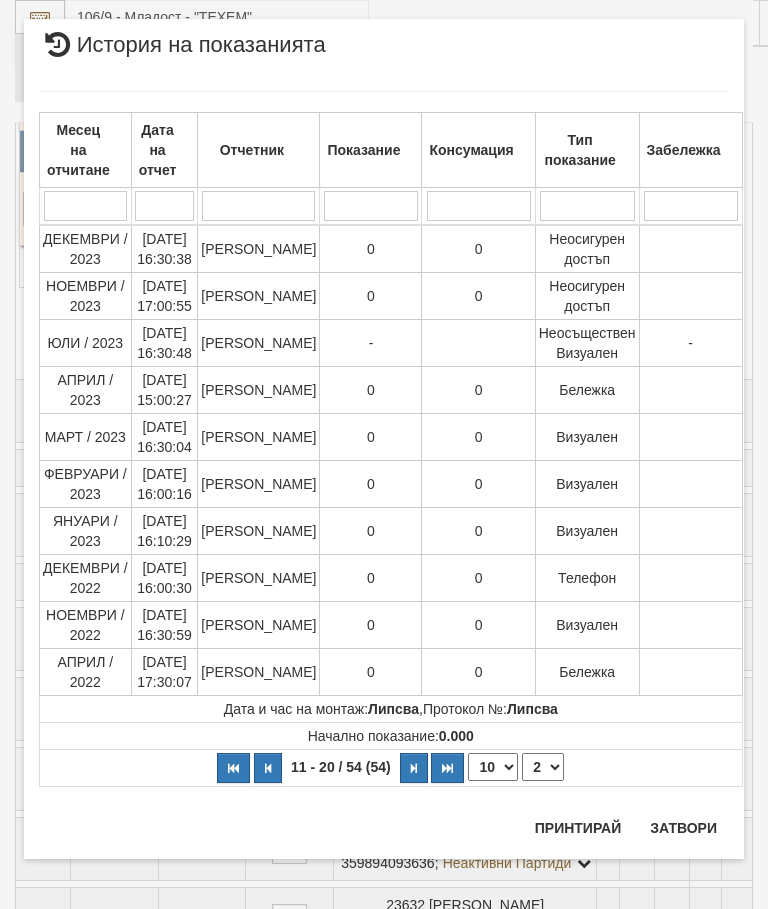 scroll, scrollTop: 0, scrollLeft: 0, axis: both 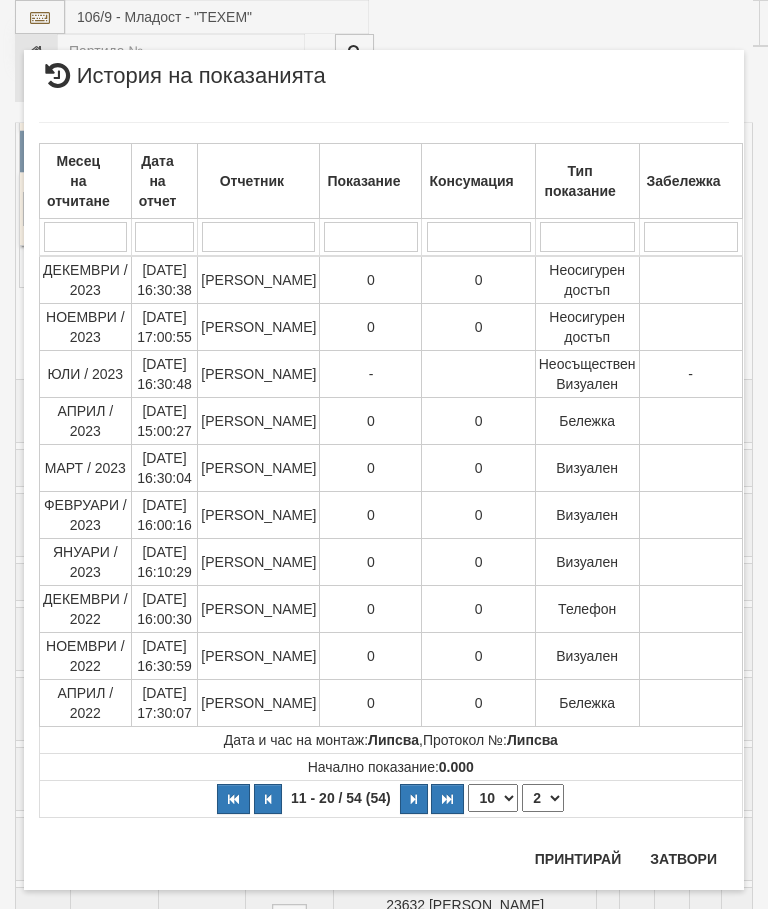 click on "Затвори" at bounding box center [683, 859] 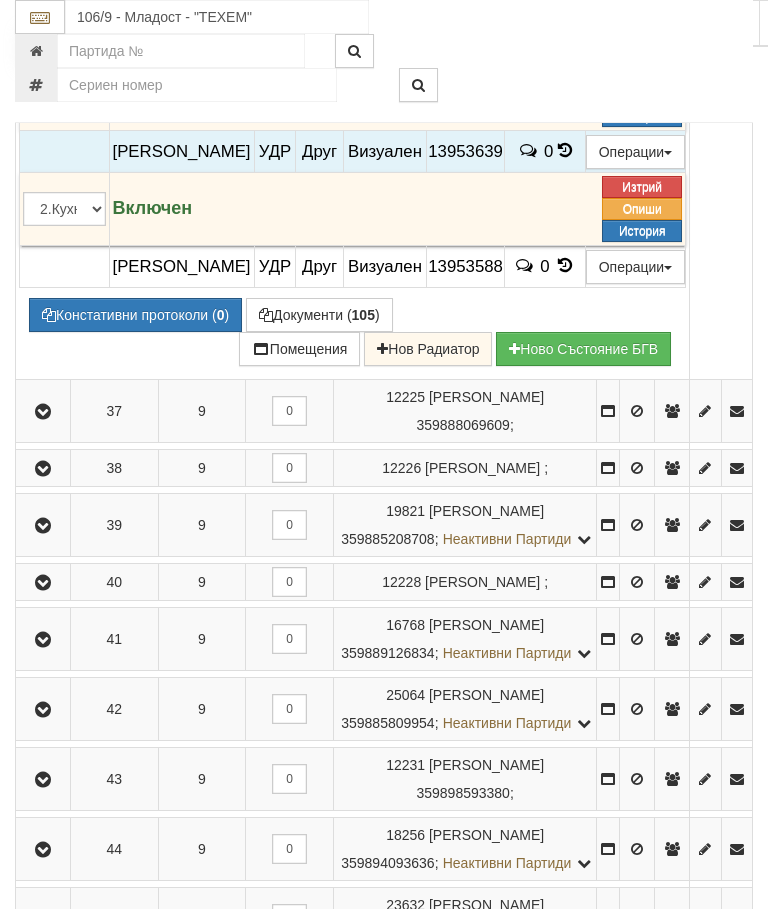 click at bounding box center (43, -63) 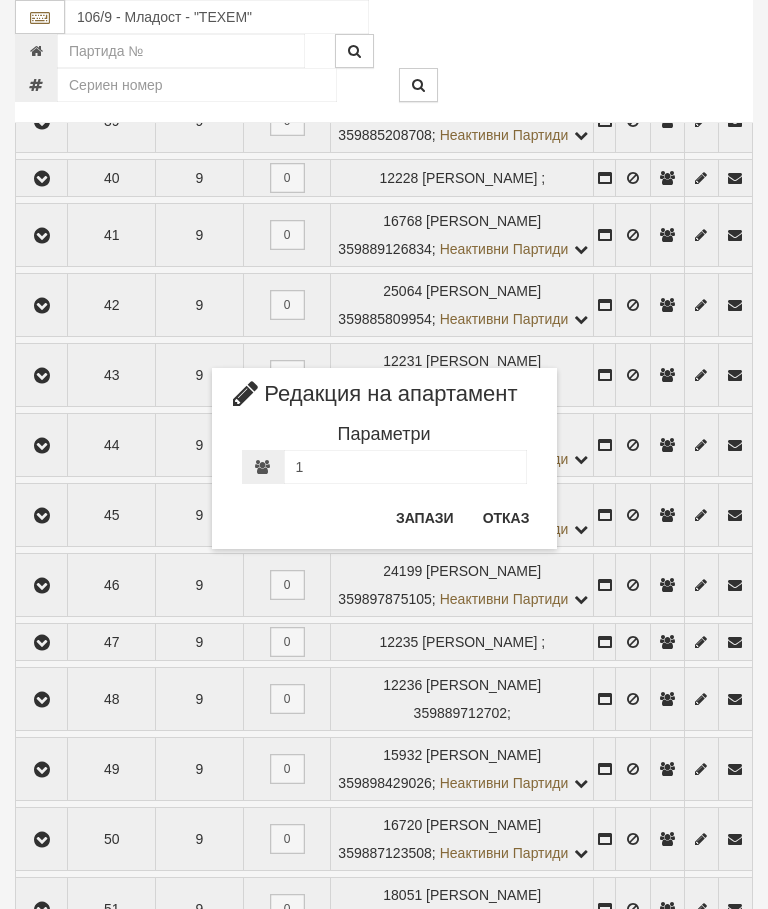 click on "Отказ" at bounding box center (506, 518) 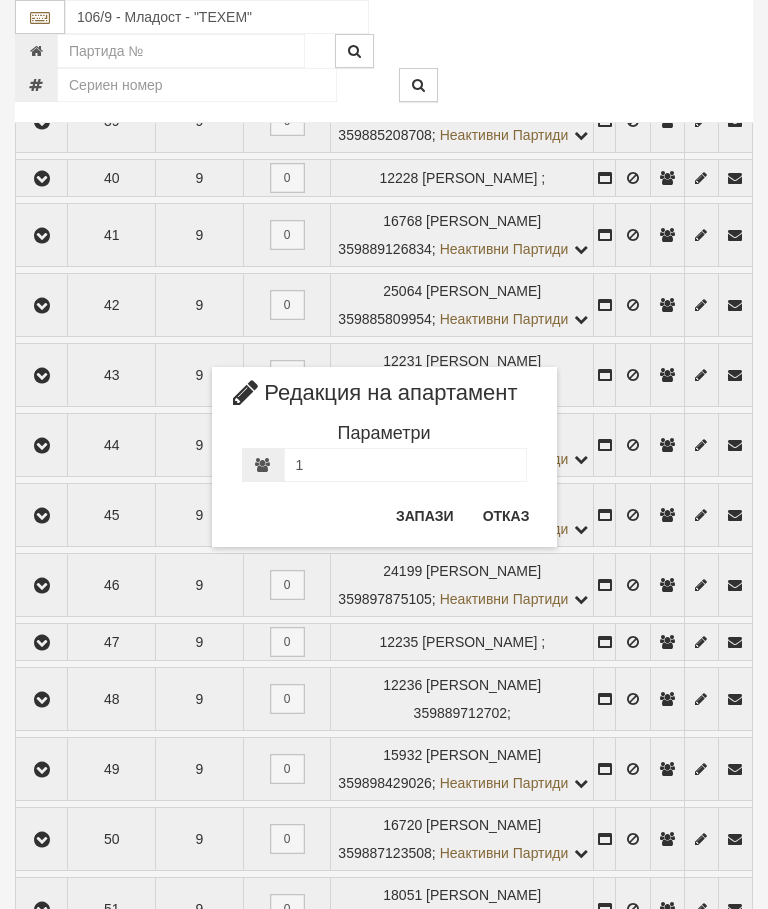click on "Отказ" at bounding box center [506, 516] 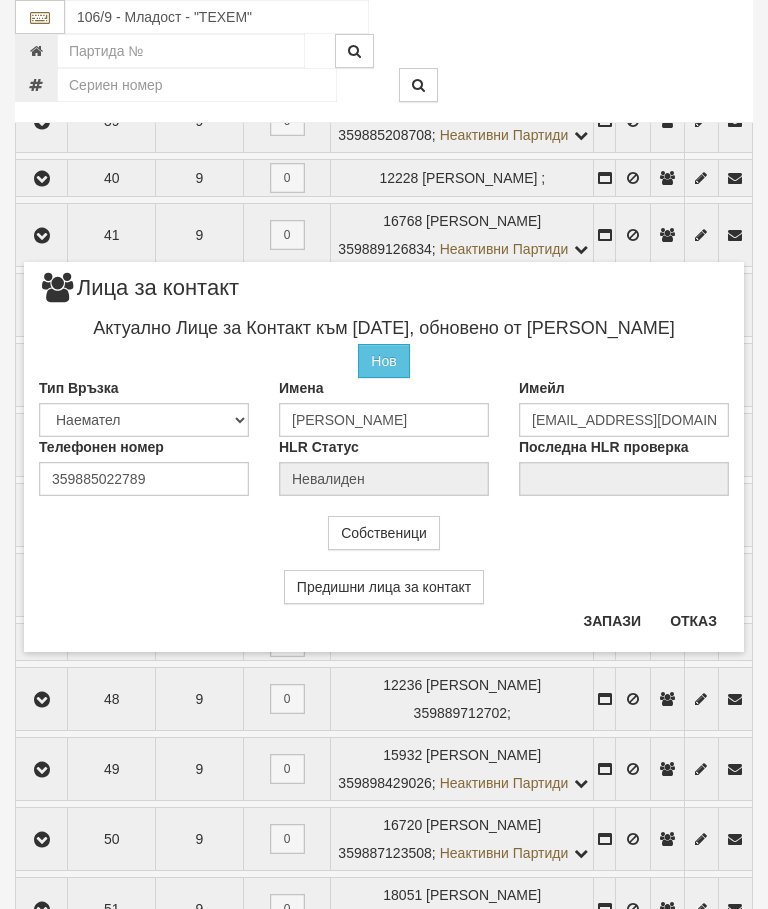 click on "Отказ" at bounding box center (693, 621) 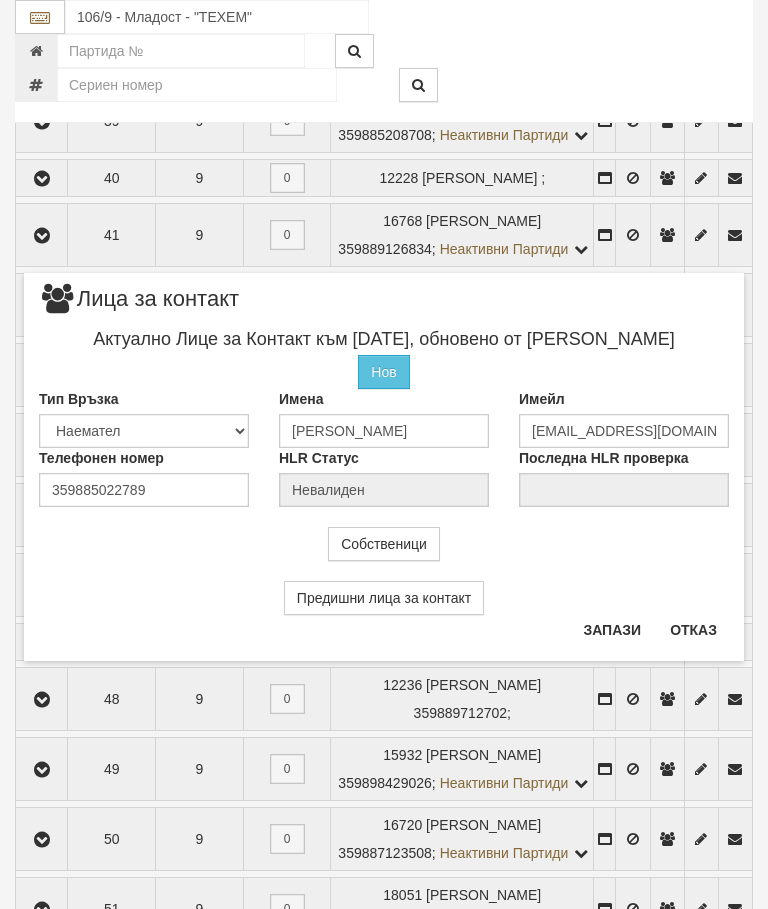 click on "Отказ" at bounding box center (693, 630) 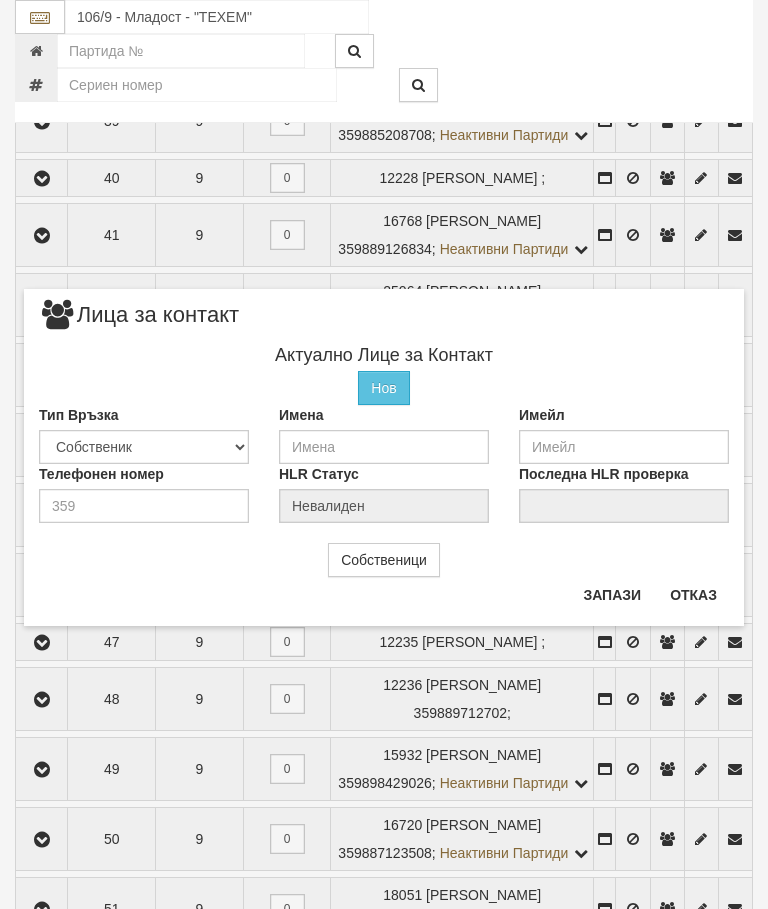 click on "Отказ" at bounding box center (693, 595) 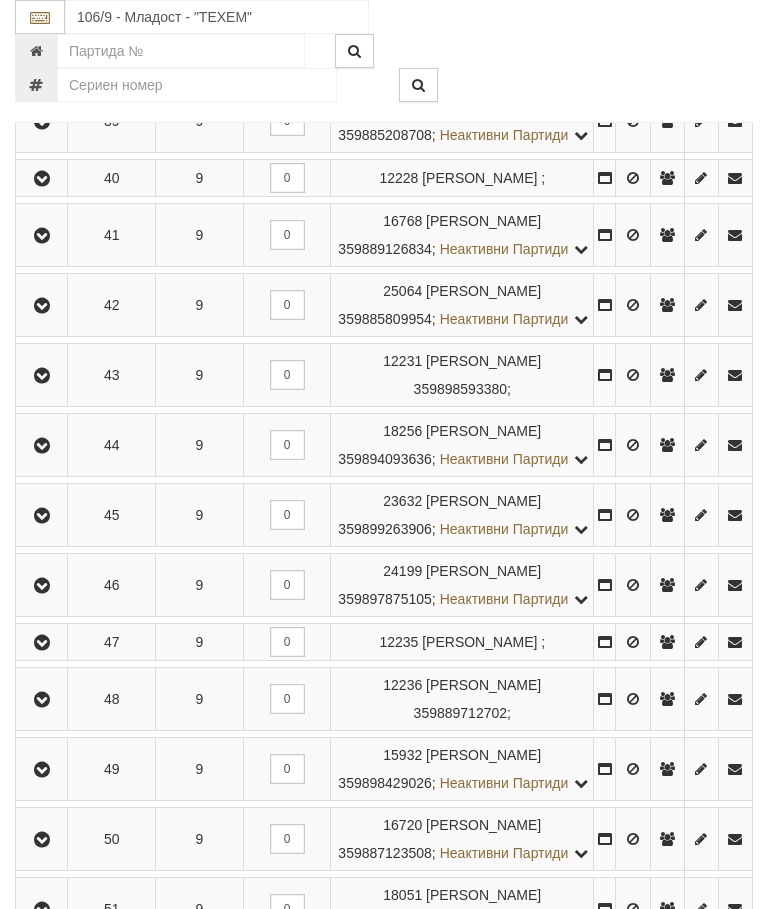 click at bounding box center (42, 8) 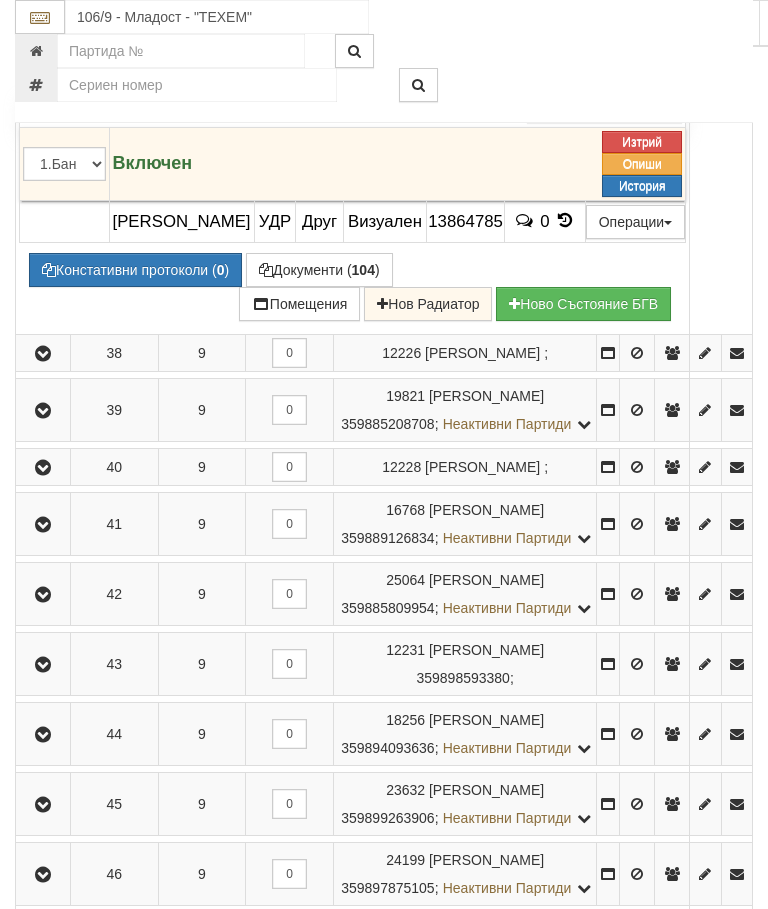 click at bounding box center (565, 220) 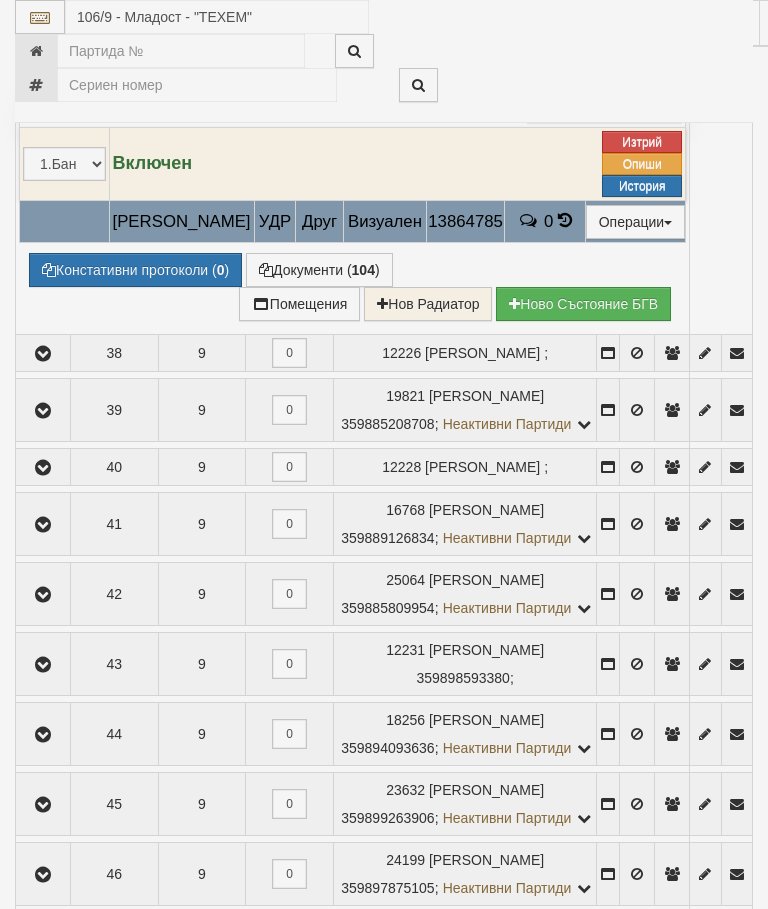 select on "10" 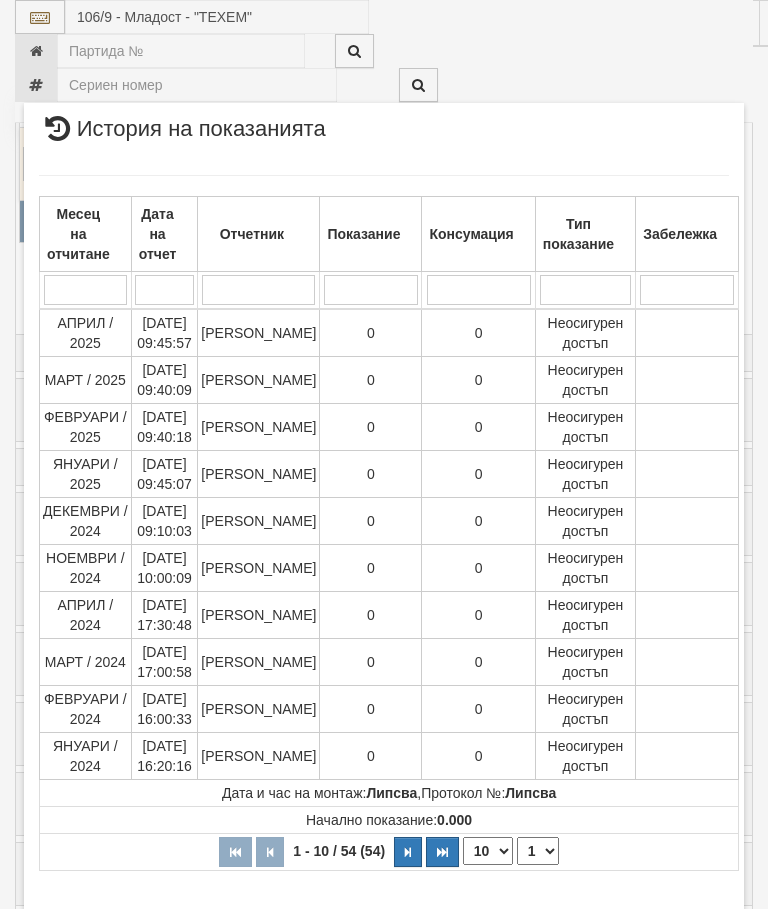 scroll, scrollTop: 738, scrollLeft: 0, axis: vertical 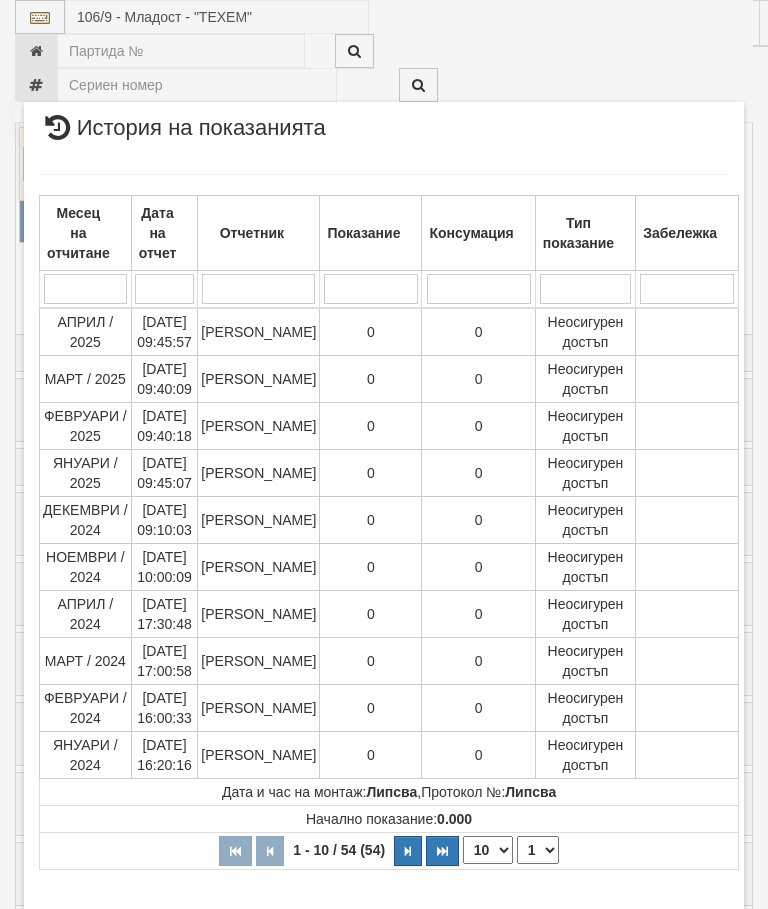 click on "1 2 3 4 5 6" at bounding box center [538, 850] 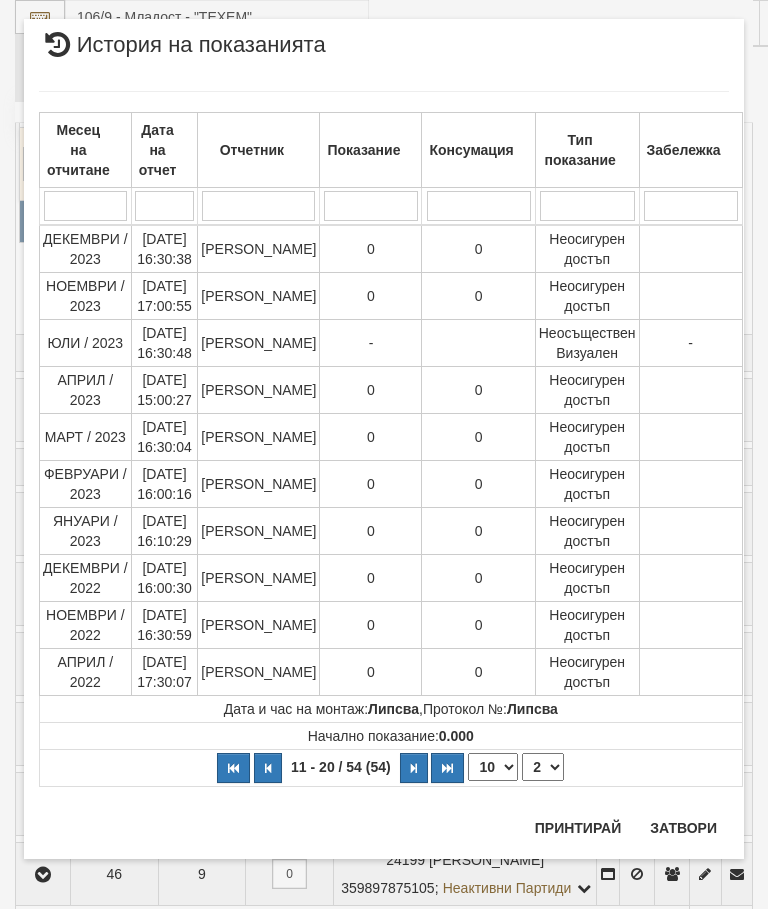 scroll, scrollTop: 0, scrollLeft: 0, axis: both 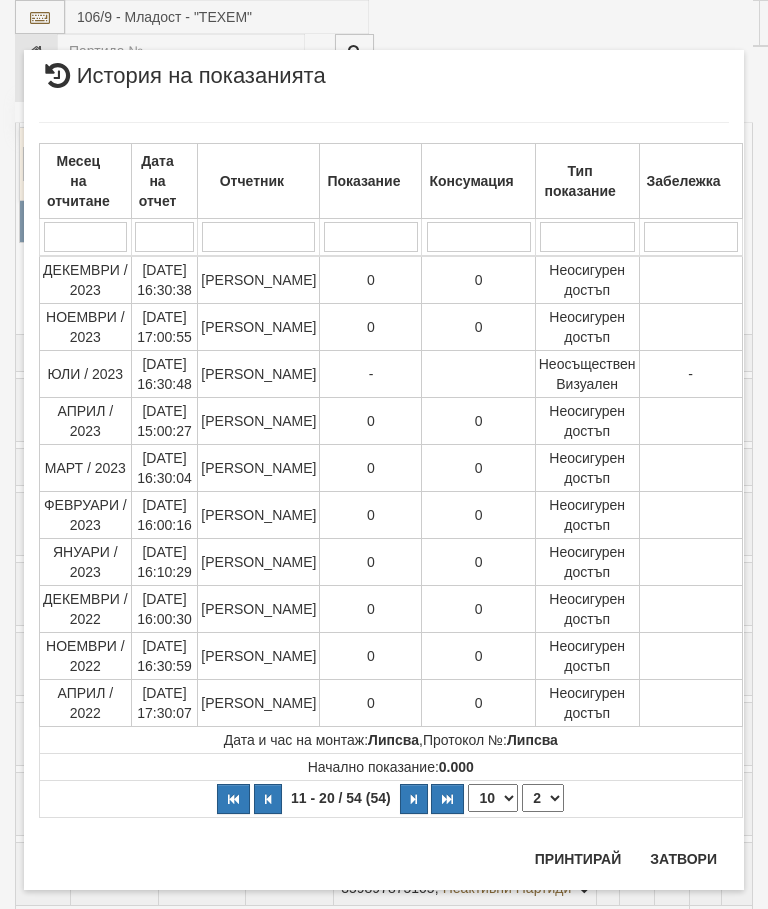 click on "1 2 3 4 5 6" at bounding box center (543, 798) 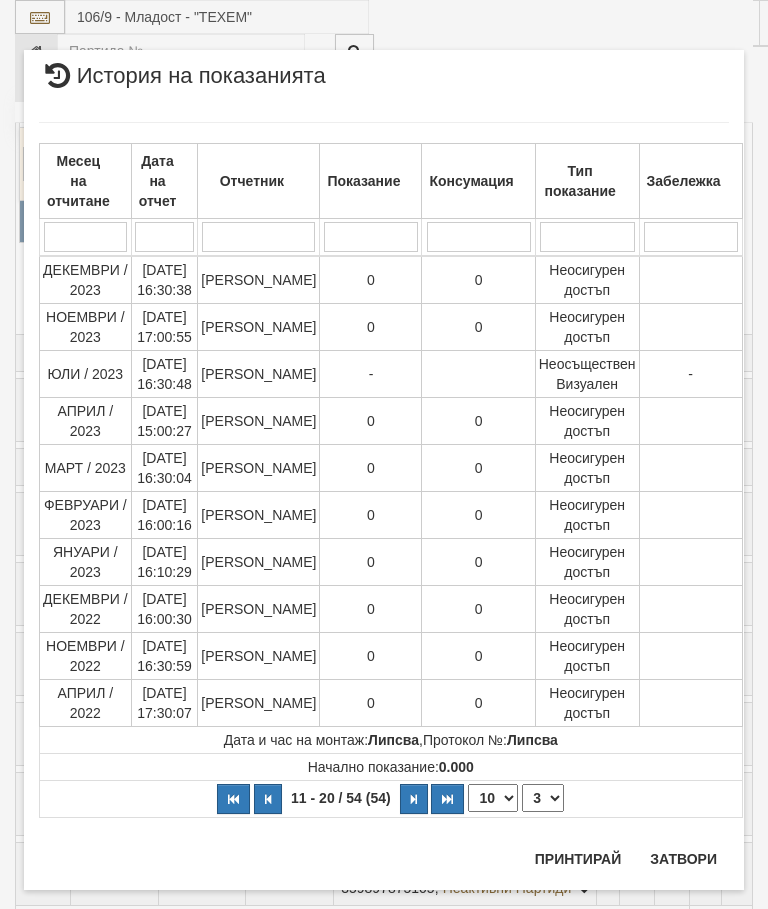 select on "3" 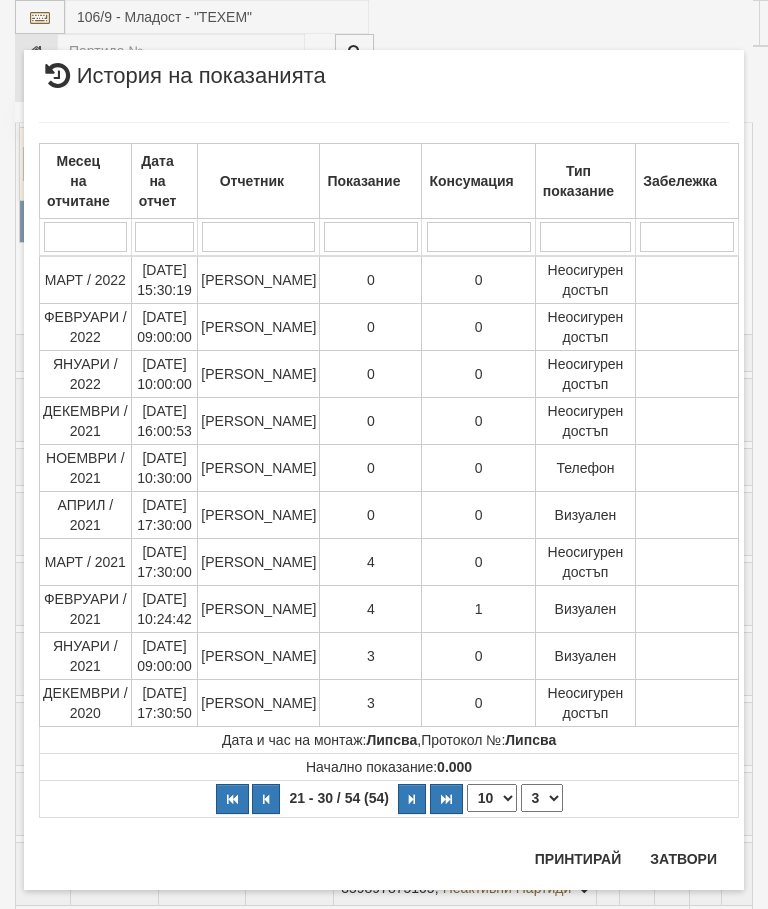 click on "Затвори" at bounding box center [683, 859] 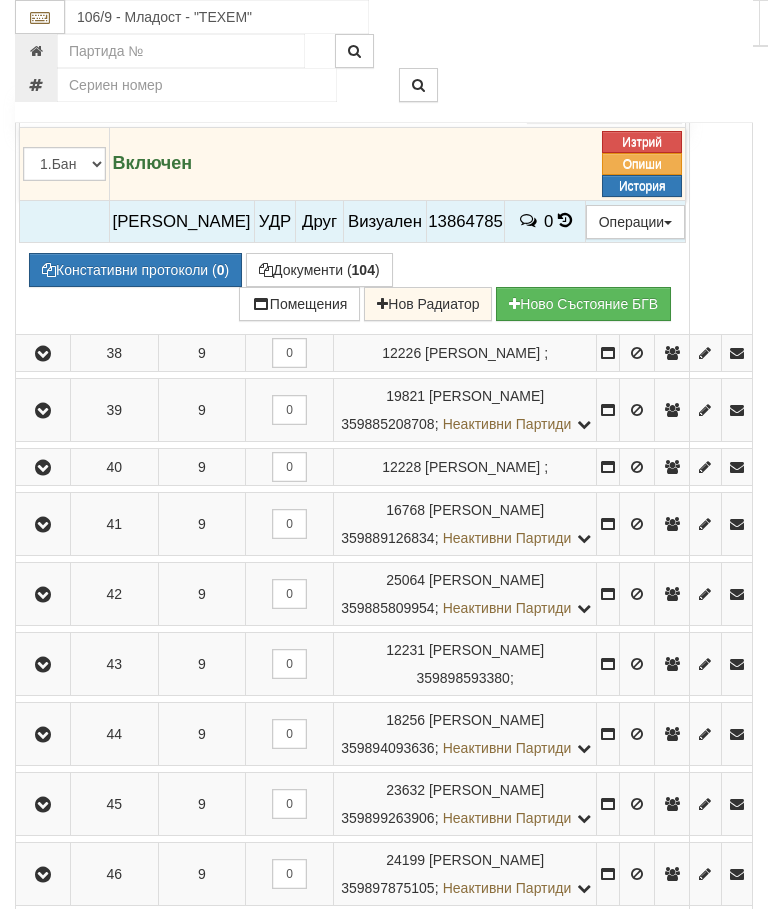click at bounding box center (43, 8) 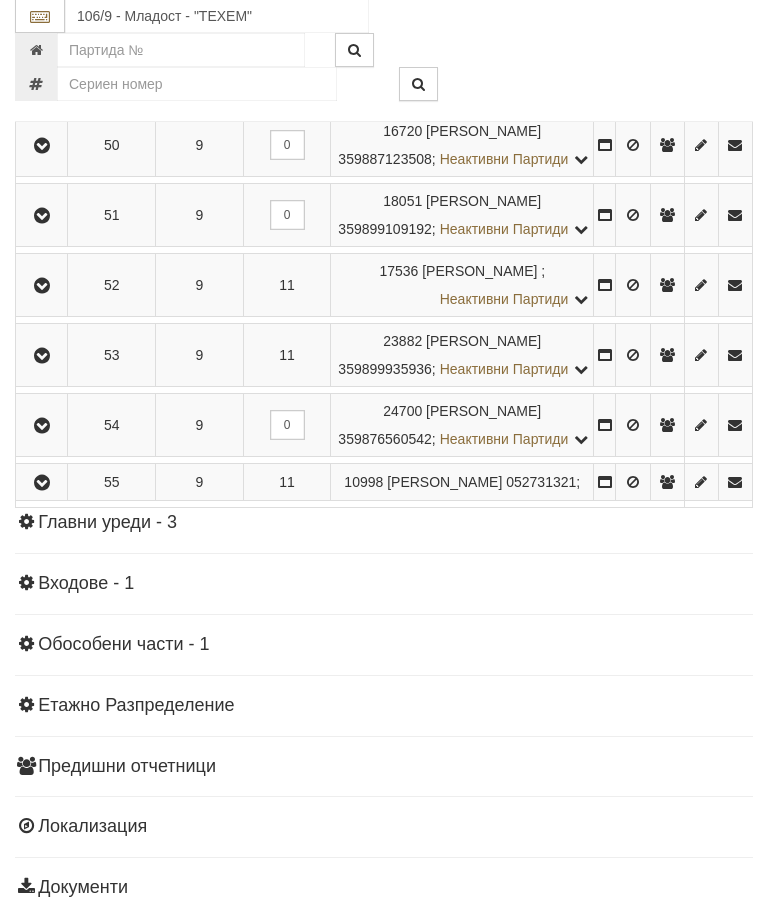 scroll, scrollTop: 3757, scrollLeft: 0, axis: vertical 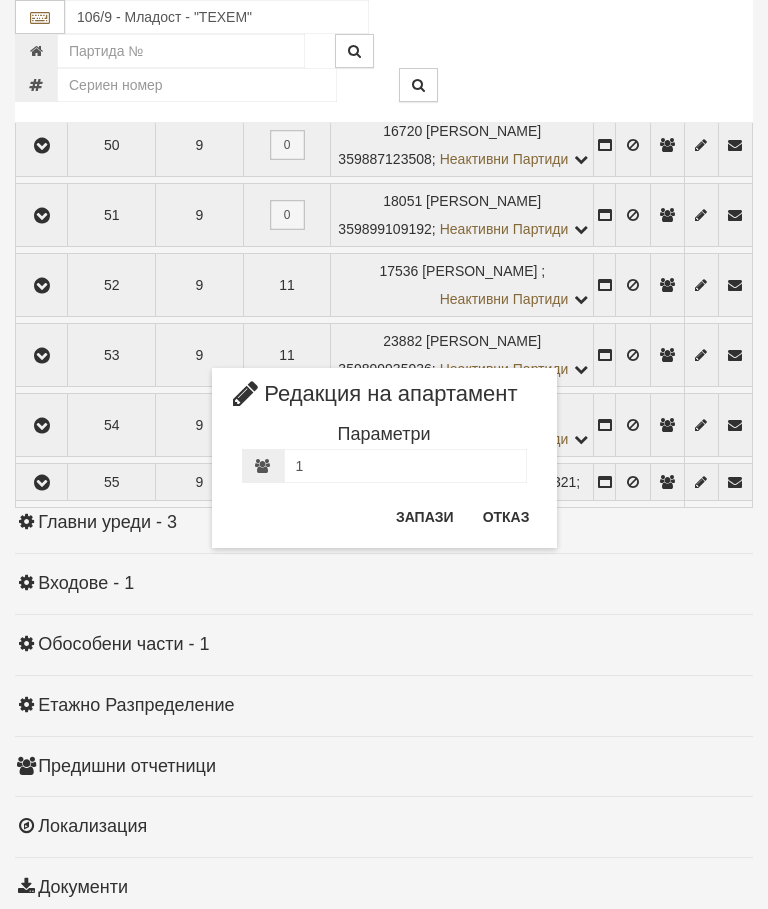 click on "Отказ" at bounding box center [506, 517] 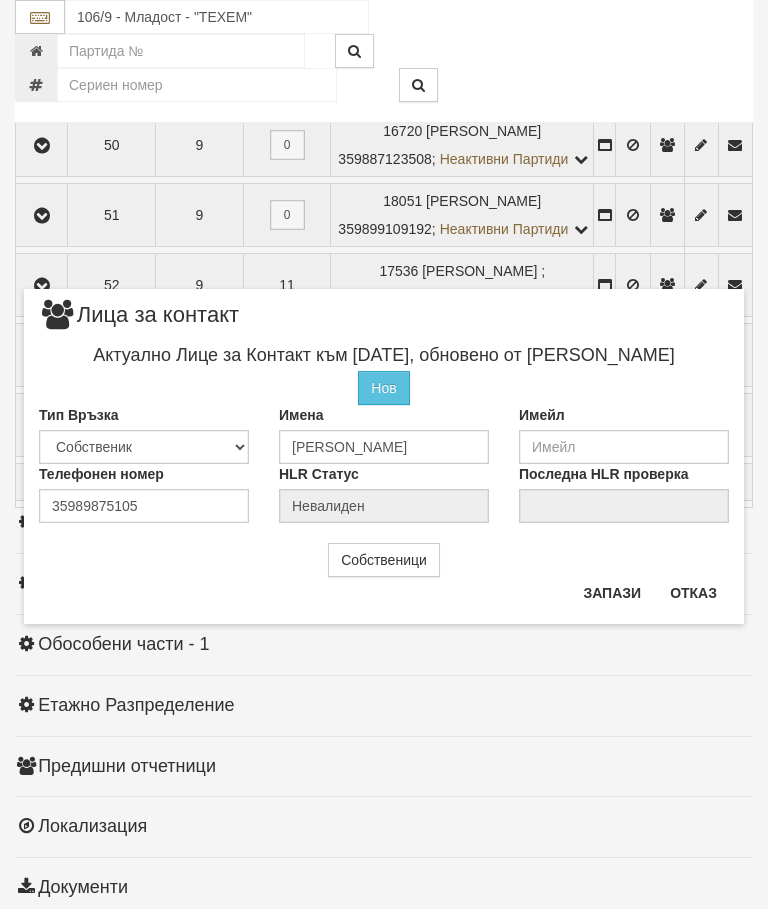 click on "Отказ" at bounding box center (693, 593) 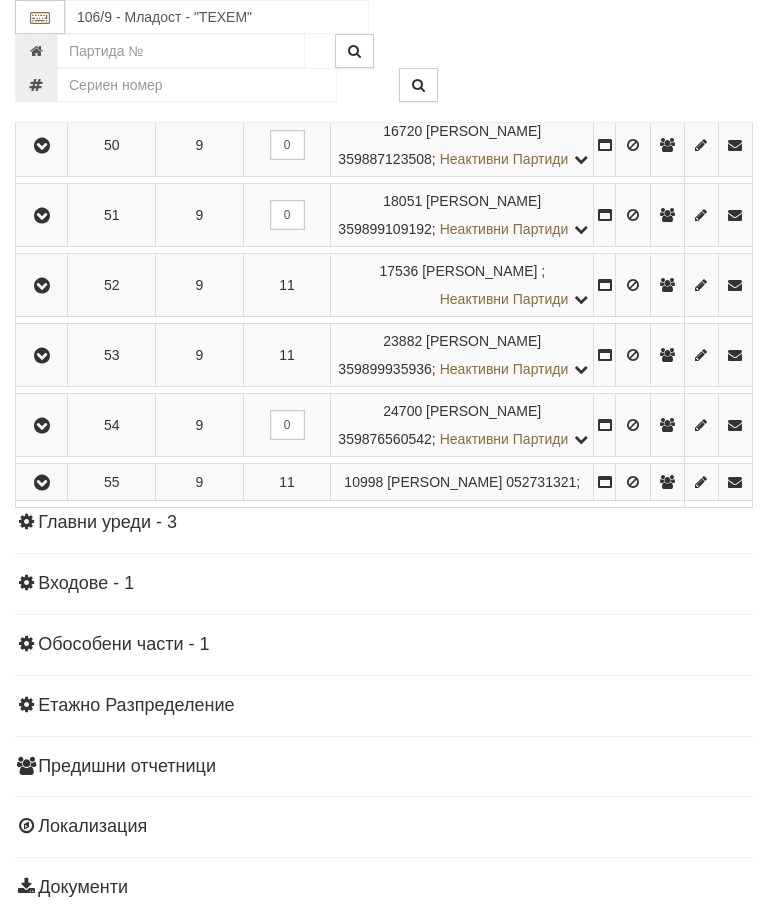 click at bounding box center (42, -108) 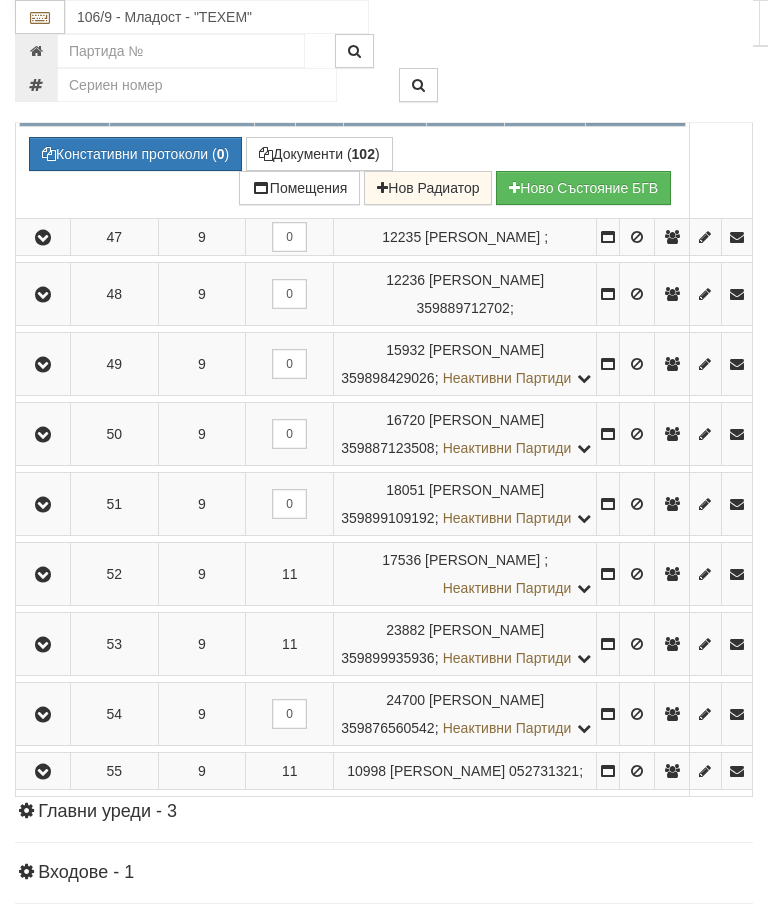 click at bounding box center (565, 104) 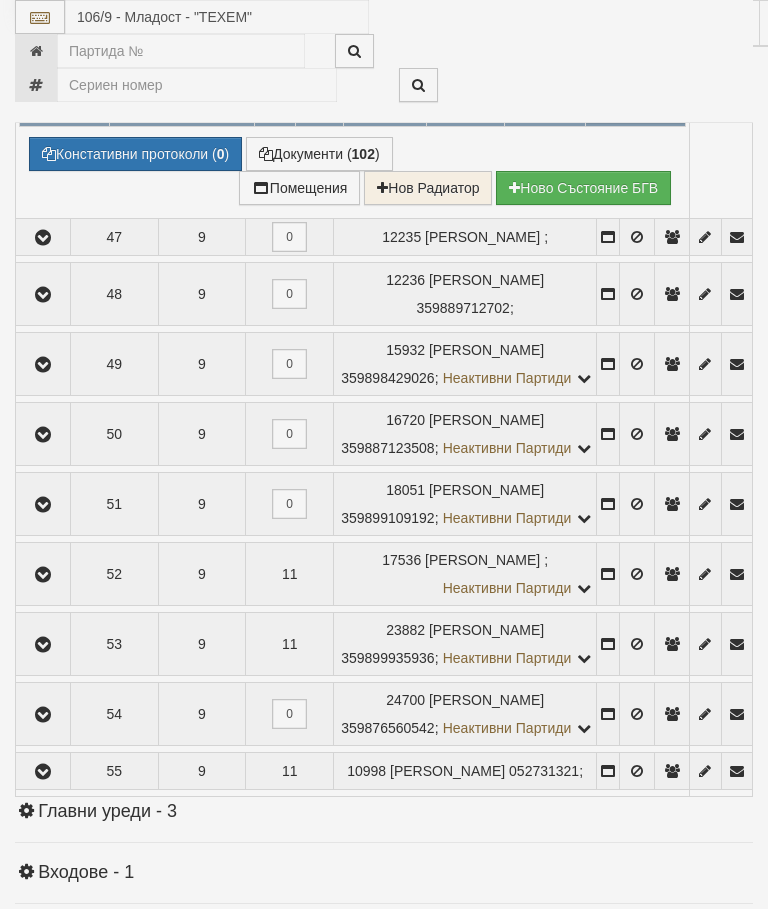 select on "10" 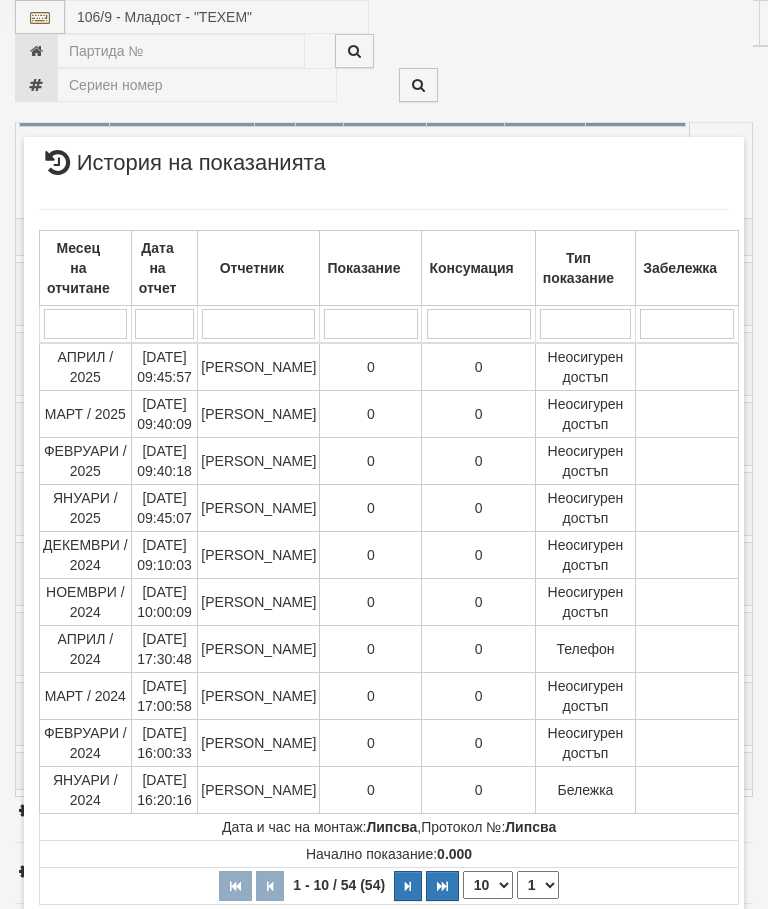 scroll, scrollTop: 821, scrollLeft: 0, axis: vertical 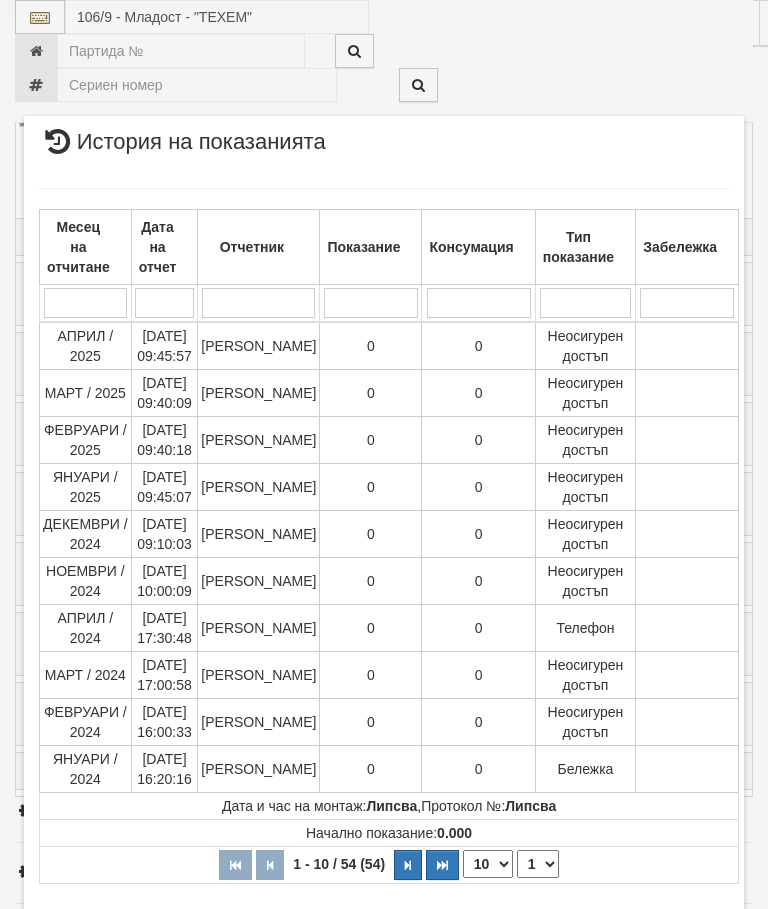 click on "Затвори" at bounding box center (683, 958) 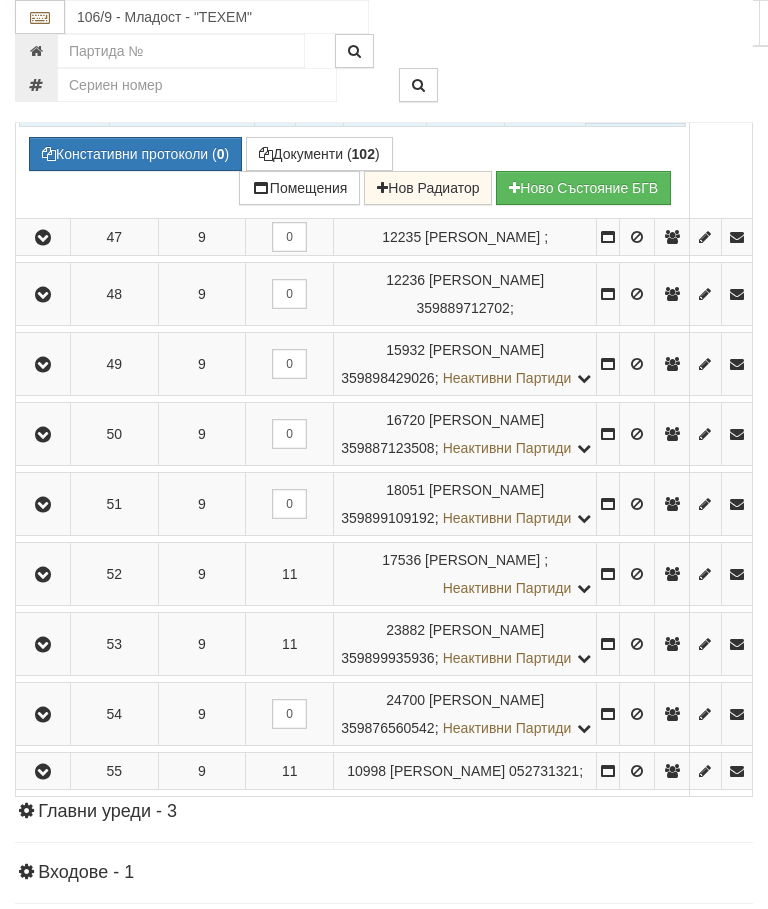 click at bounding box center (43, -108) 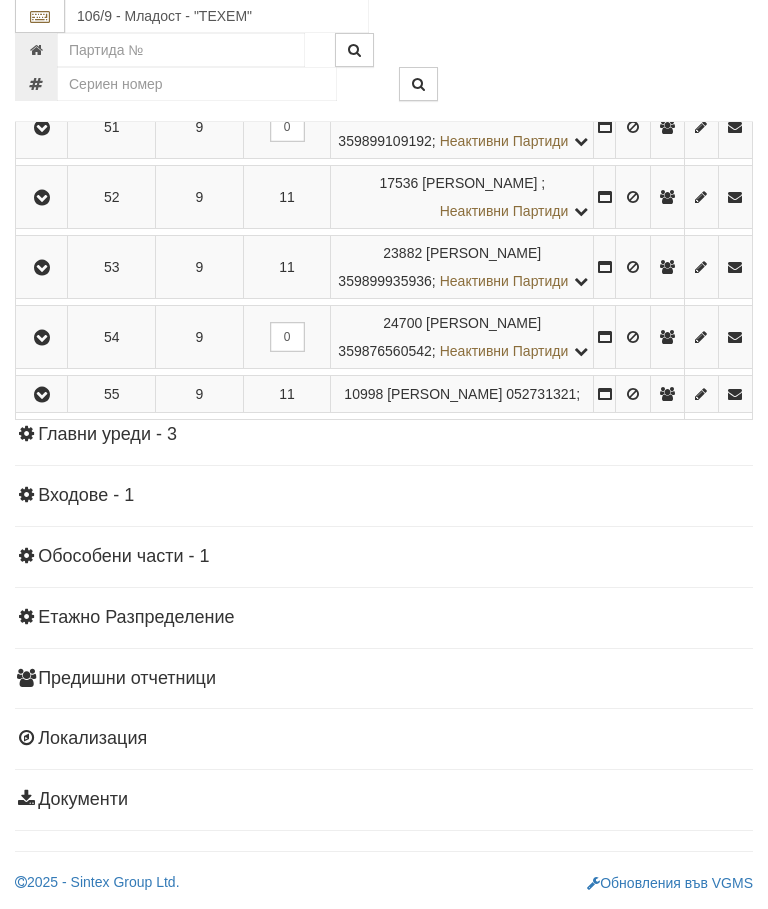scroll, scrollTop: 4305, scrollLeft: 0, axis: vertical 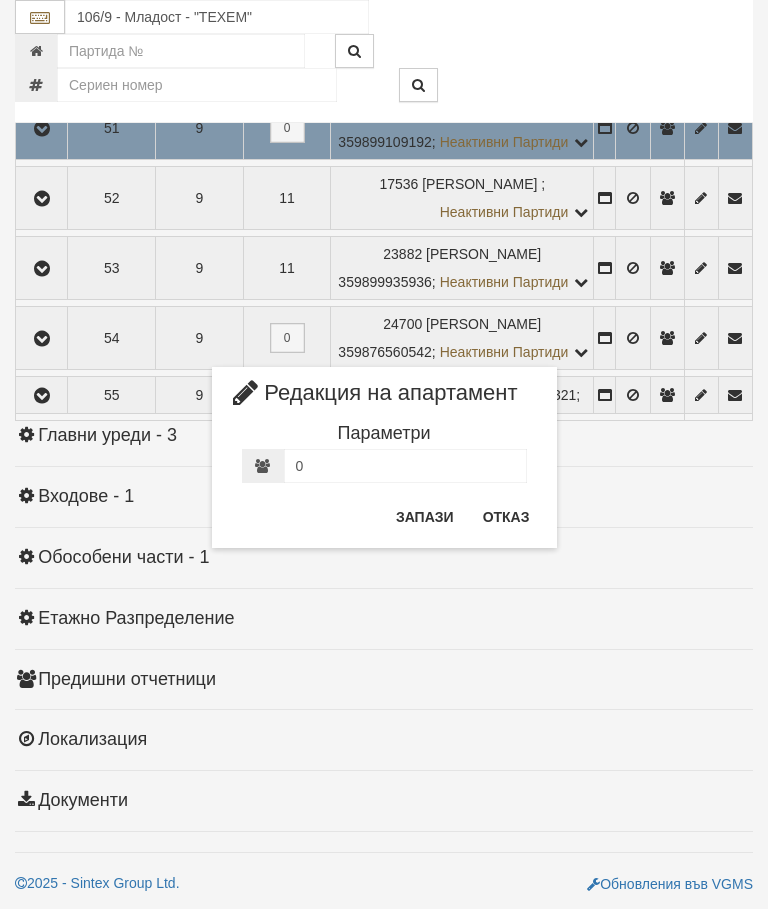 click on "Отказ" at bounding box center (506, 517) 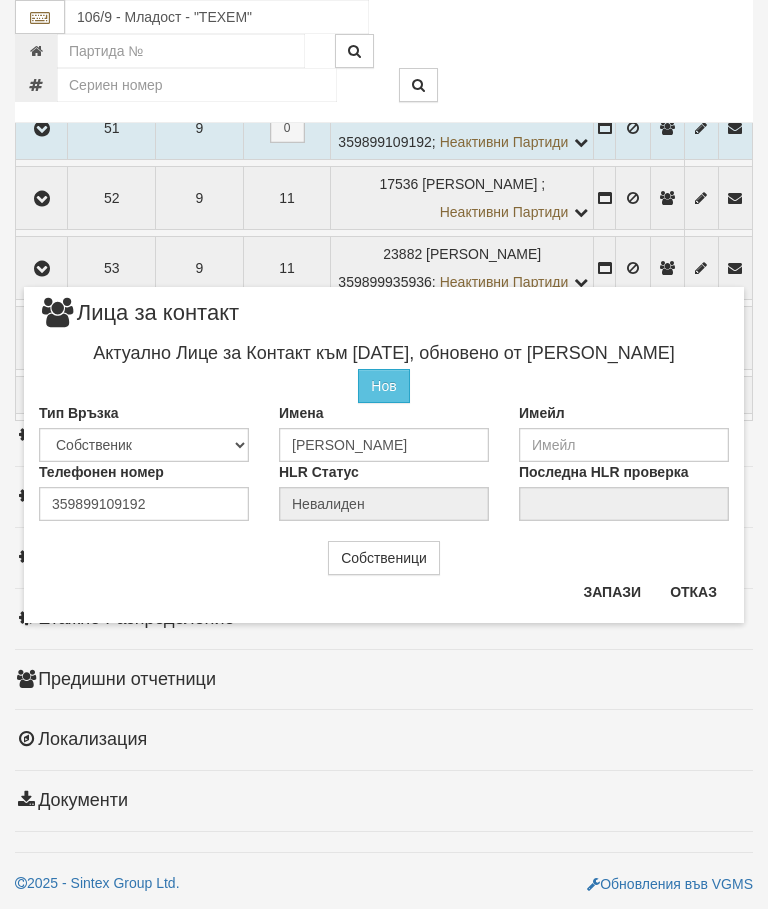 click on "Отказ" at bounding box center [693, 592] 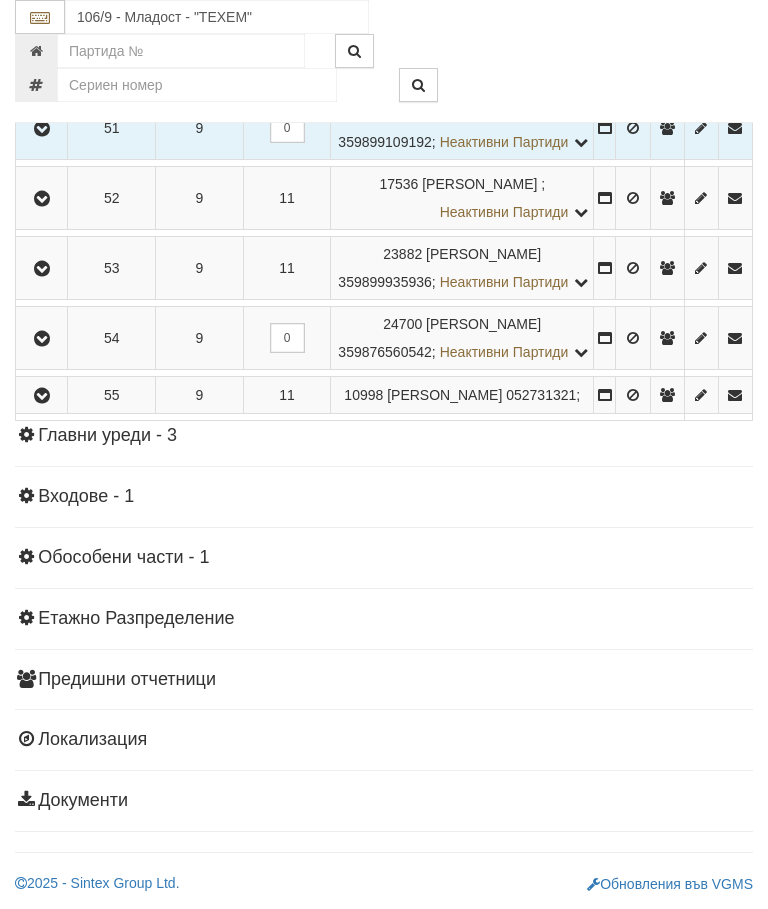 click at bounding box center [41, 128] 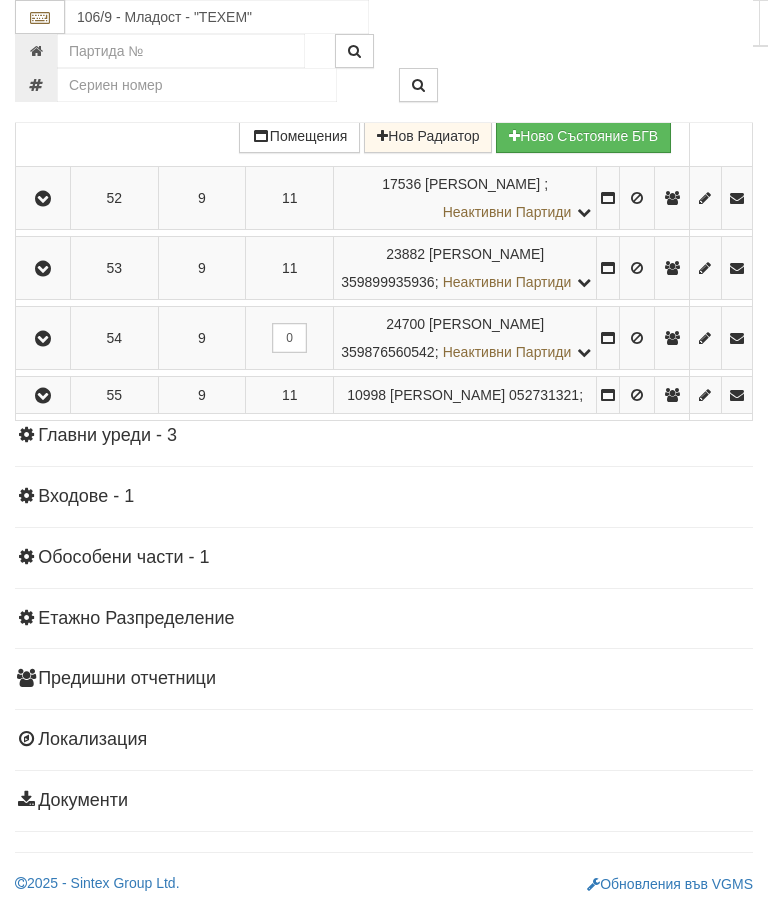 click at bounding box center [565, 52] 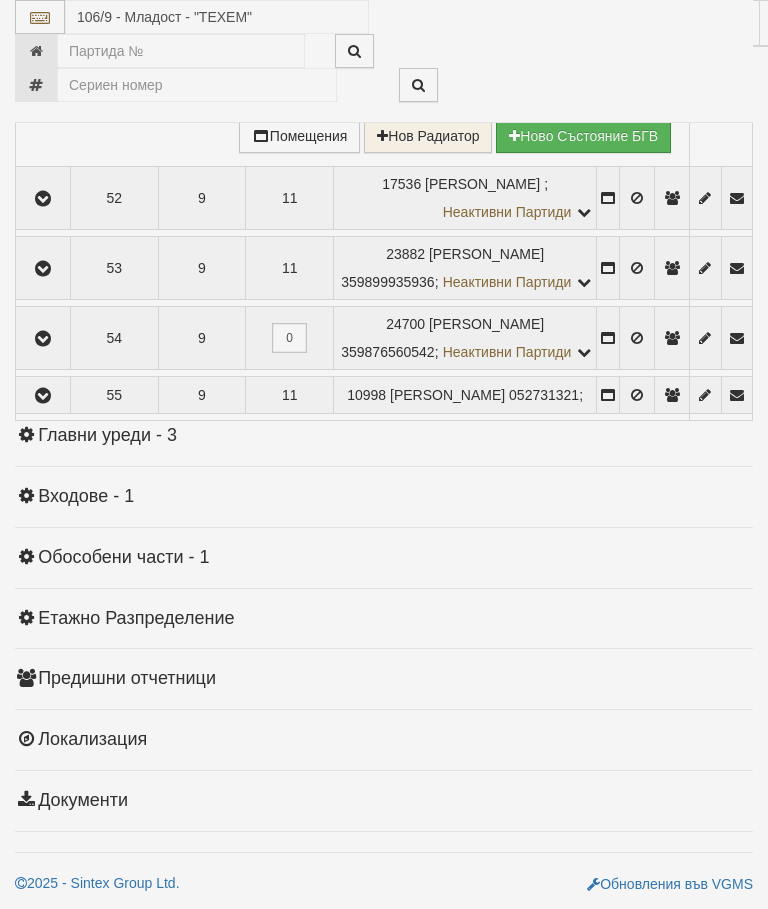 select on "10" 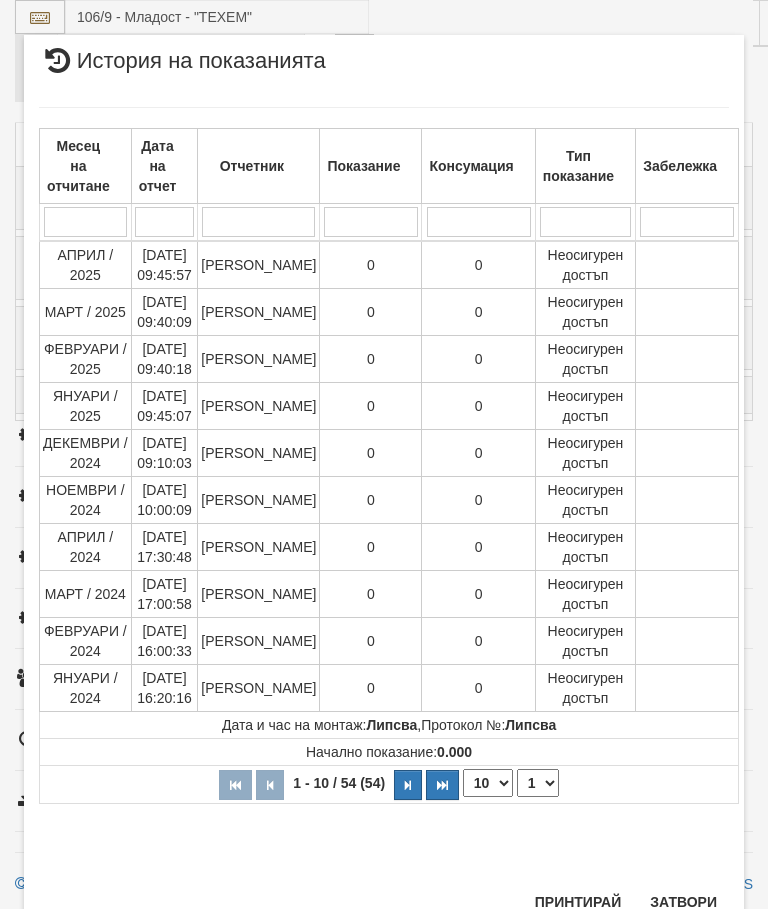 scroll, scrollTop: 724, scrollLeft: 0, axis: vertical 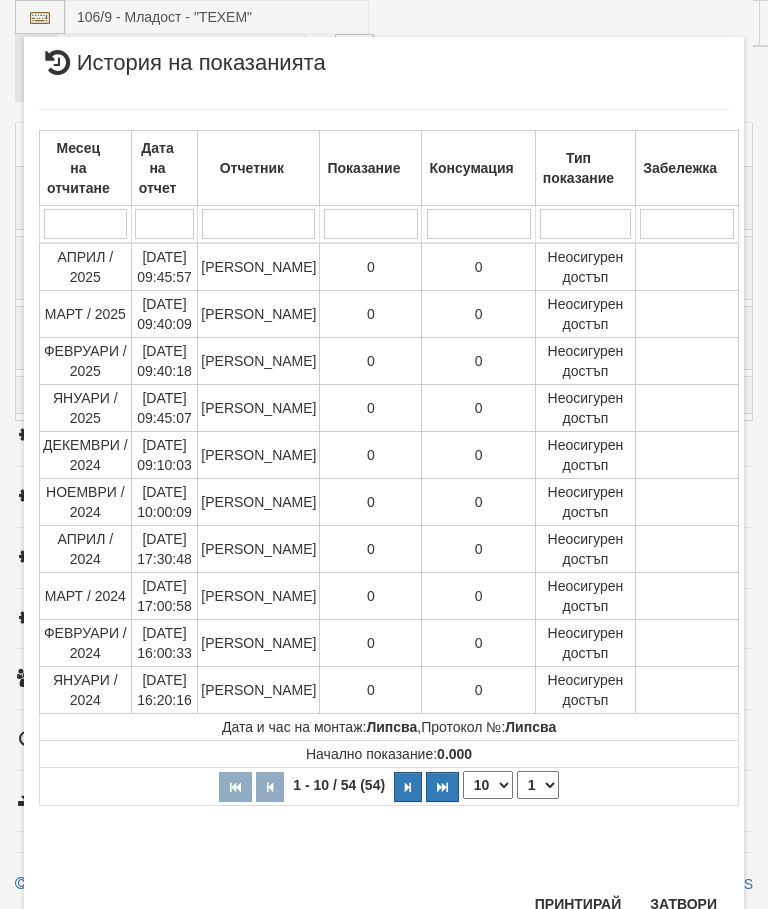 click on "1 - 10 / 54 (54)
10
20
30
40
1 2 3 4 5 6" at bounding box center (389, 786) 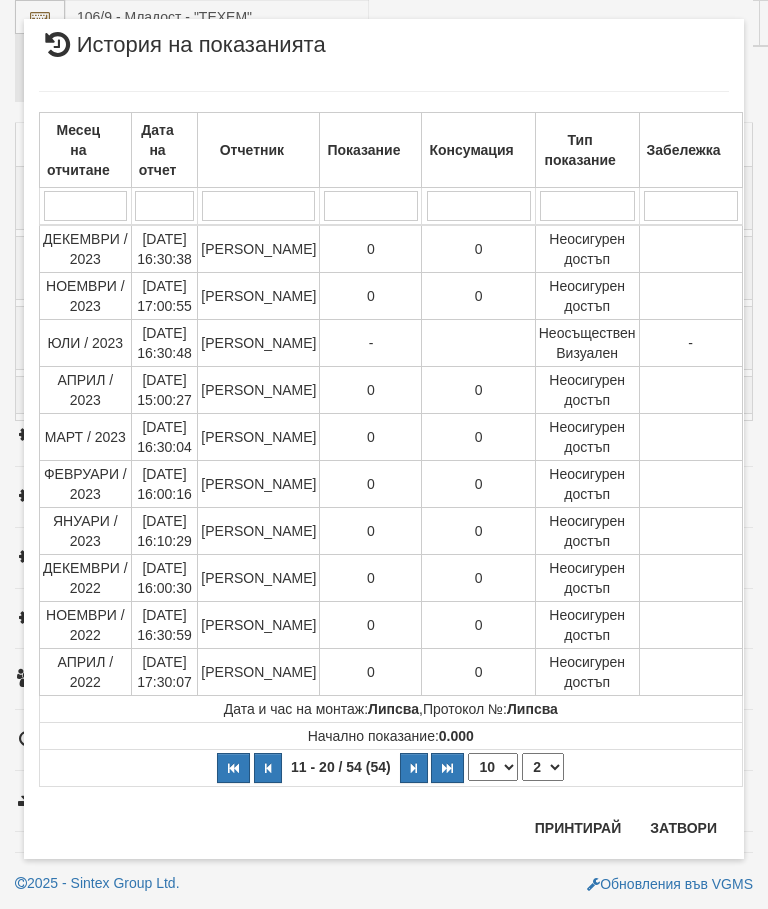 scroll, scrollTop: 0, scrollLeft: 0, axis: both 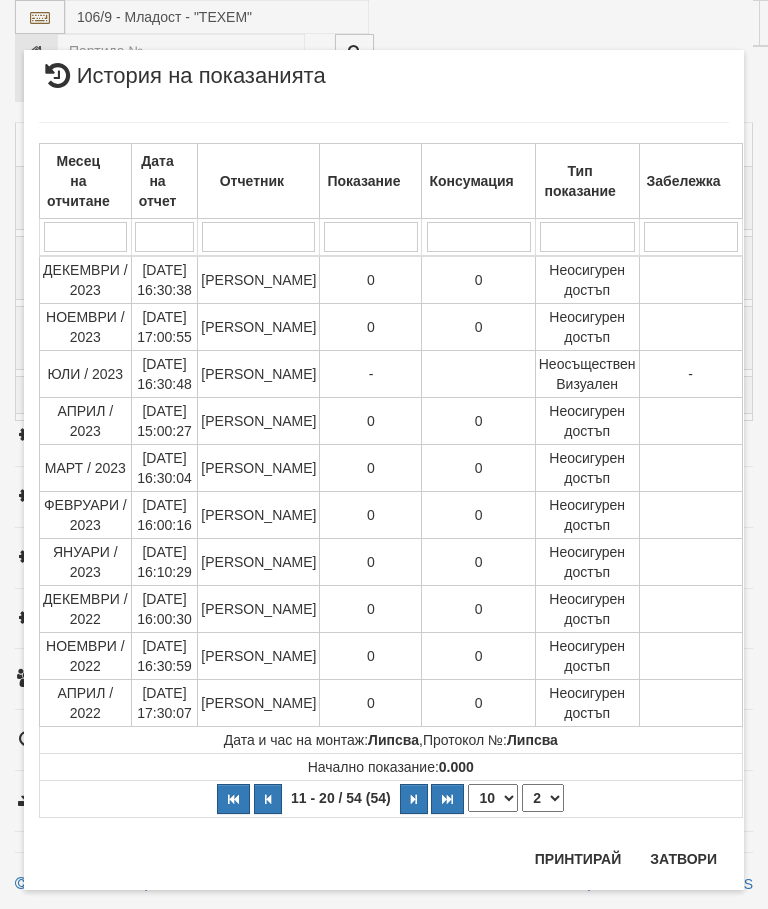 click on "1 2 3 4 5 6" at bounding box center [543, 798] 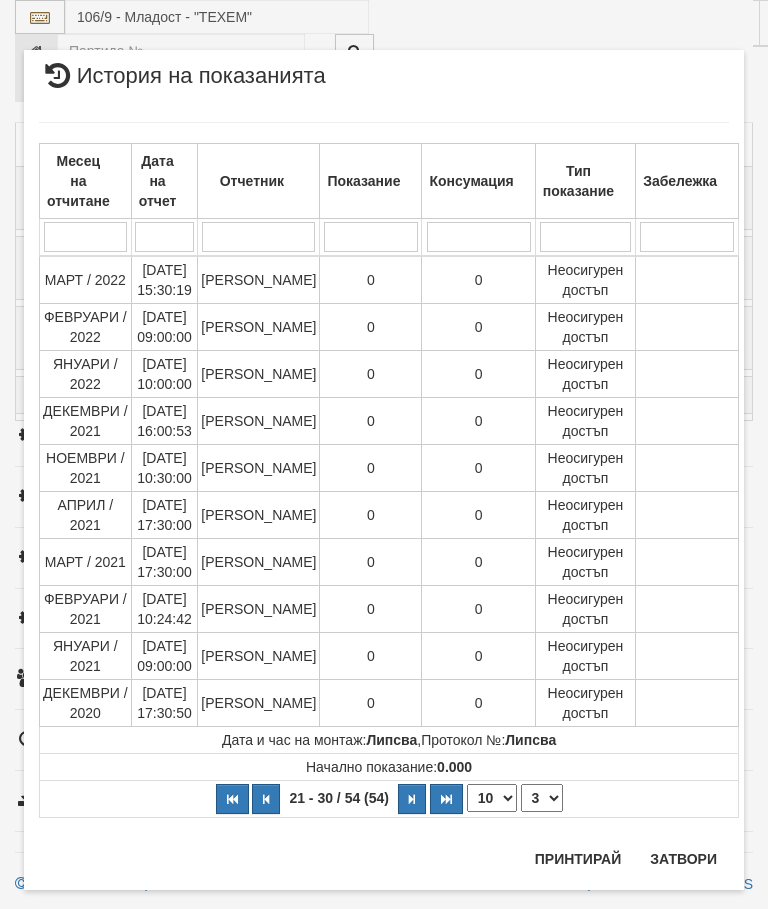 click on "1 2 3 4 5 6" at bounding box center (542, 798) 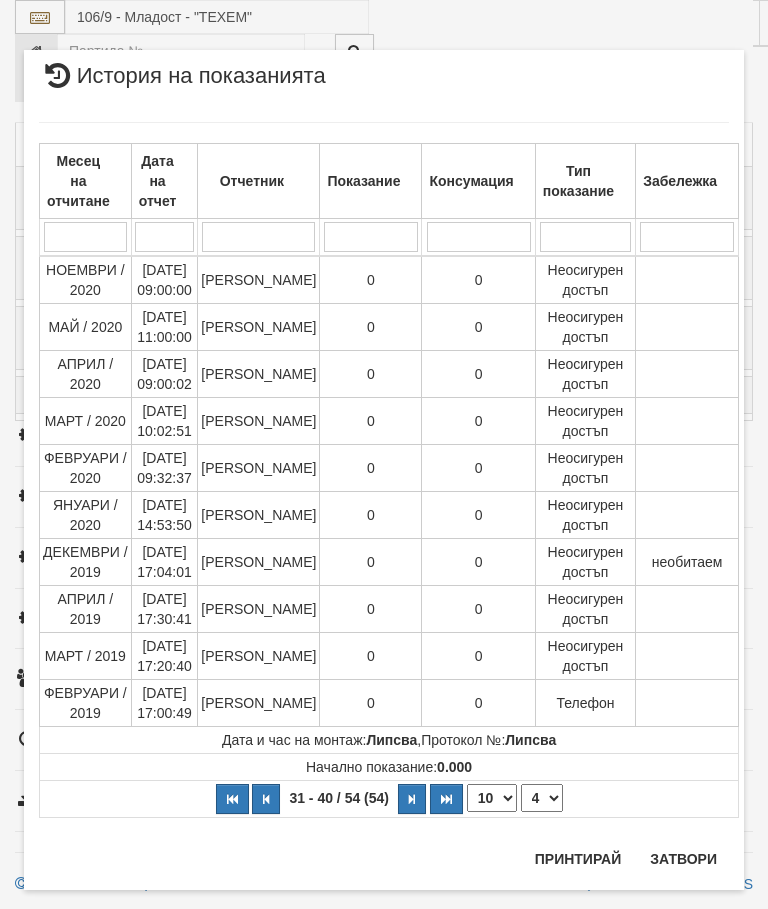 select on "4" 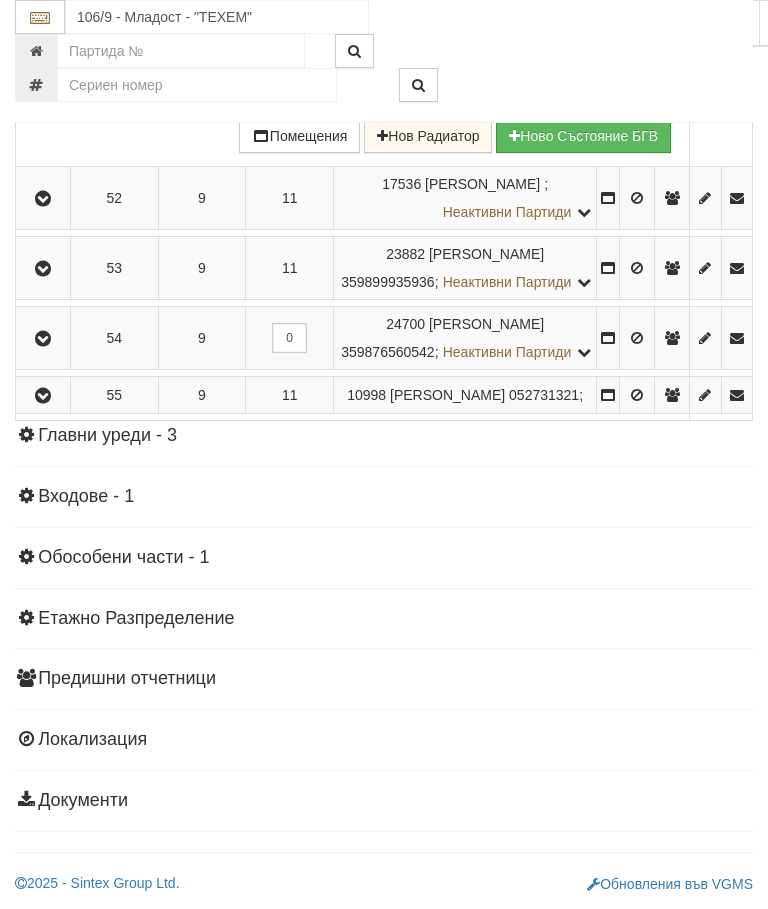 click at bounding box center (43, -161) 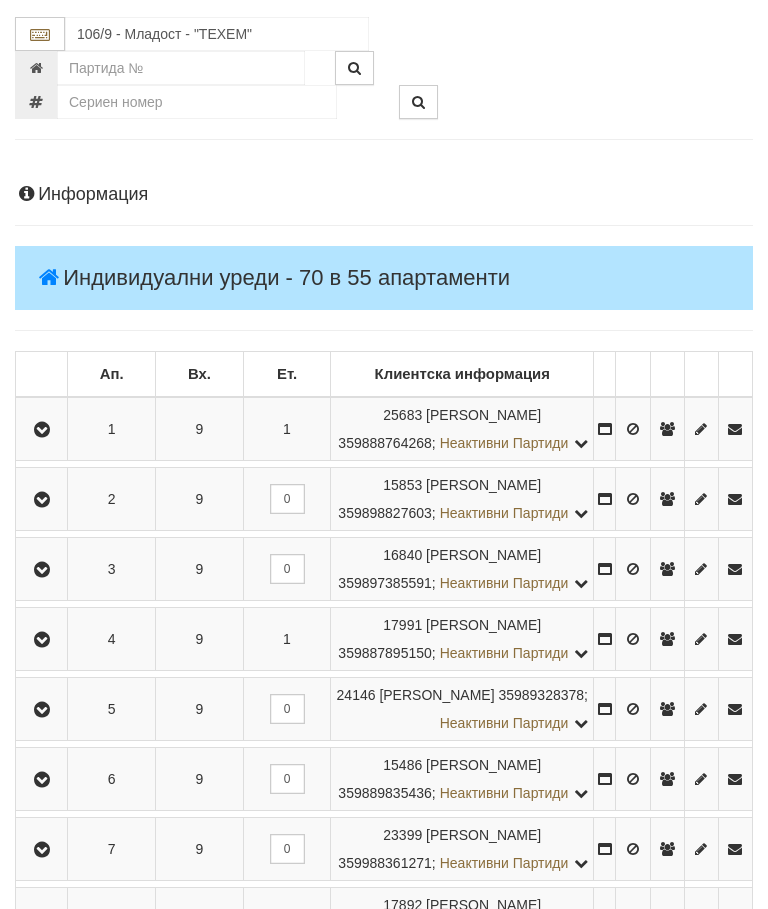scroll, scrollTop: 0, scrollLeft: 0, axis: both 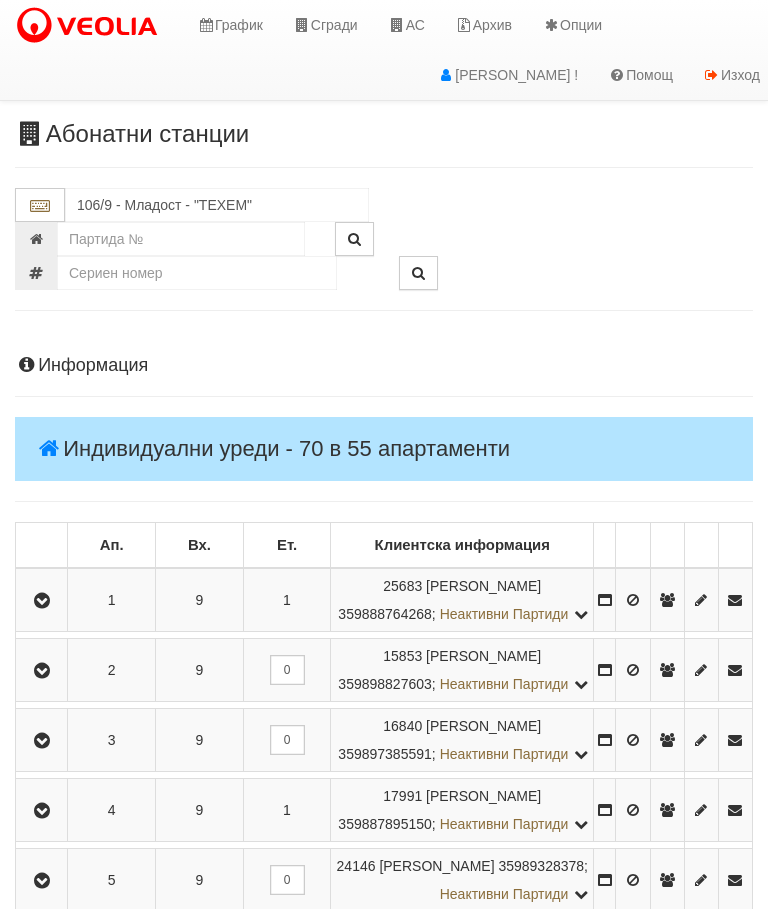 click at bounding box center [42, 601] 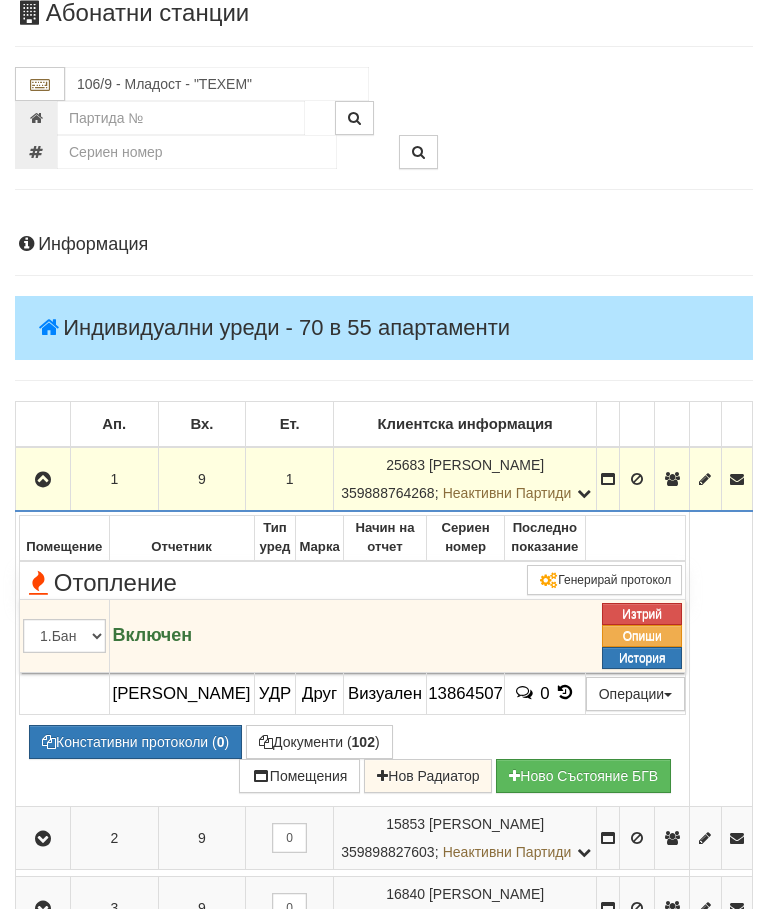 scroll, scrollTop: 124, scrollLeft: 0, axis: vertical 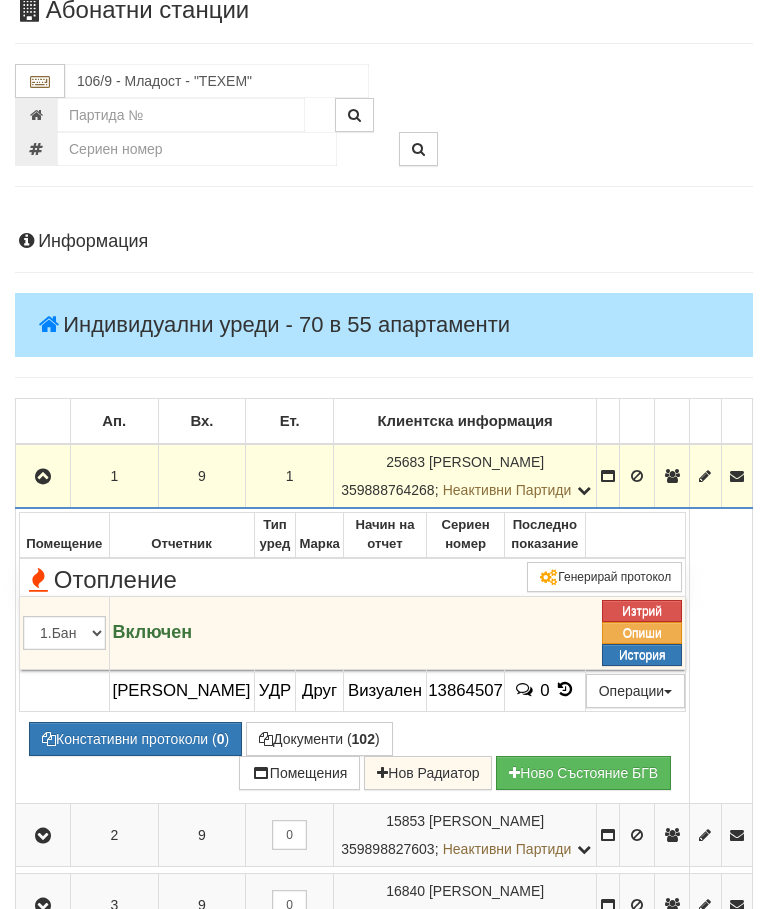 click at bounding box center [43, 477] 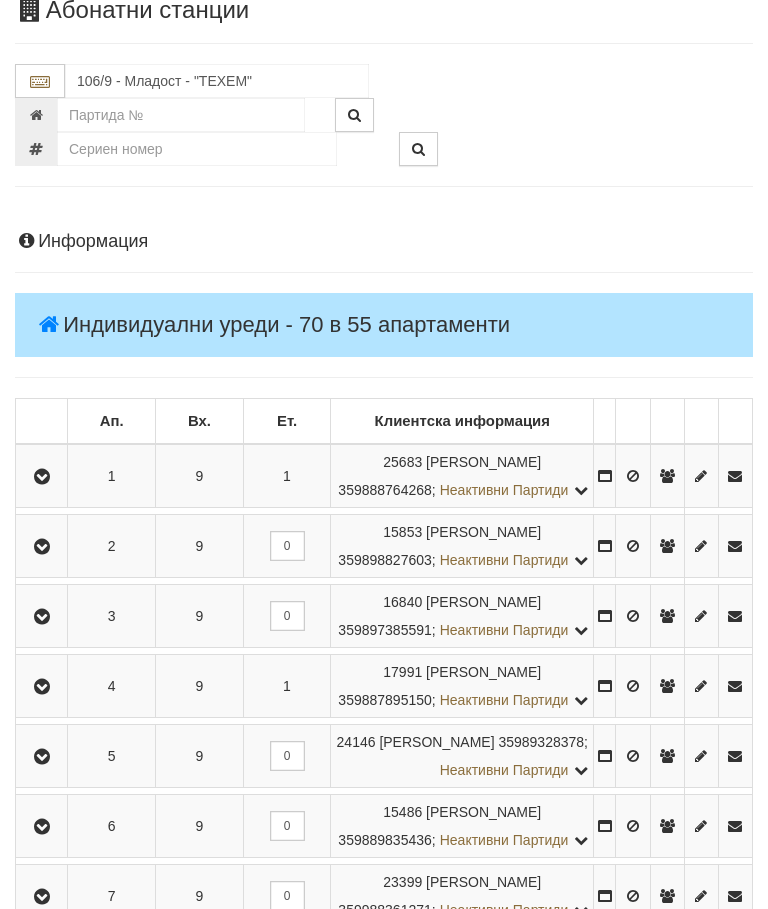 click at bounding box center [42, 547] 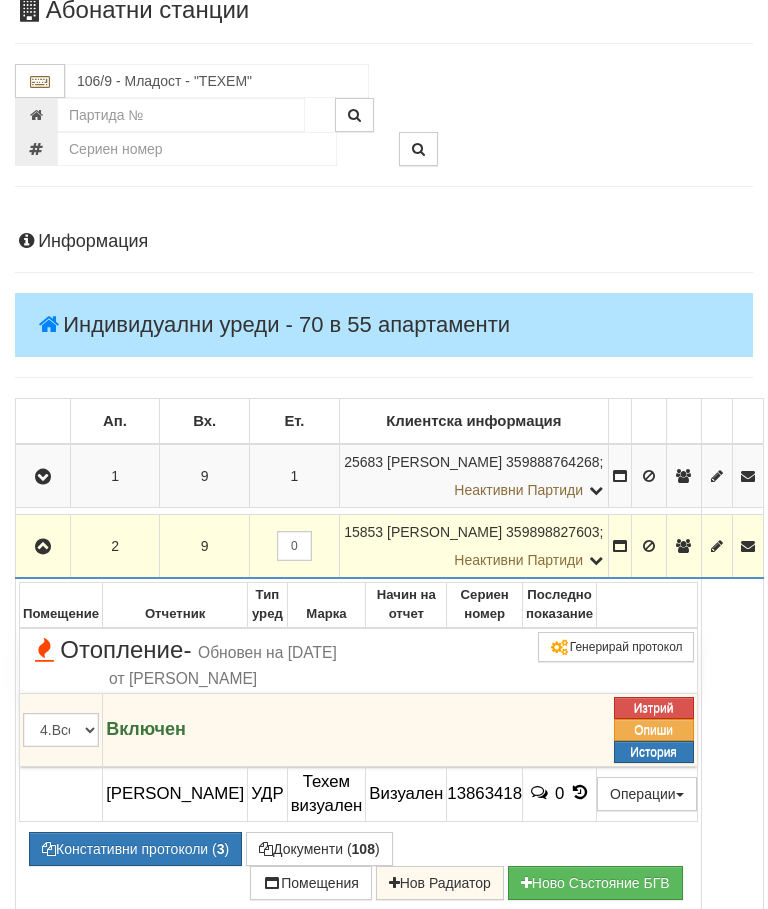 click at bounding box center (43, 547) 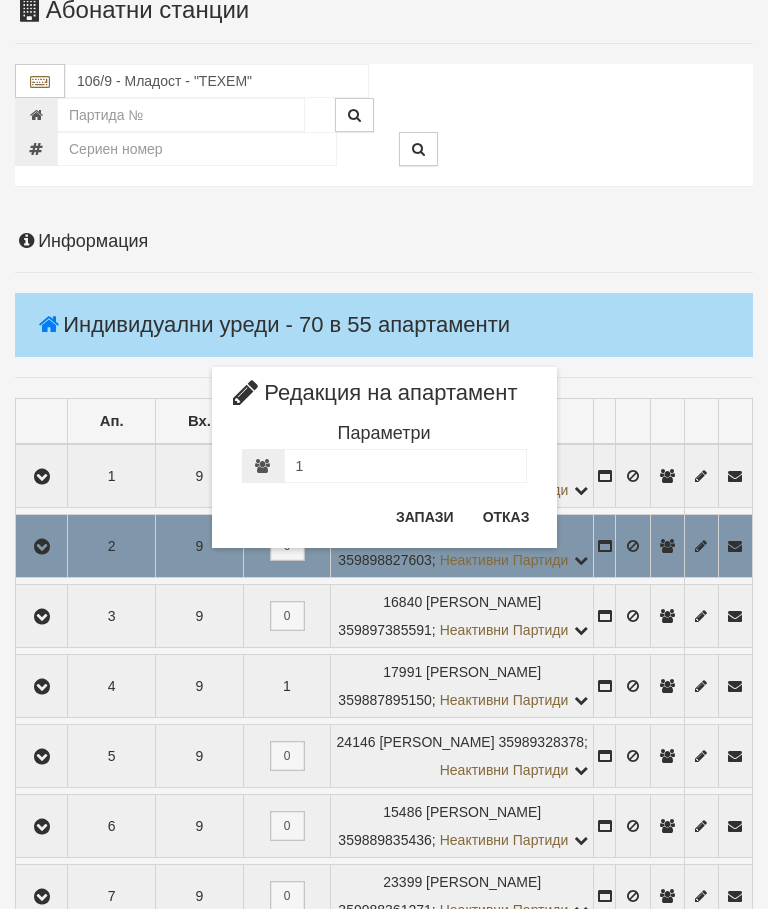click on "Отказ" at bounding box center (506, 517) 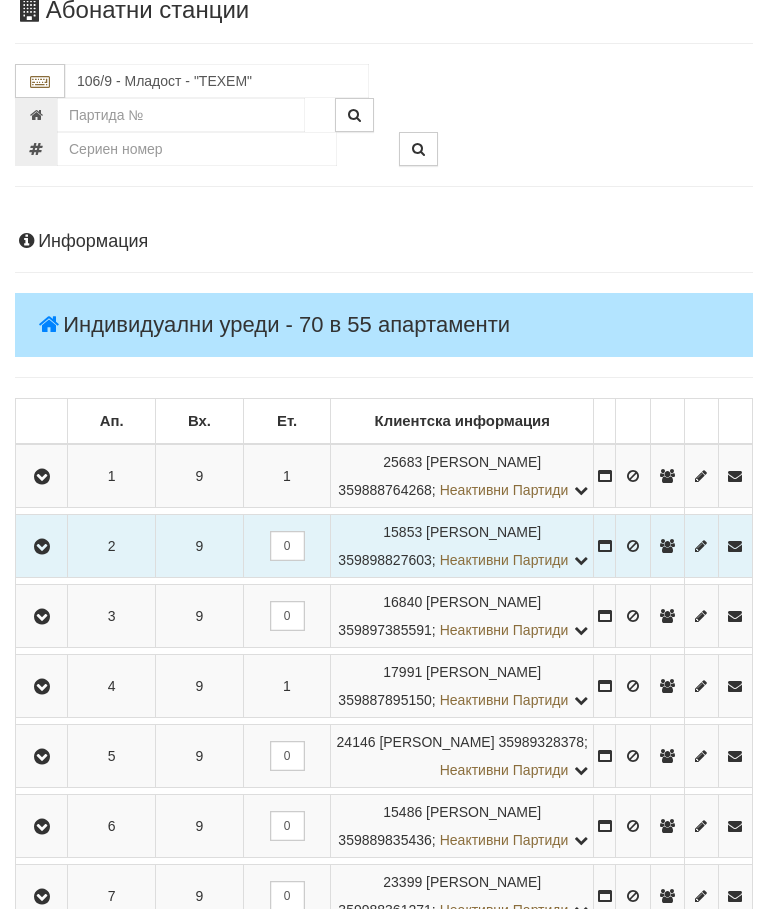 click at bounding box center (42, 547) 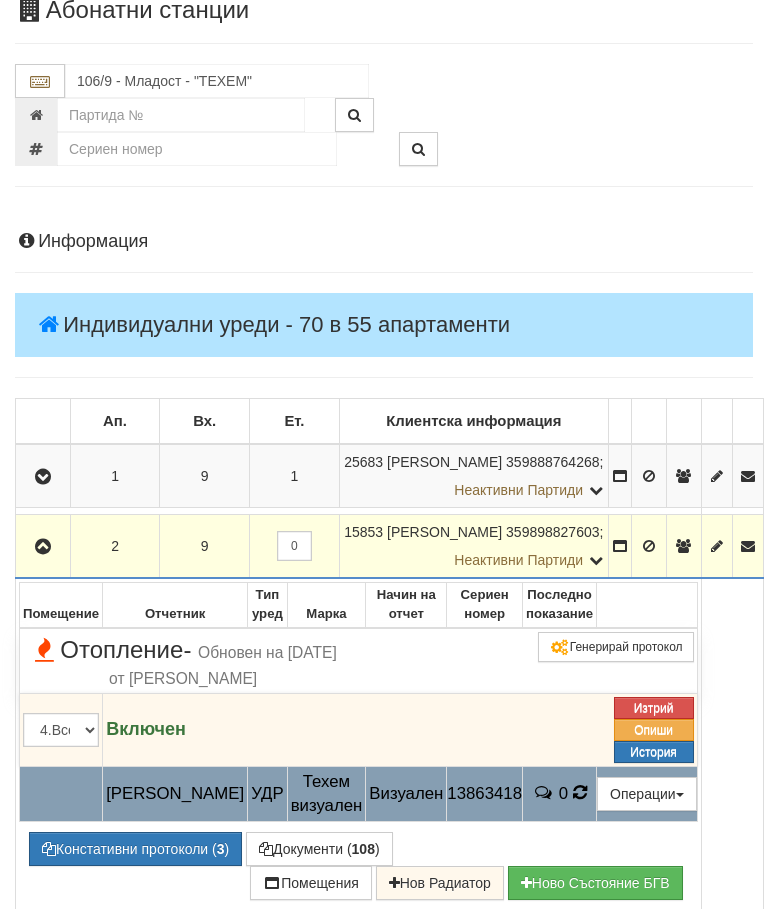 click at bounding box center (579, 793) 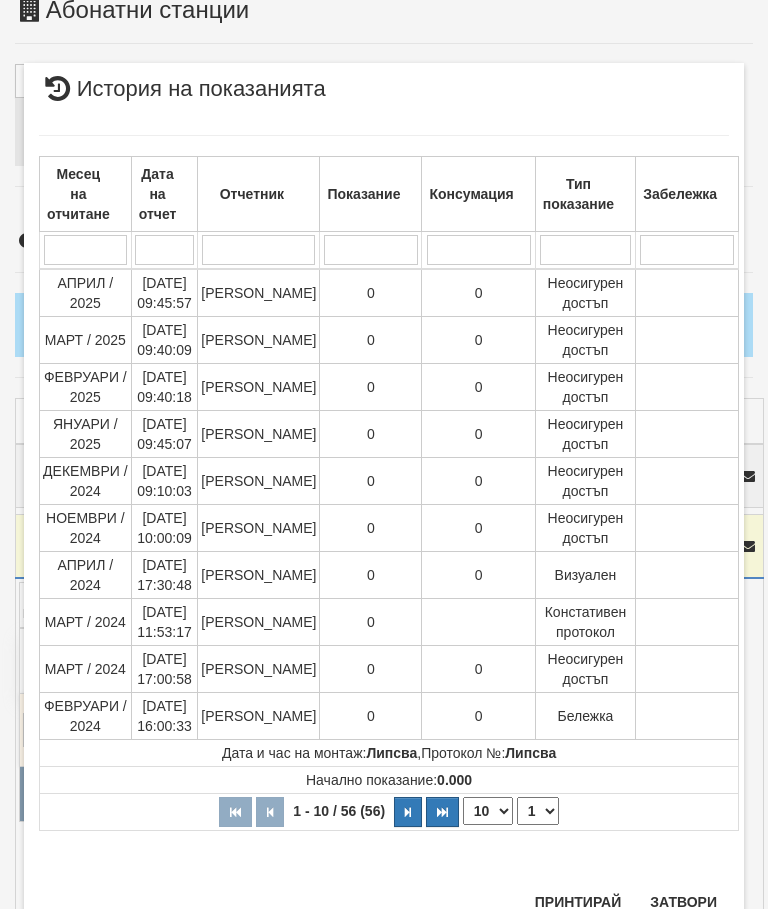 scroll, scrollTop: 935, scrollLeft: 0, axis: vertical 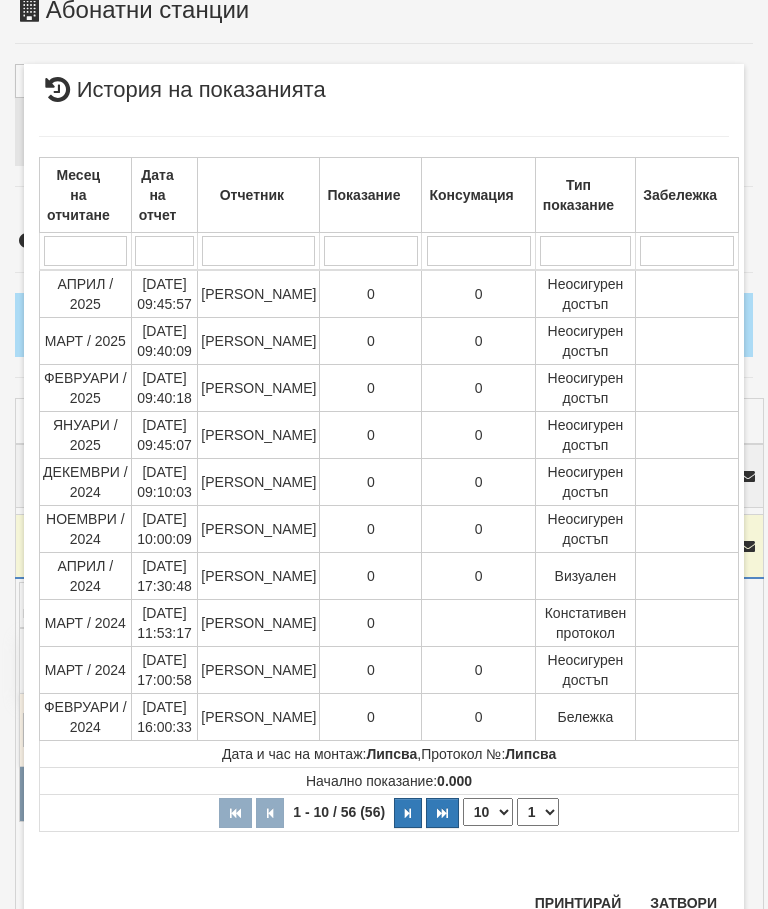 click on "Затвори" at bounding box center [683, 903] 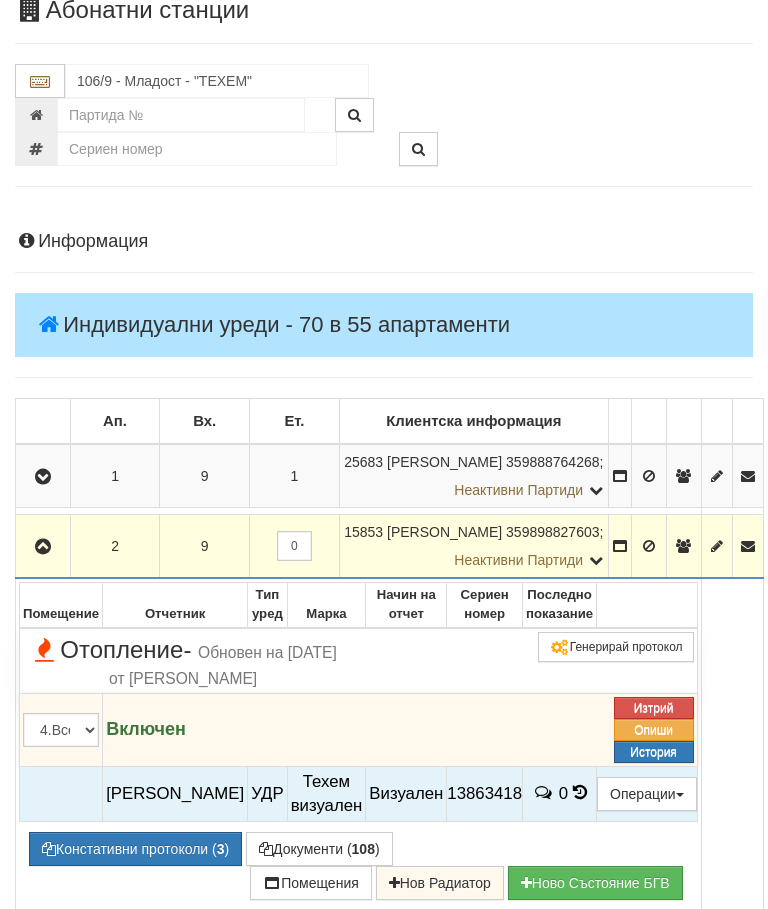 click at bounding box center [43, 546] 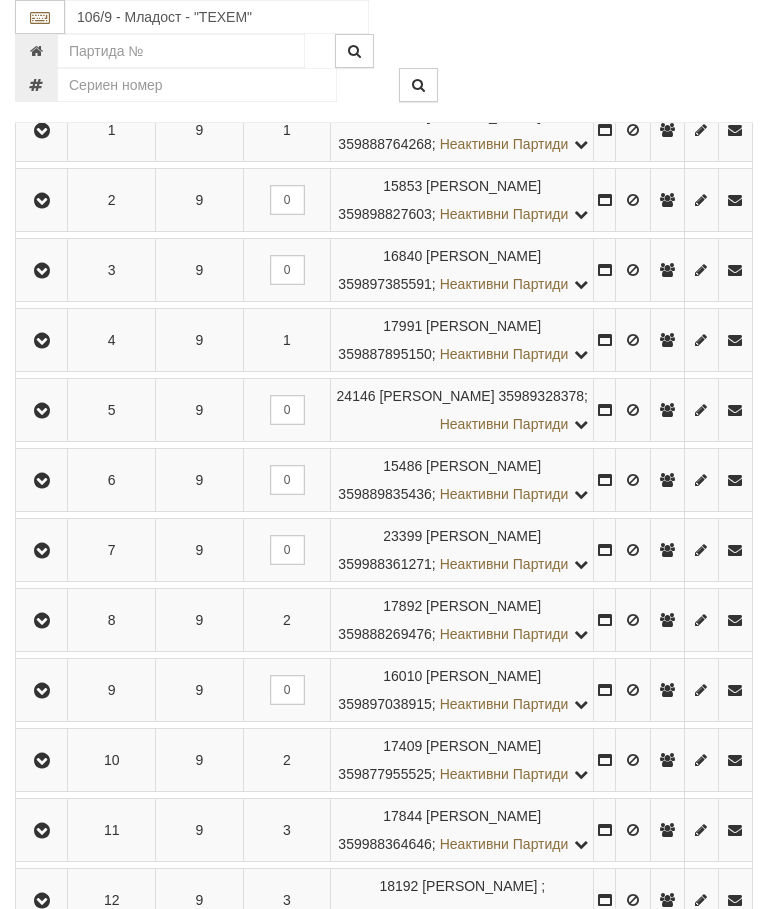 scroll, scrollTop: 521, scrollLeft: 0, axis: vertical 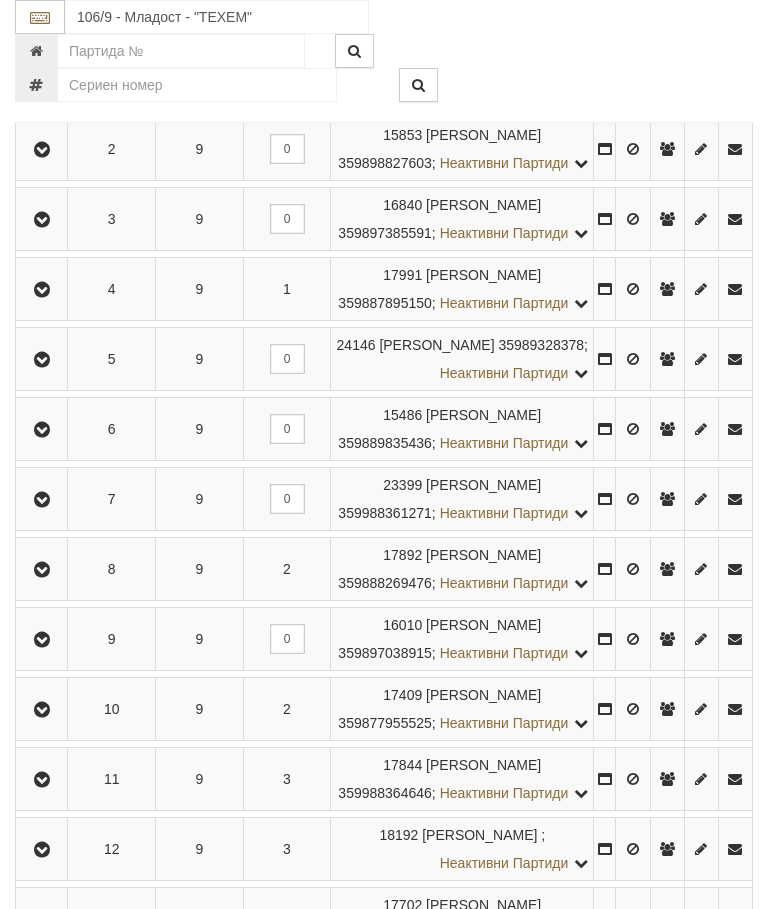 click at bounding box center [42, 360] 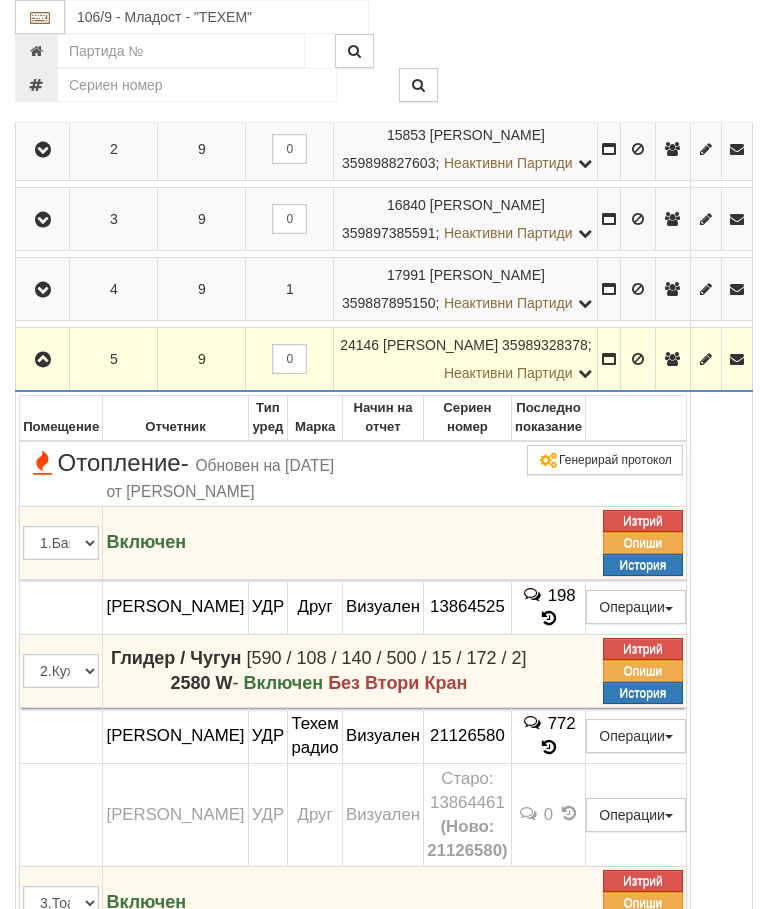 click at bounding box center [42, 359] 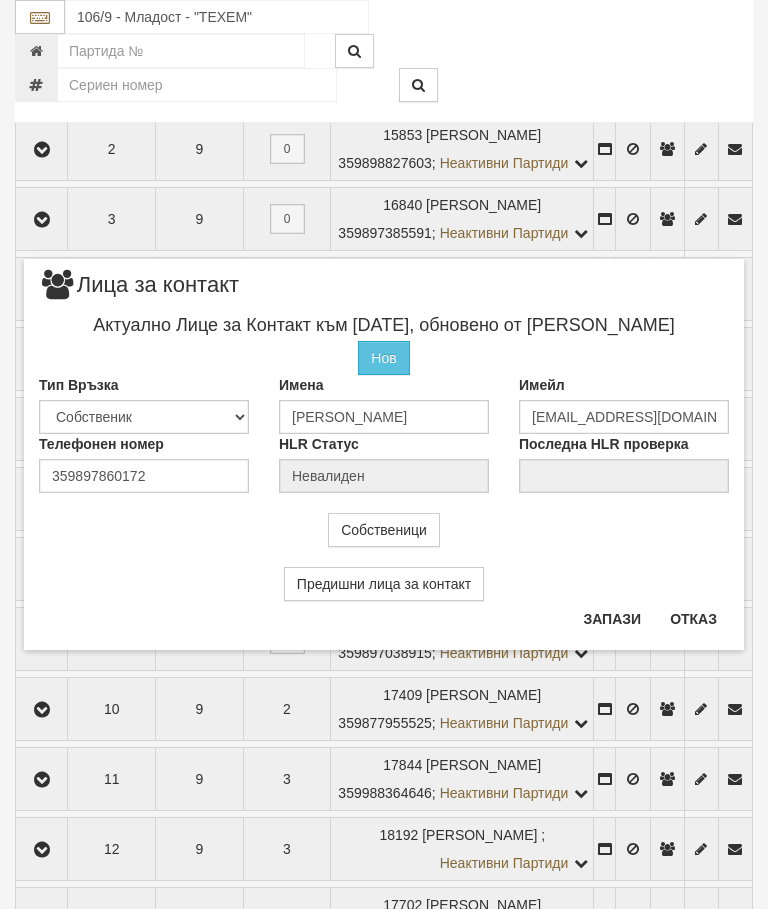click on "Отказ" at bounding box center [693, 619] 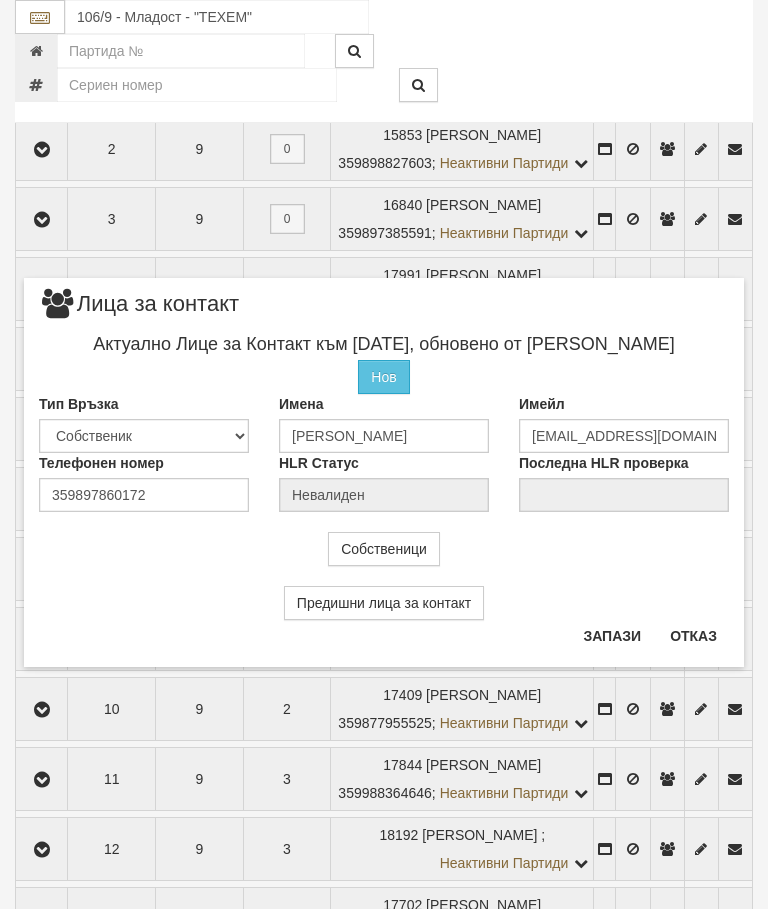 click on "Отказ" at bounding box center (693, 636) 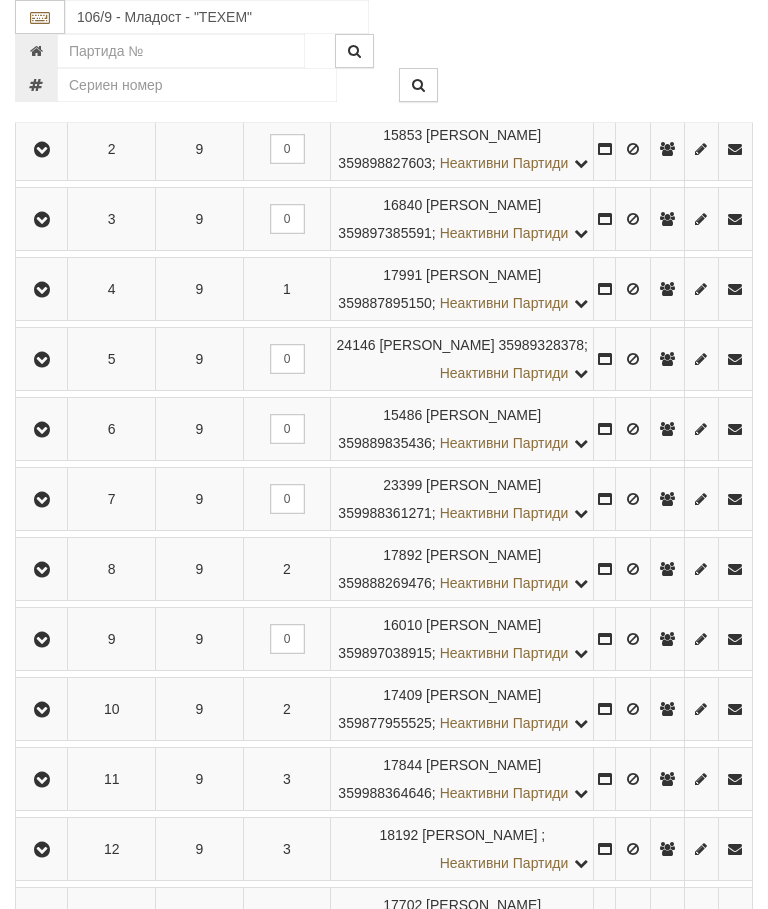 click at bounding box center [41, 359] 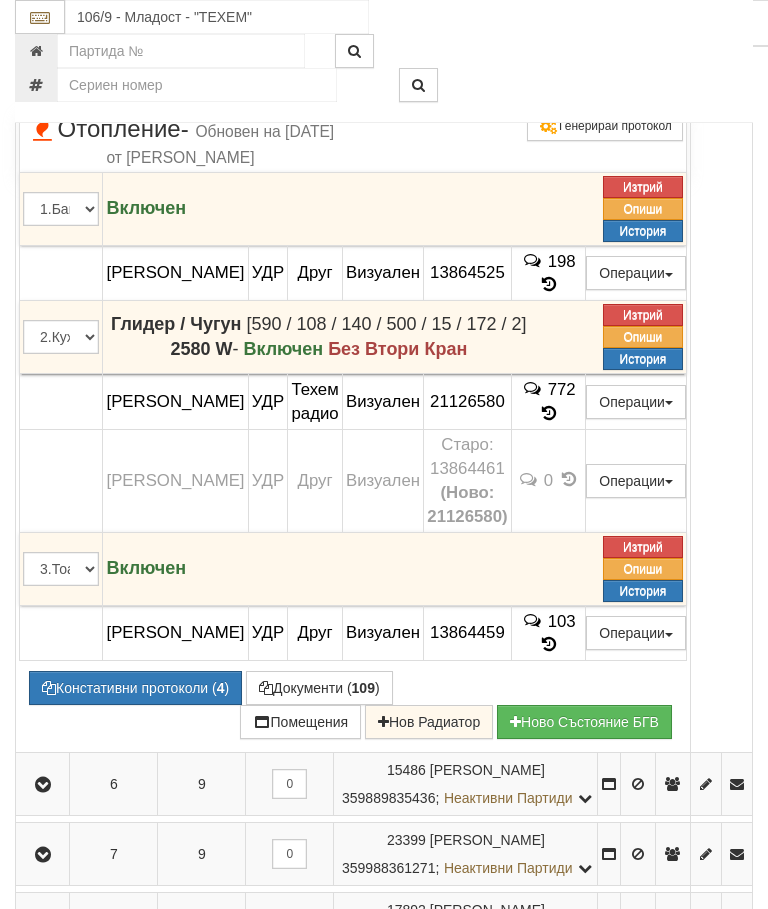 scroll, scrollTop: 879, scrollLeft: 0, axis: vertical 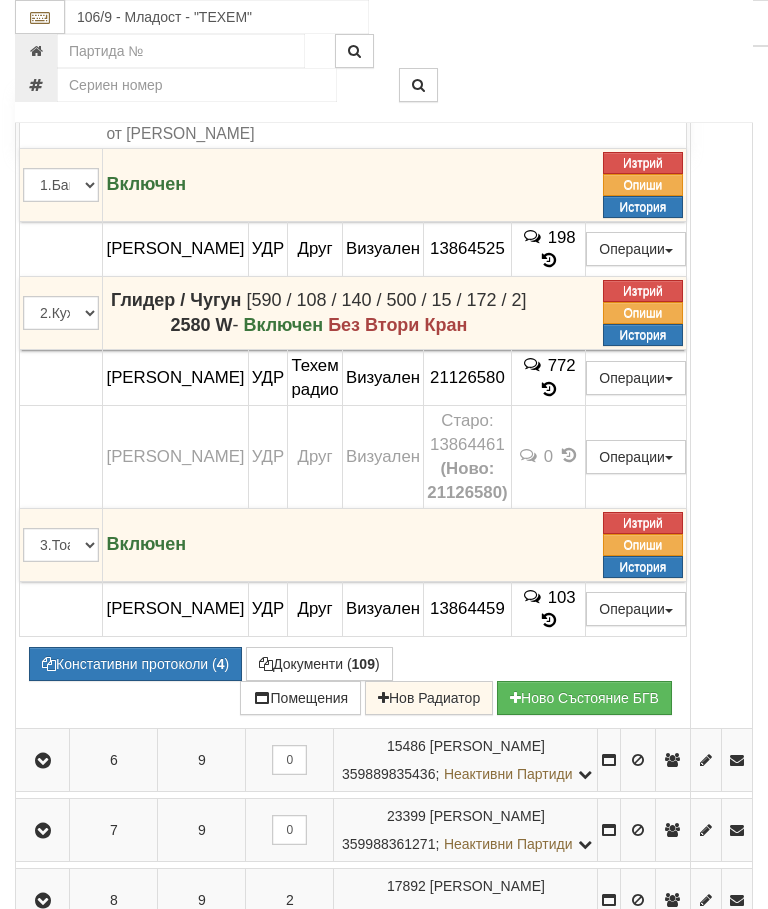 click on "Констативни протоколи ( 4 )" at bounding box center [135, 664] 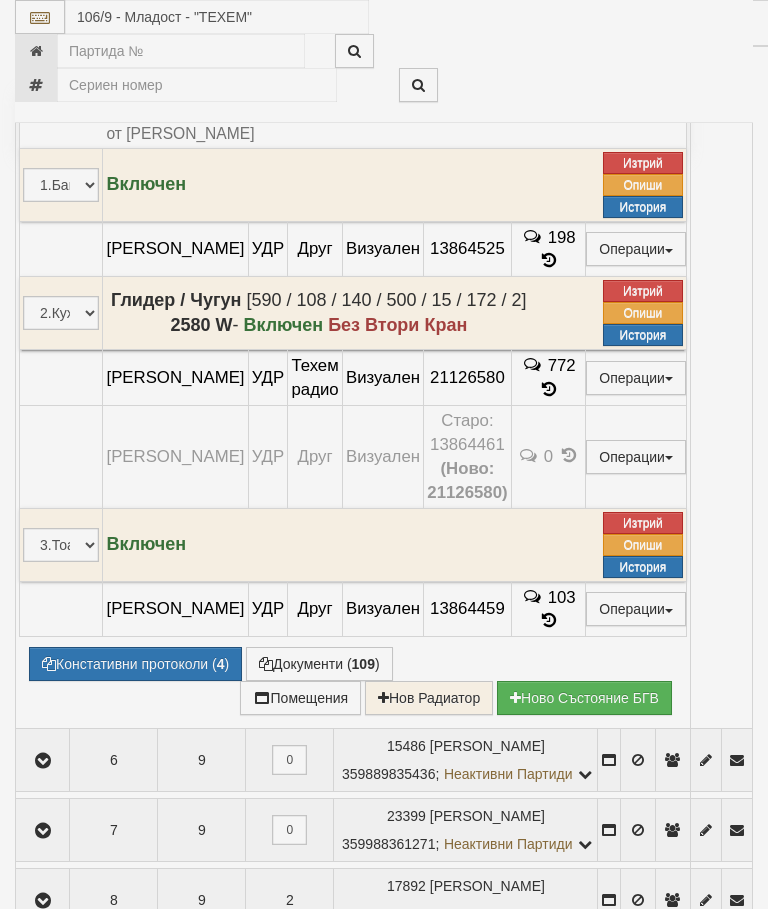 select on "10" 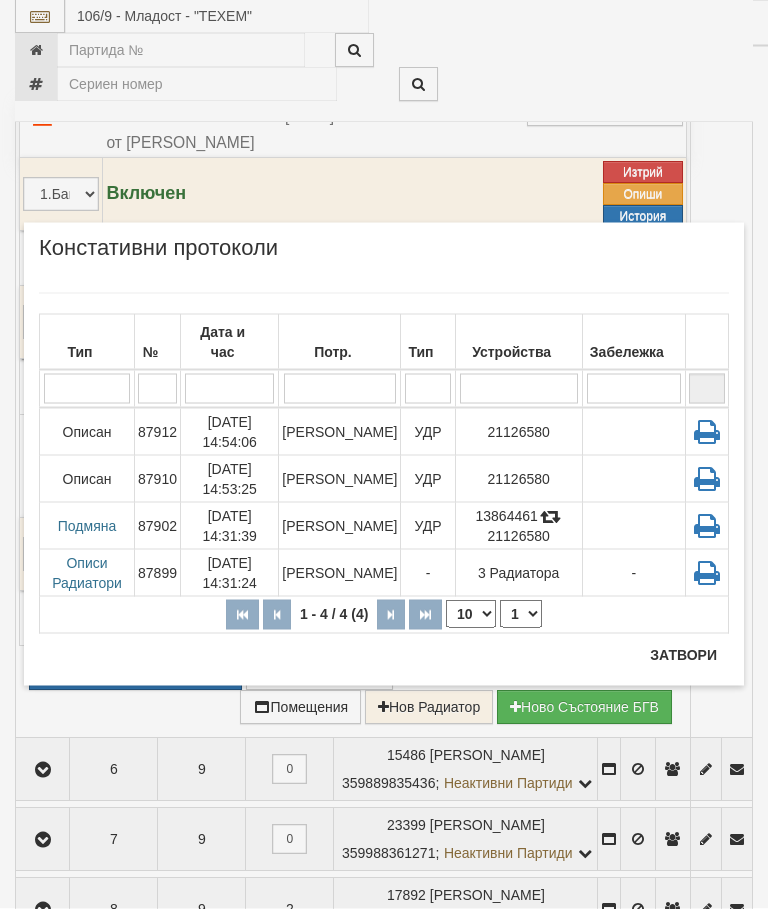 scroll, scrollTop: 898, scrollLeft: 0, axis: vertical 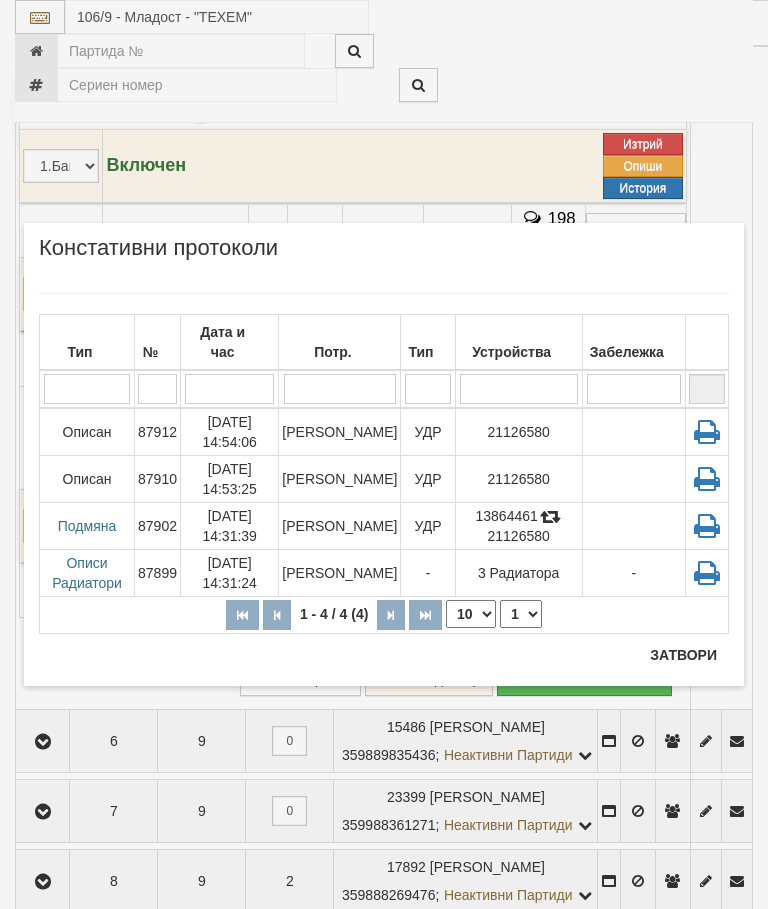 click on "Затвори" at bounding box center (683, 655) 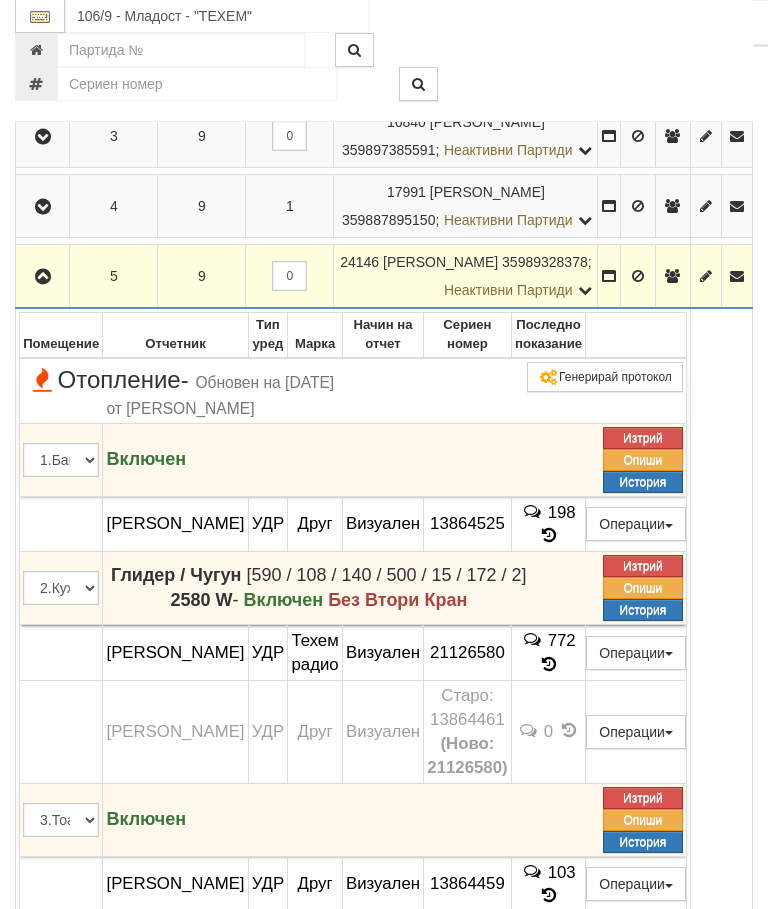 scroll, scrollTop: 604, scrollLeft: 0, axis: vertical 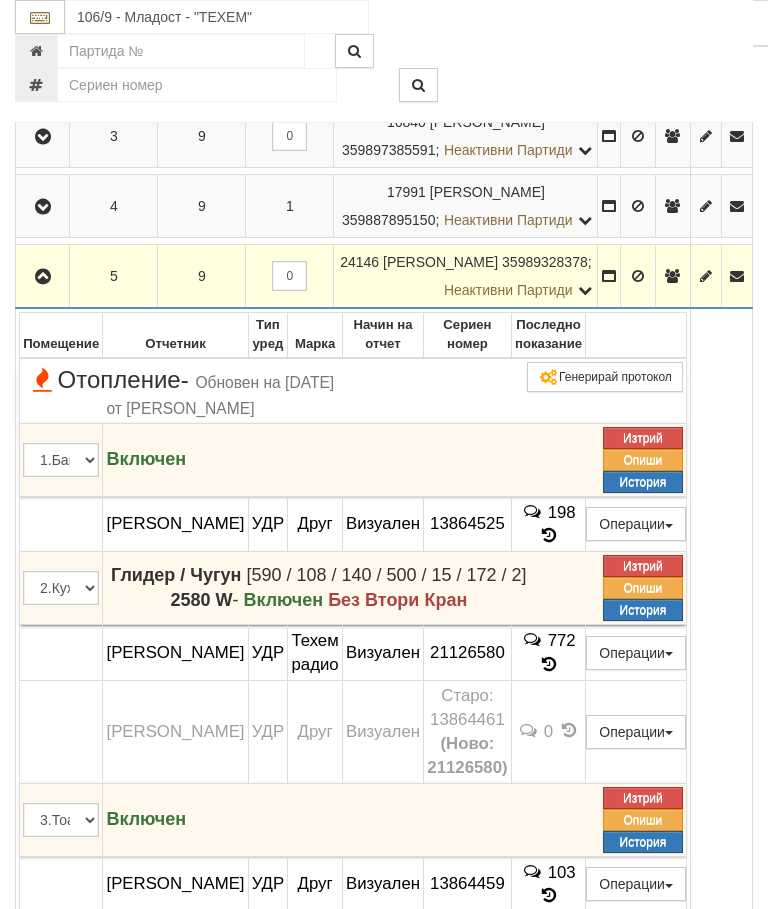 click at bounding box center [549, 664] 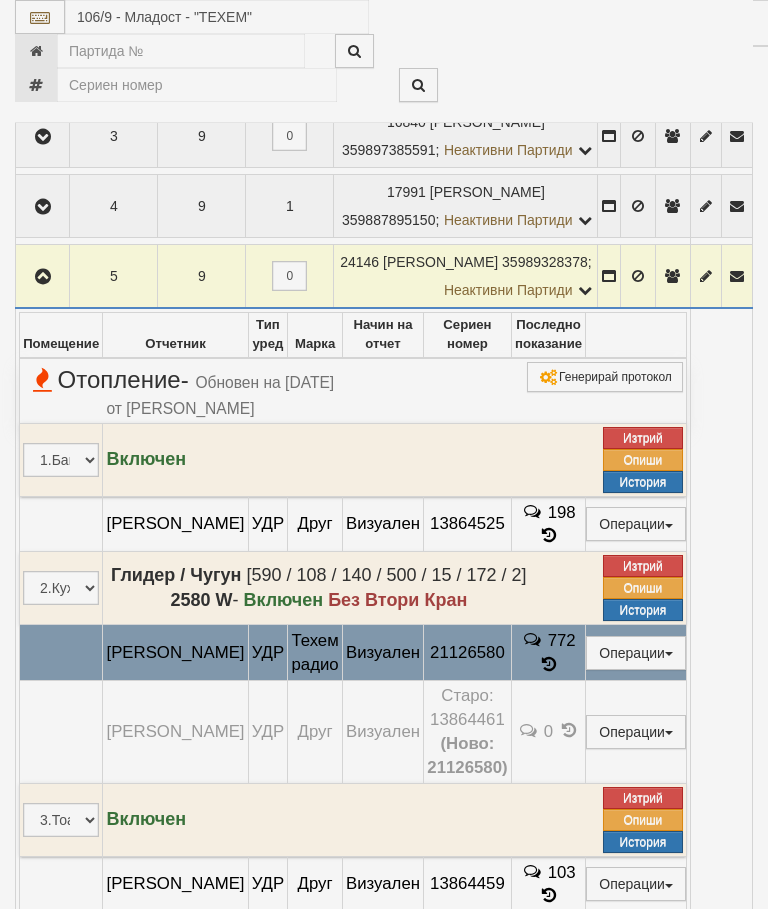 select on "10" 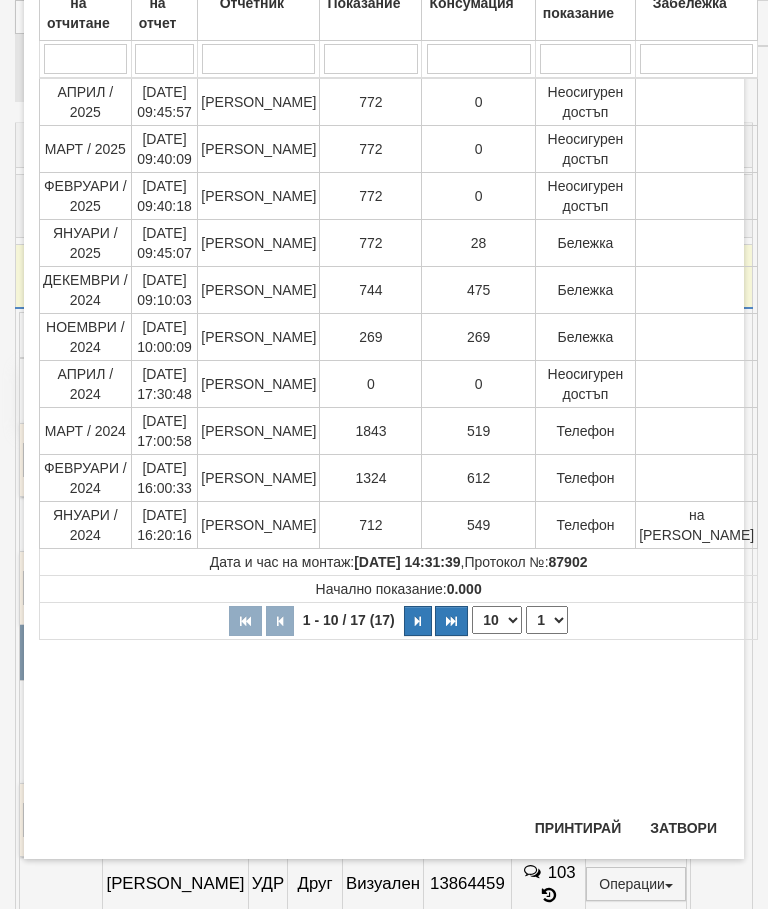 scroll, scrollTop: 178, scrollLeft: 0, axis: vertical 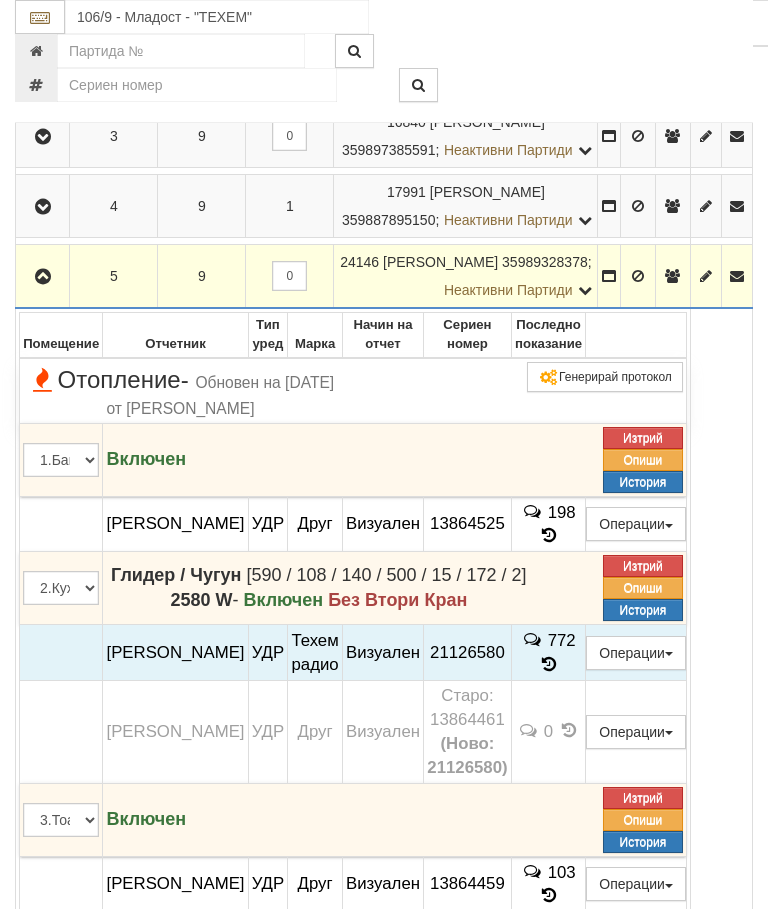 click at bounding box center (549, 664) 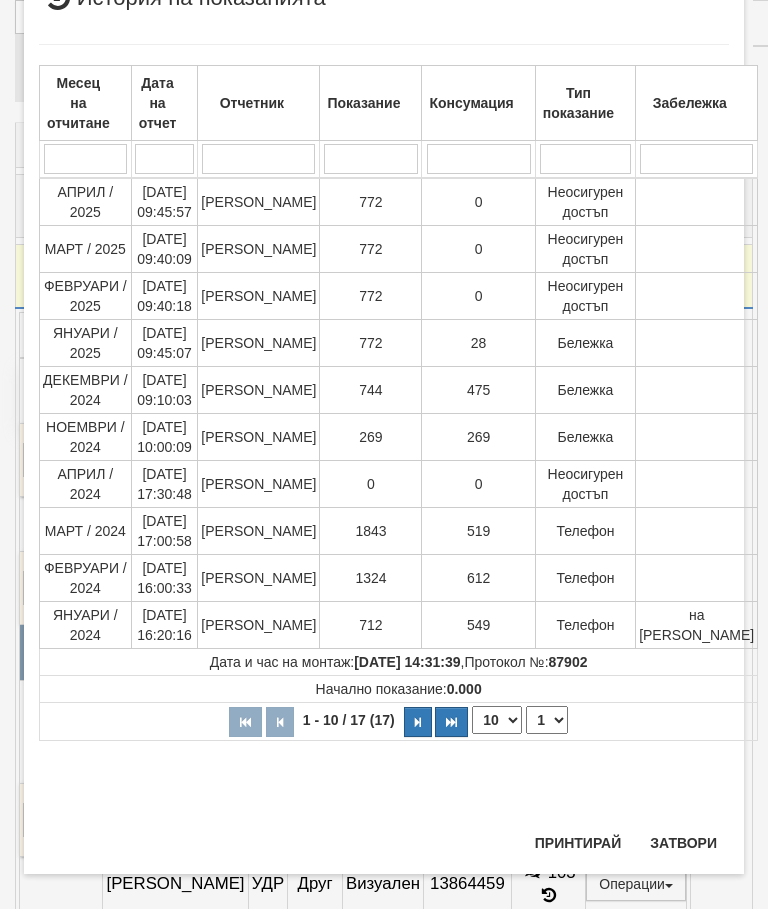scroll, scrollTop: 126, scrollLeft: 0, axis: vertical 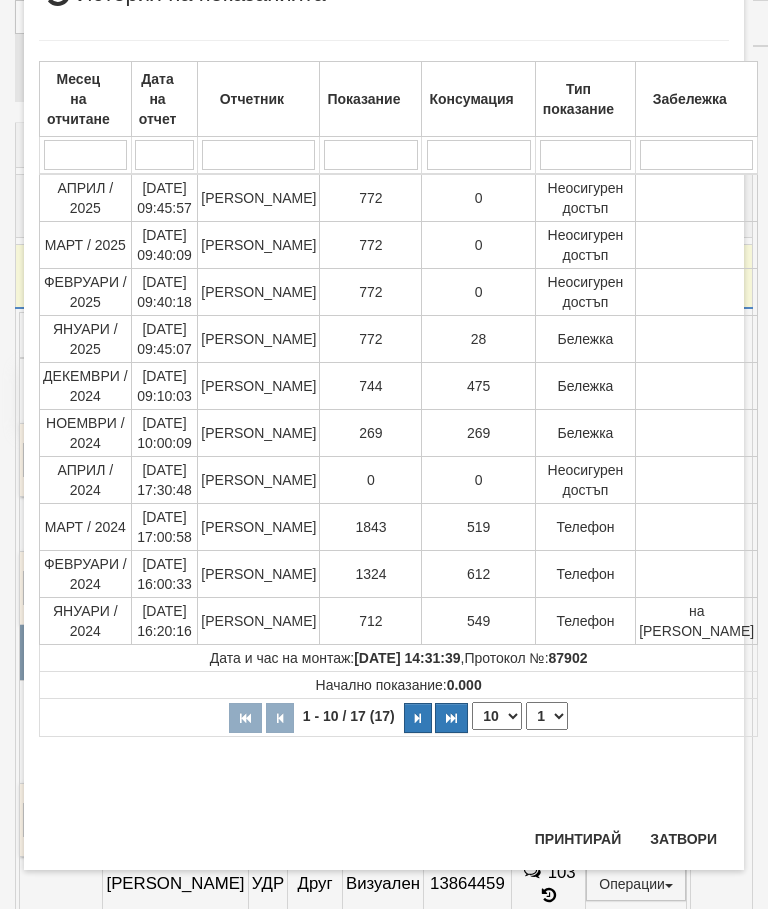 click on "Затвори" at bounding box center (683, 839) 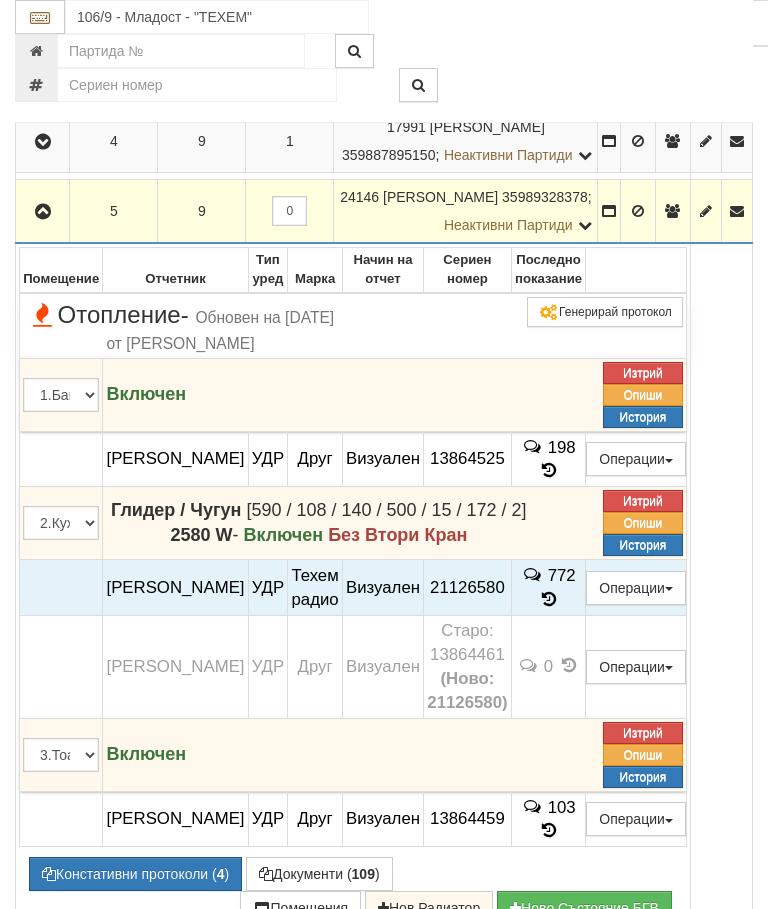 scroll, scrollTop: 711, scrollLeft: 0, axis: vertical 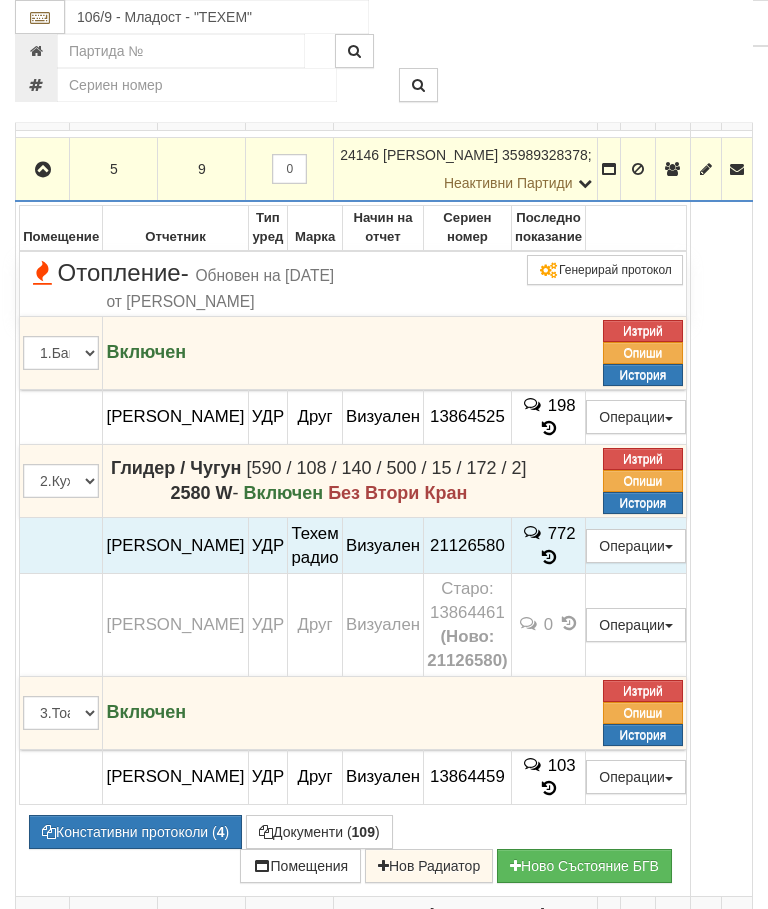 click at bounding box center [43, 170] 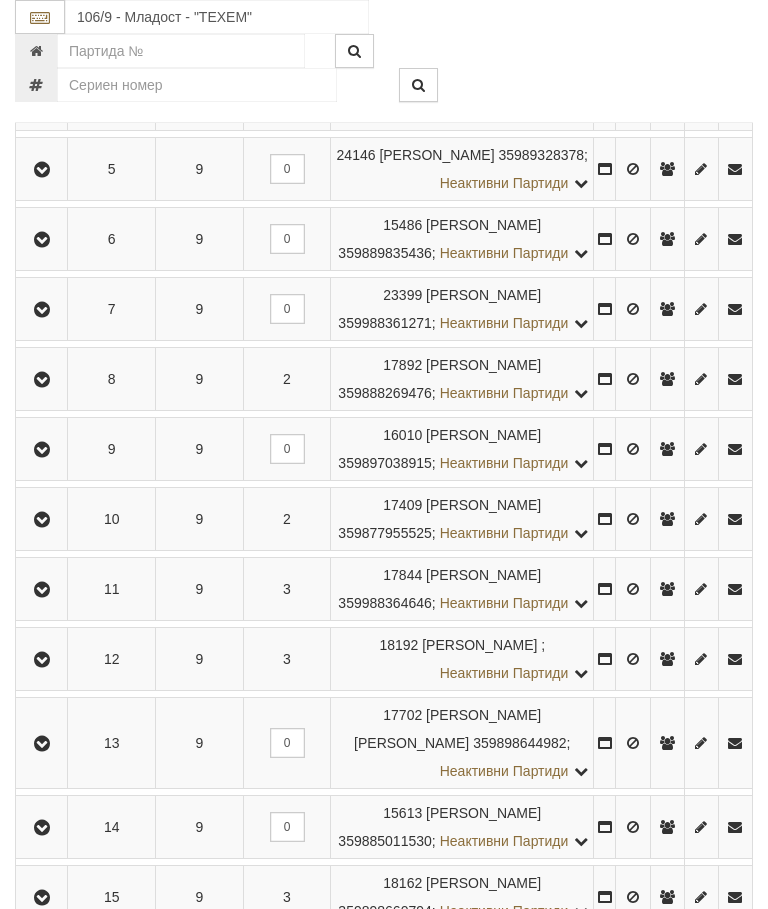 click at bounding box center (41, 169) 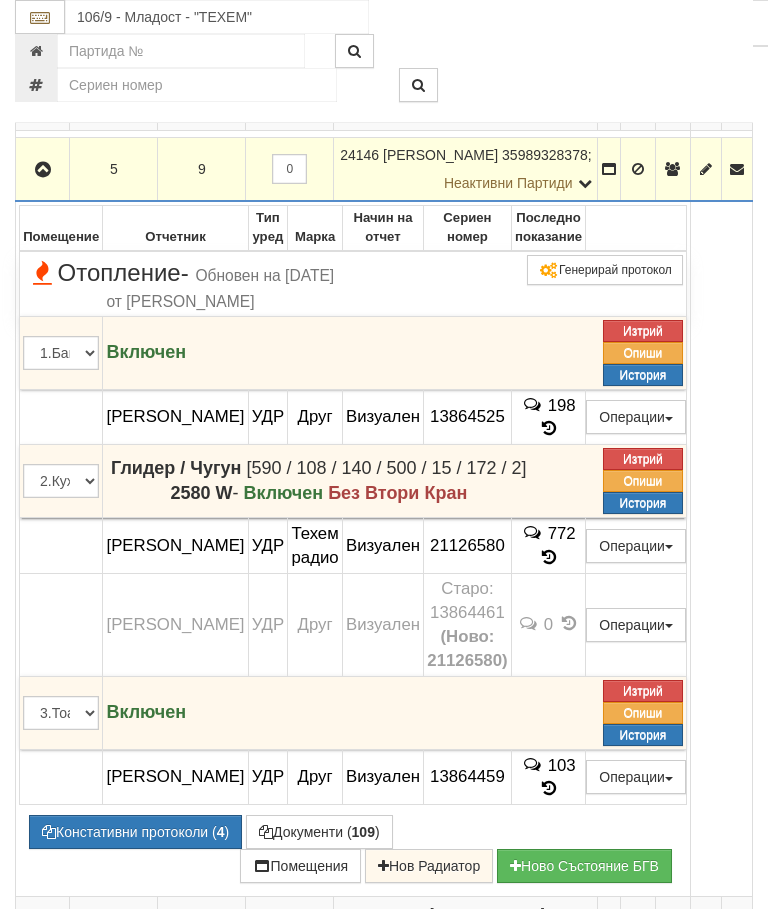 click at bounding box center [43, 170] 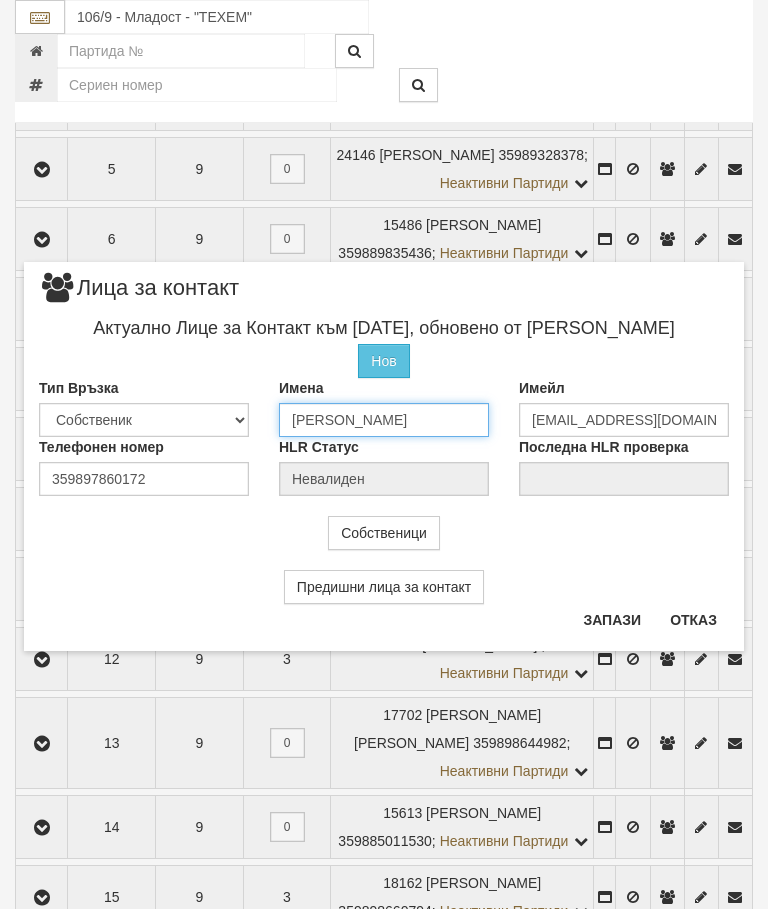 click on "[PERSON_NAME]" at bounding box center (384, 420) 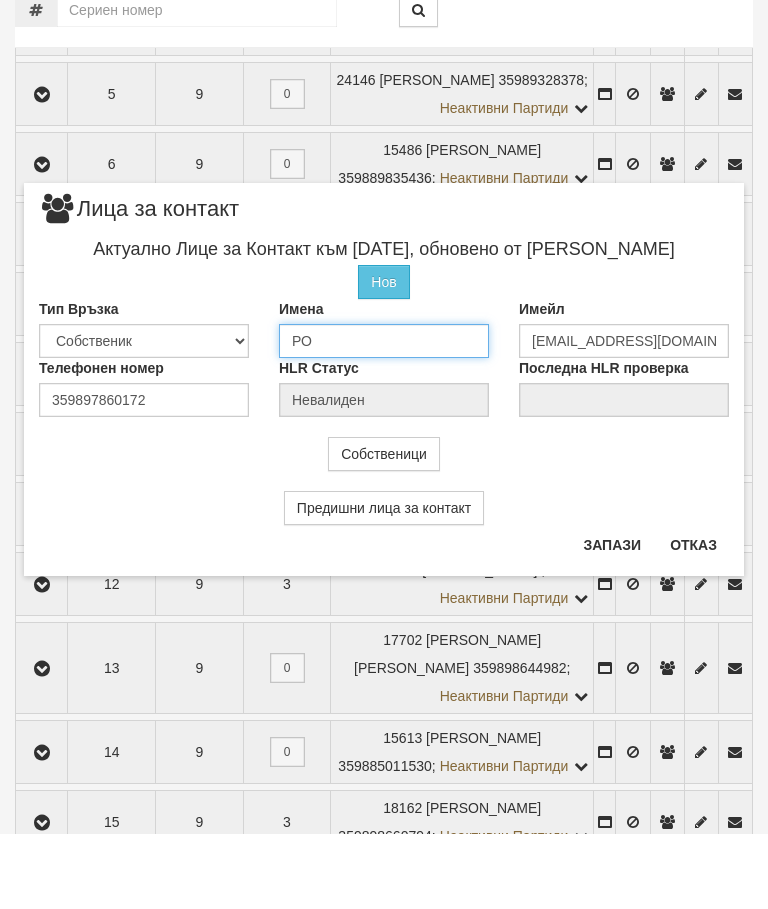 type on "Р" 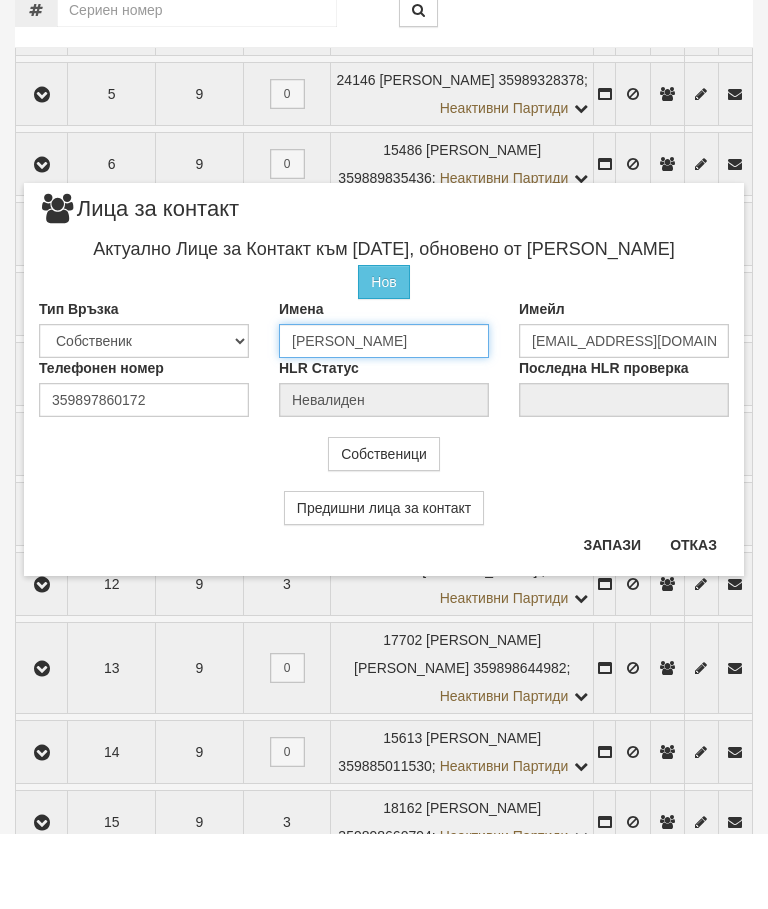 type on "[PERSON_NAME]" 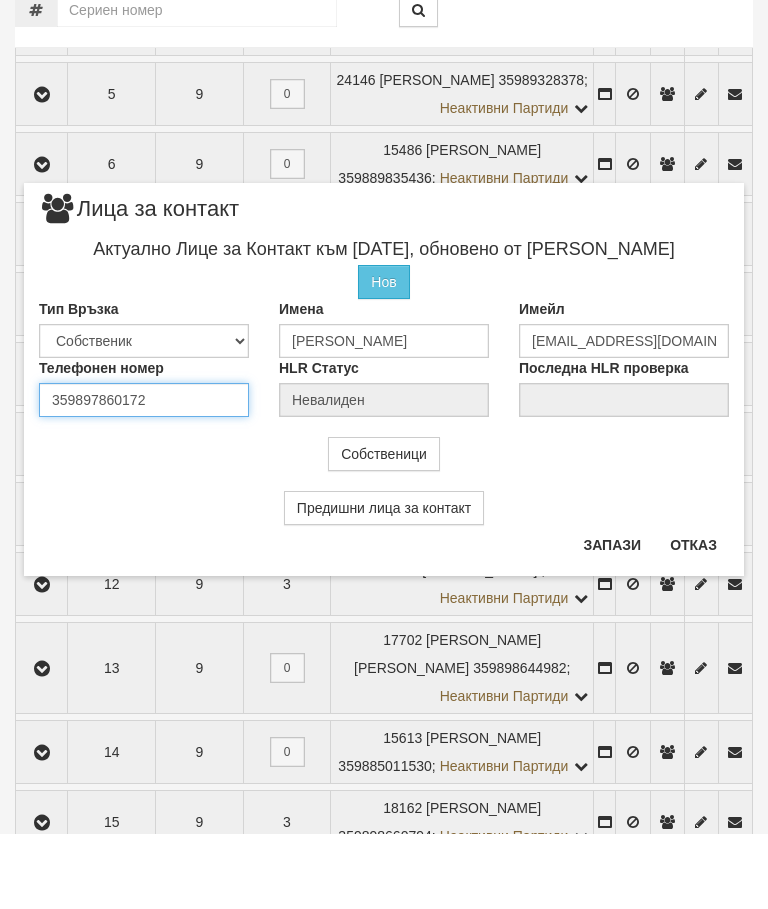 click on "359897860172" at bounding box center (144, 475) 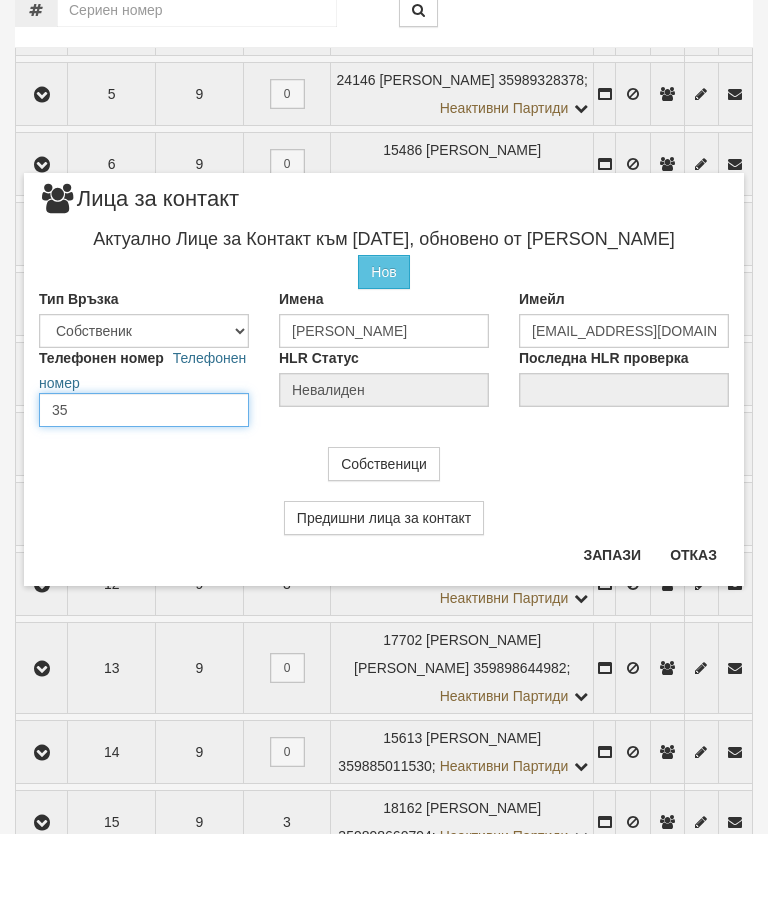 type on "3" 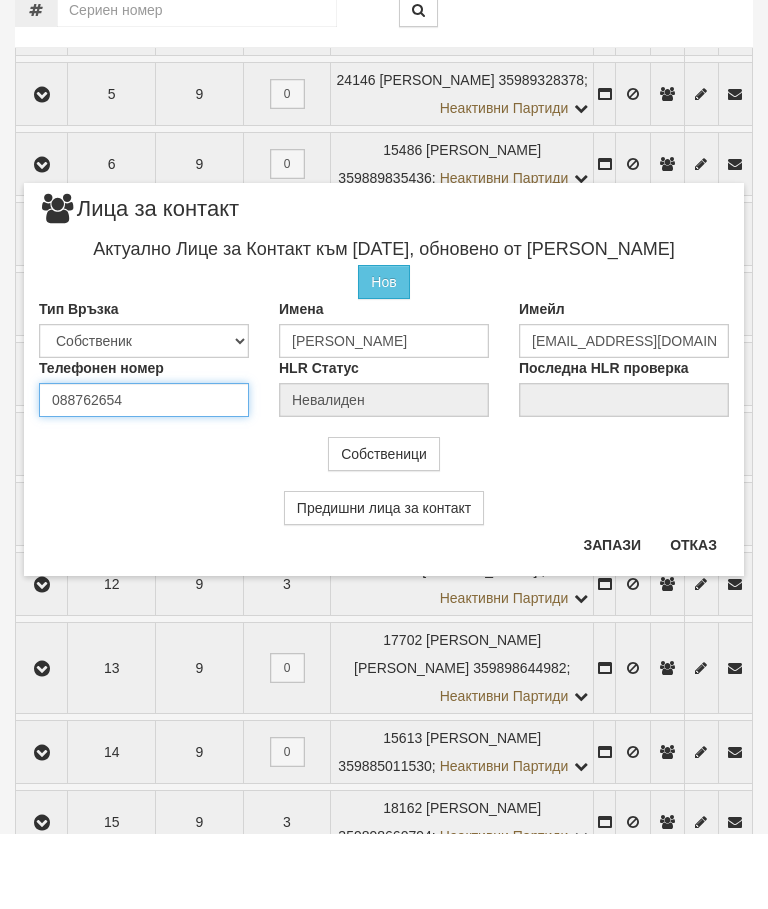 type on "0887626547" 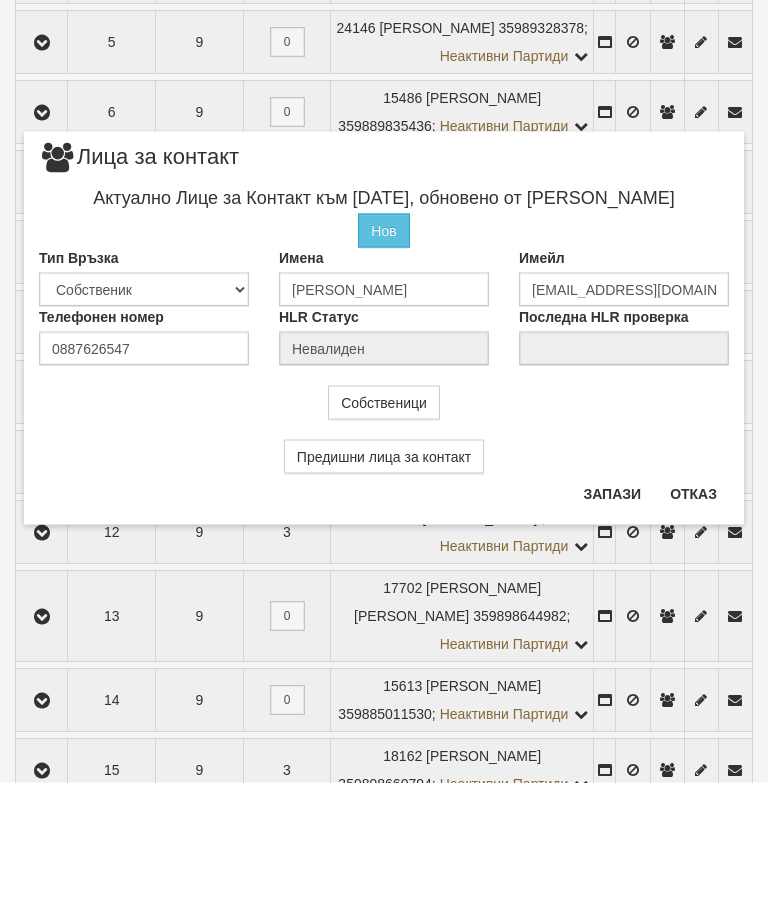 click on "Запази" at bounding box center (612, 620) 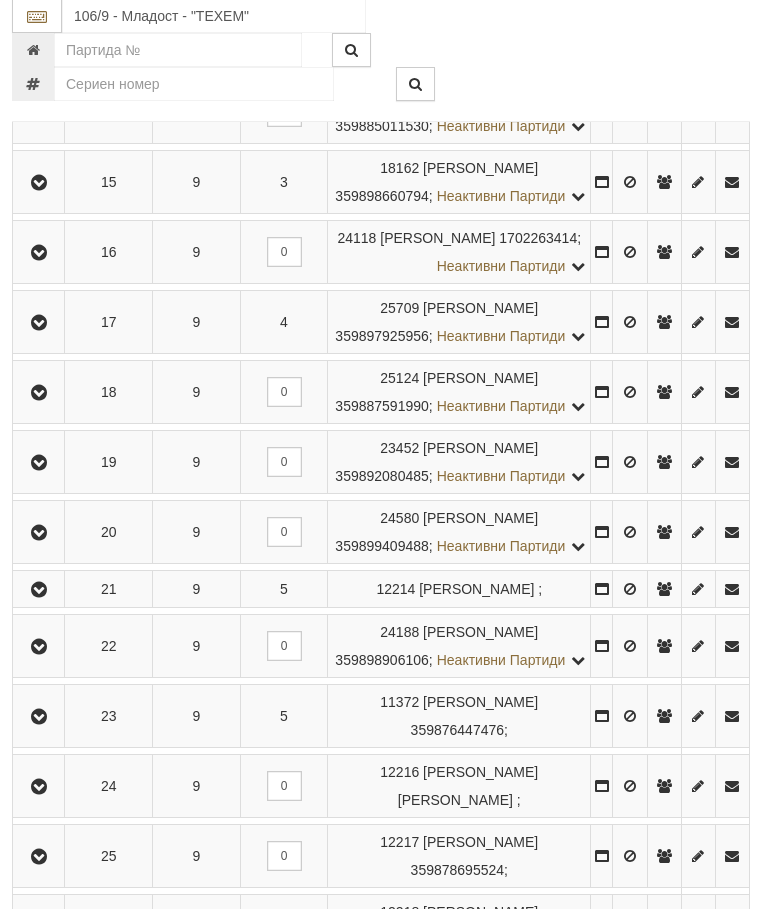 scroll, scrollTop: 1481, scrollLeft: 2, axis: both 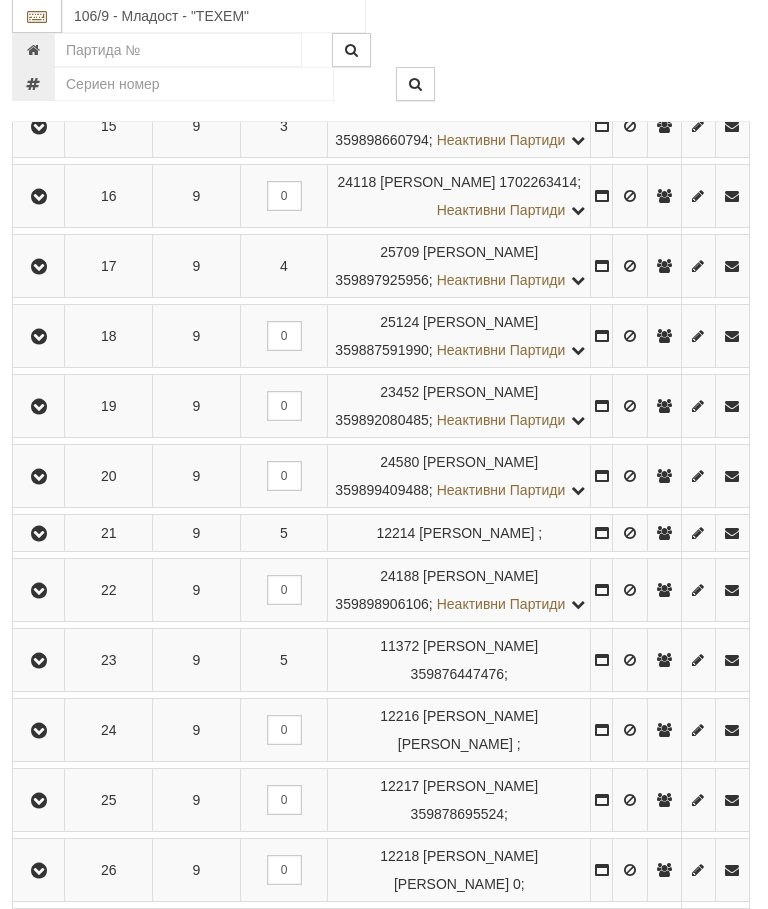 click at bounding box center (40, 268) 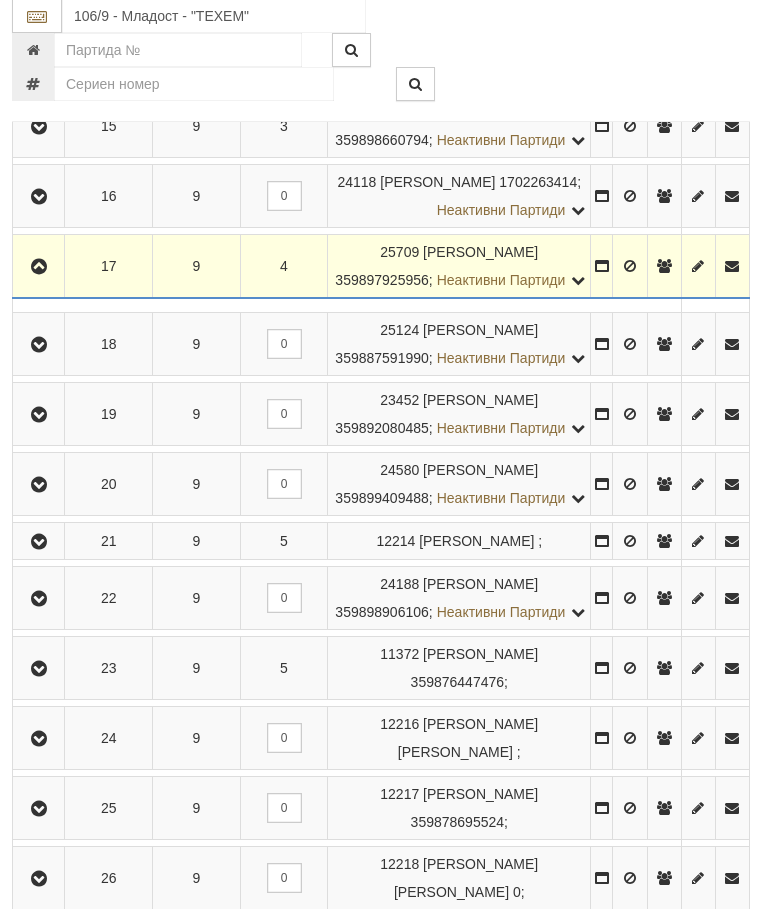 scroll, scrollTop: 1482, scrollLeft: 3, axis: both 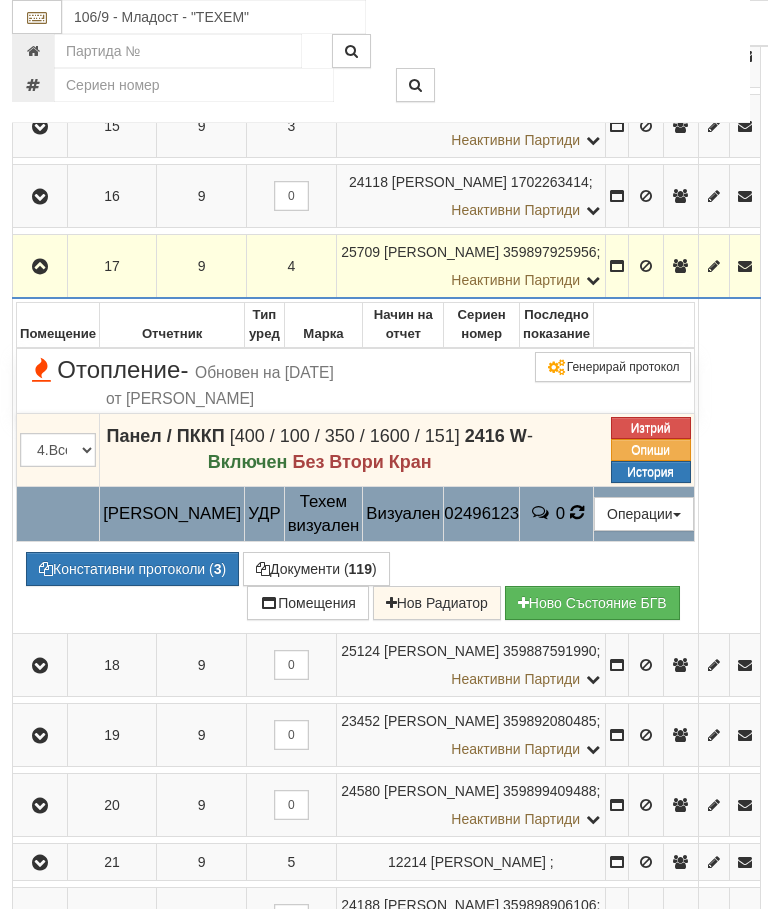 click at bounding box center [576, 512] 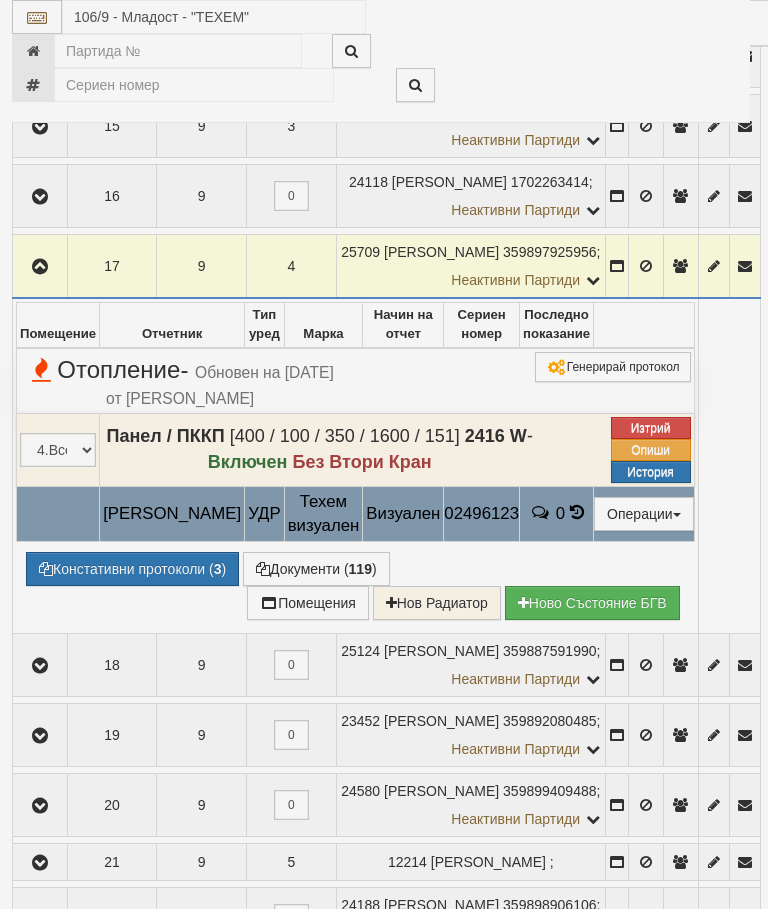select on "10" 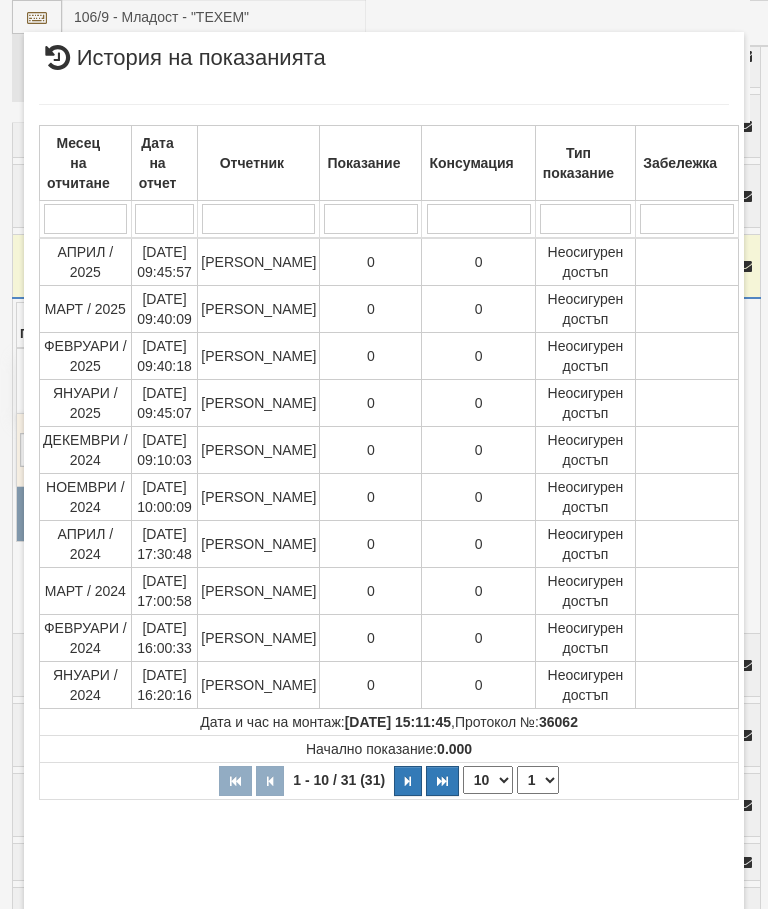 scroll, scrollTop: 159, scrollLeft: 0, axis: vertical 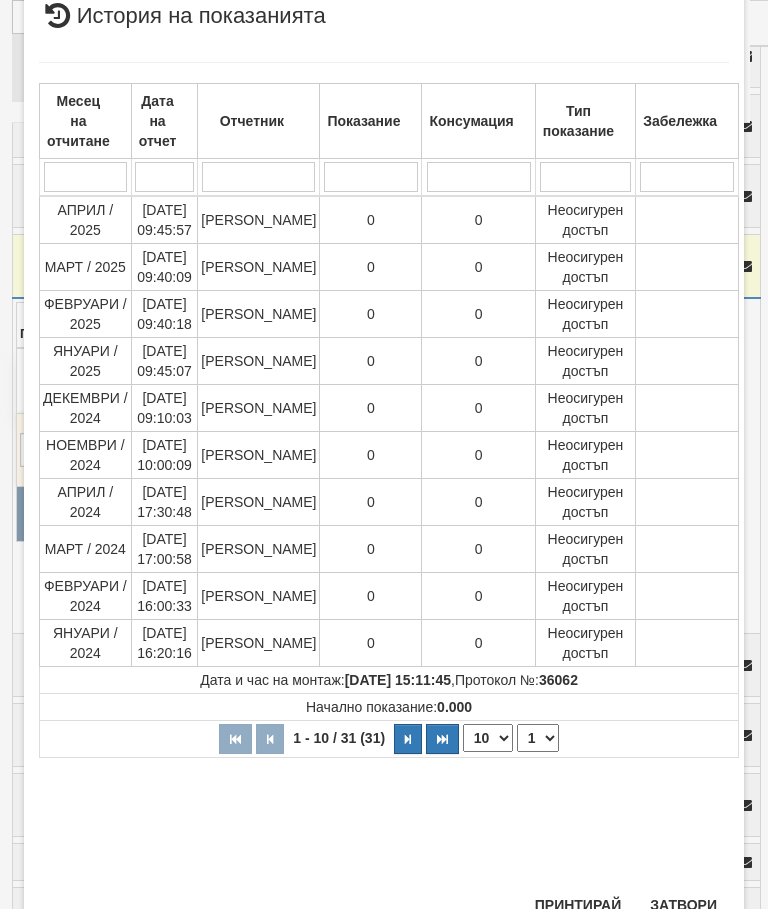 click on "Затвори" at bounding box center [683, 905] 